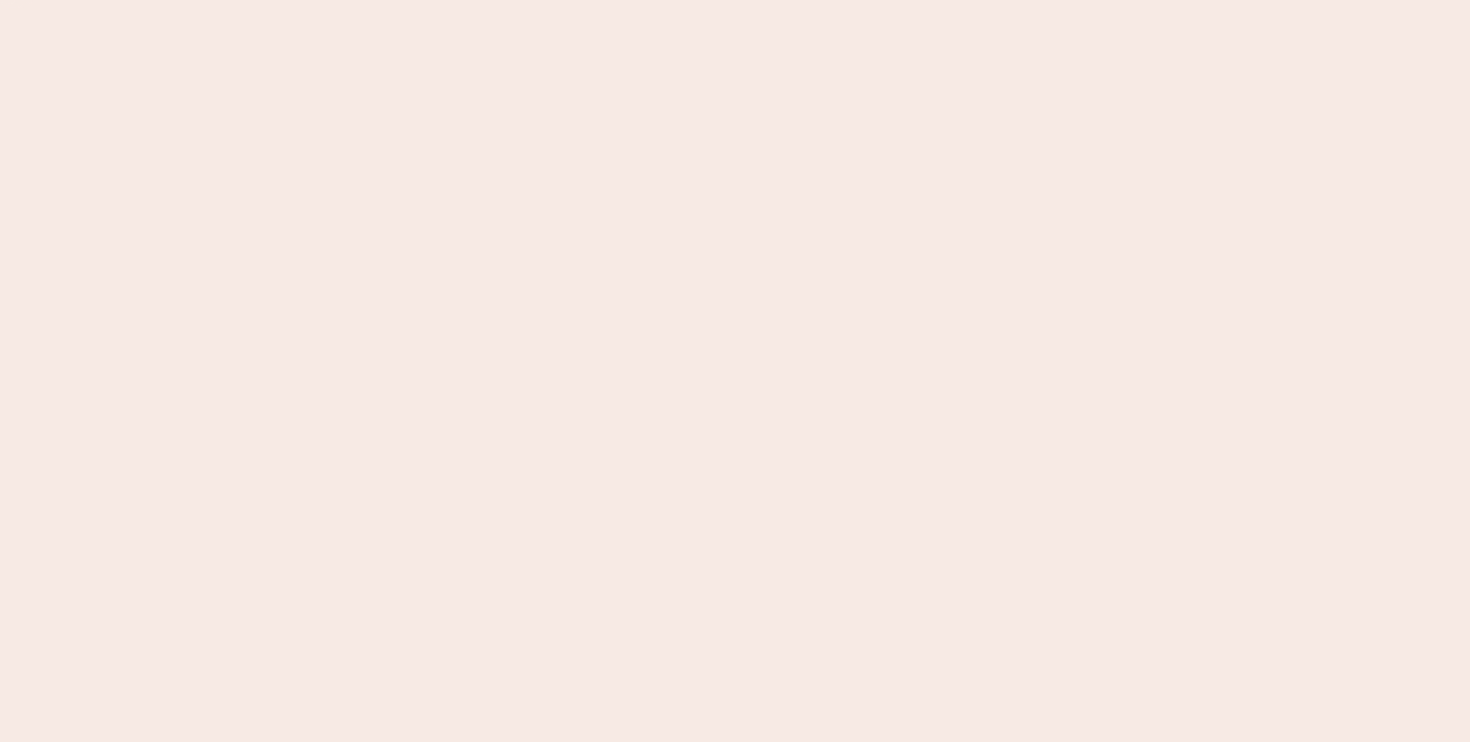 scroll, scrollTop: 0, scrollLeft: 0, axis: both 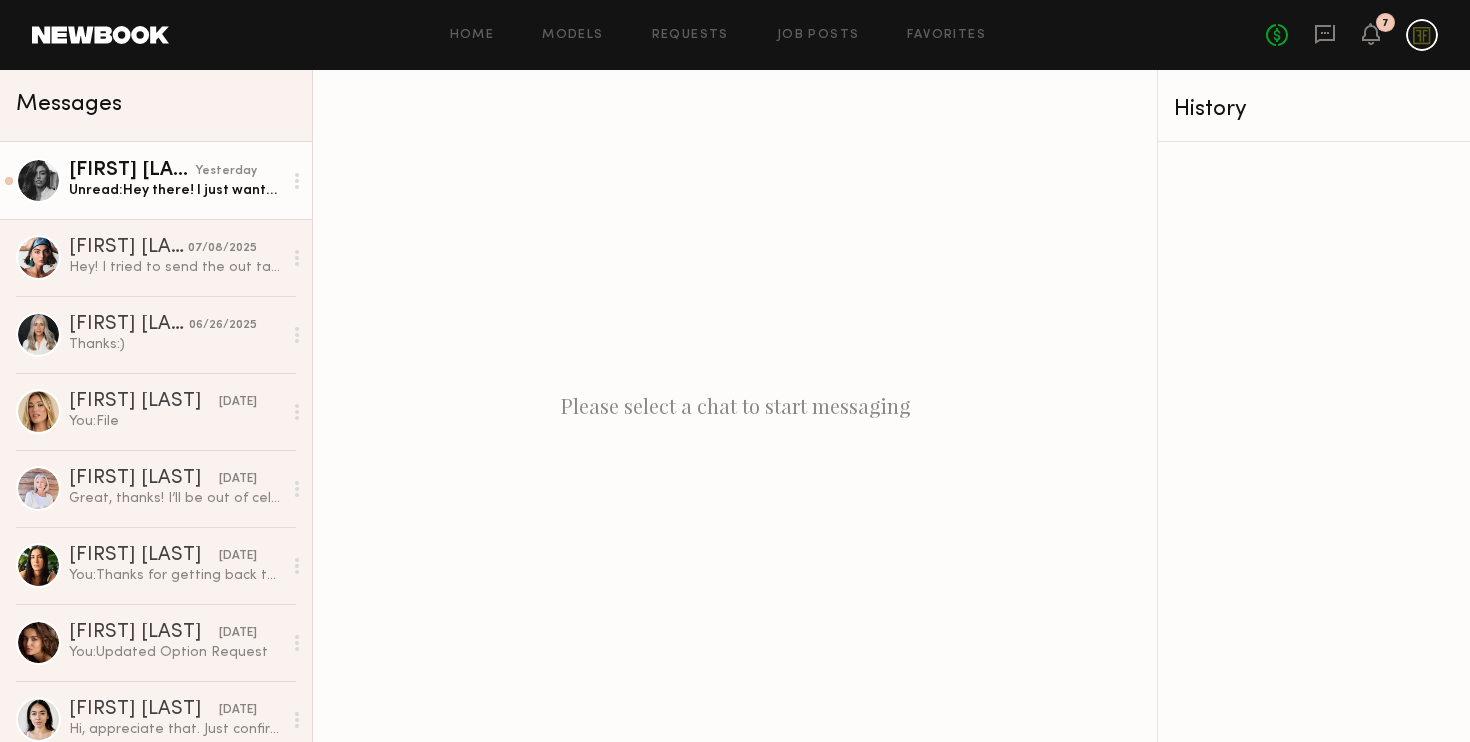 click on "Taylor F." 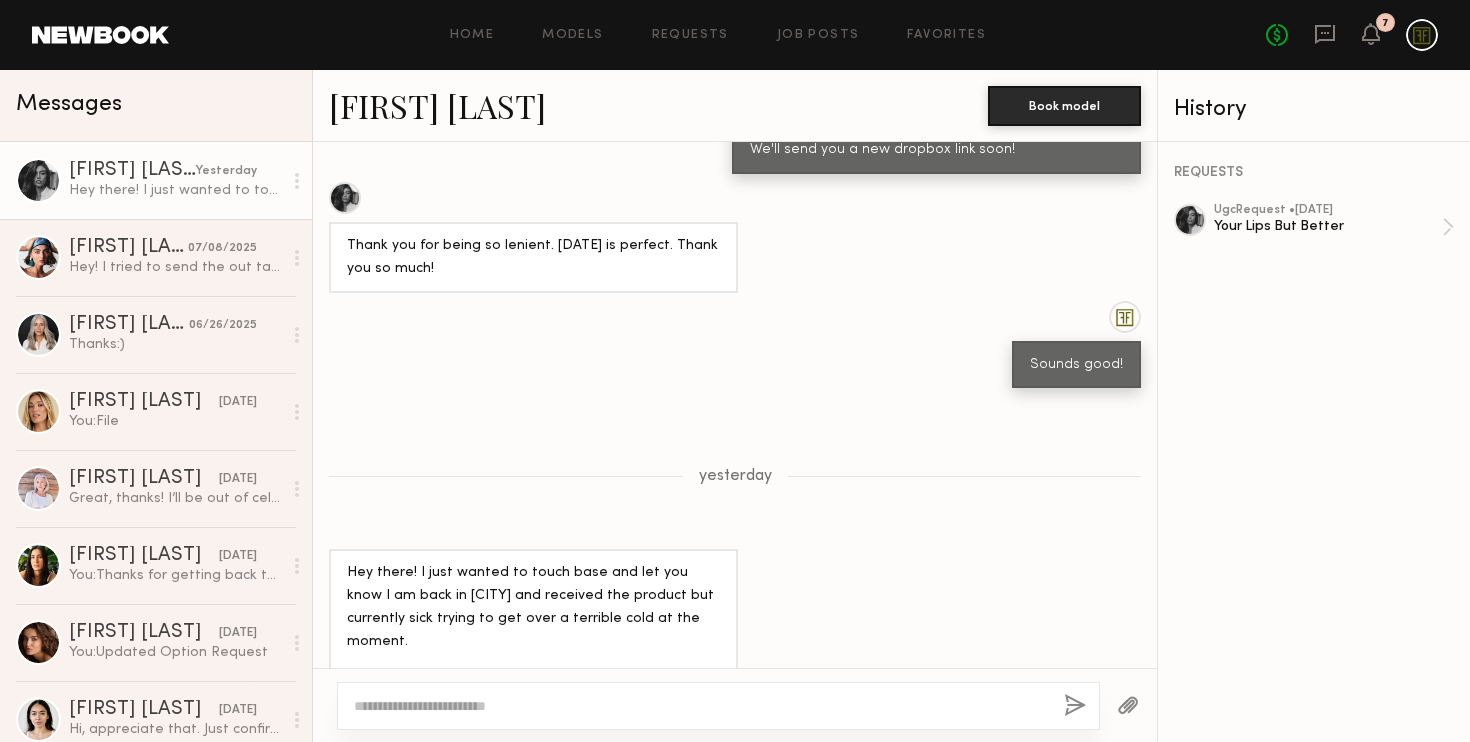 scroll, scrollTop: 1765, scrollLeft: 0, axis: vertical 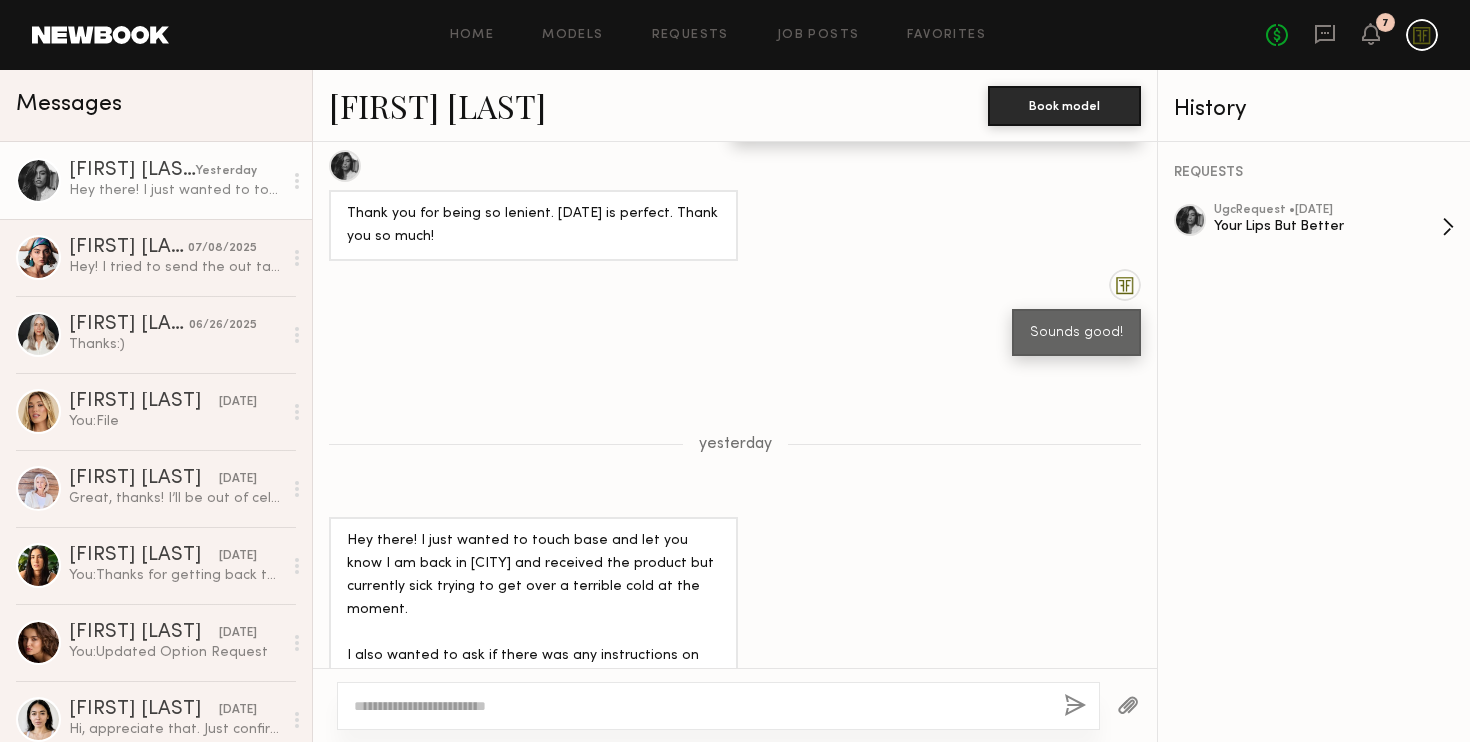 click on "Your Lips But Better" 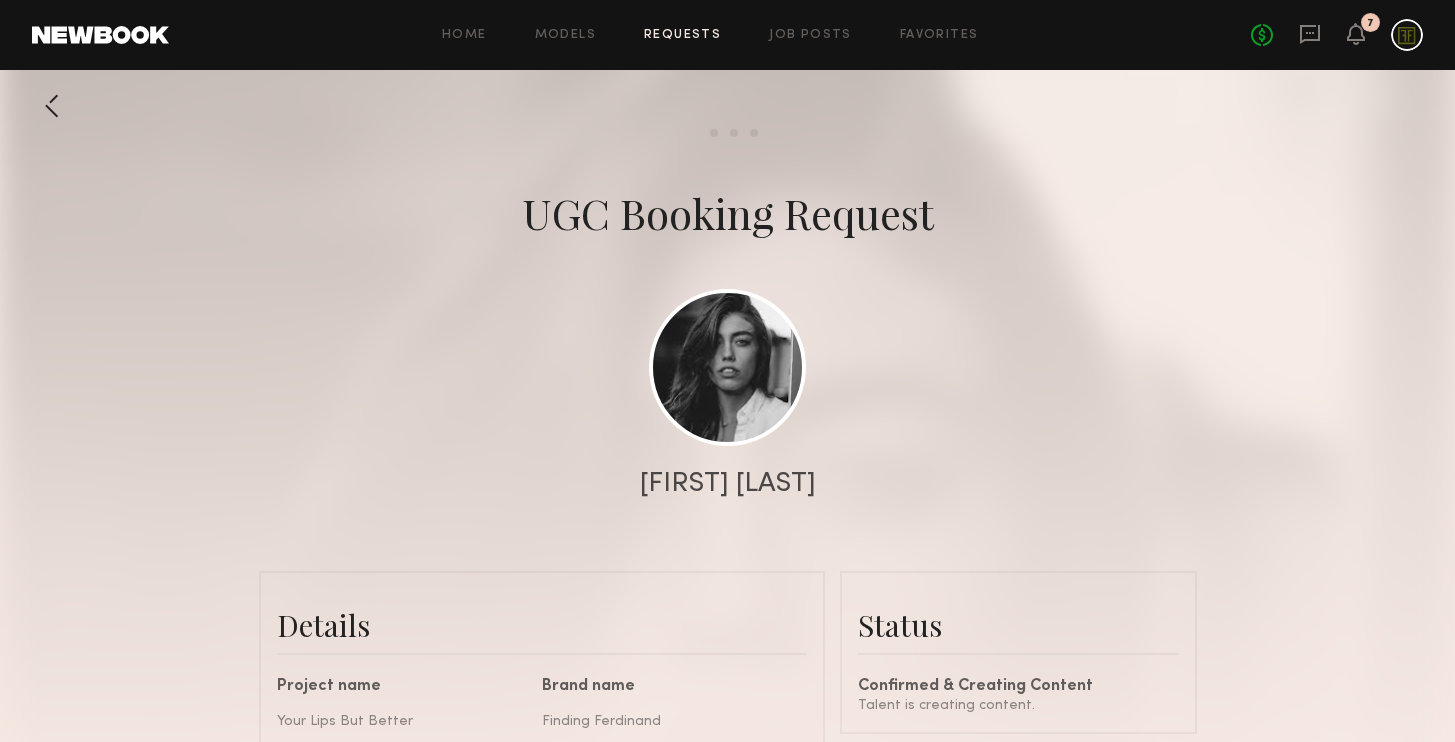 scroll, scrollTop: 370, scrollLeft: 0, axis: vertical 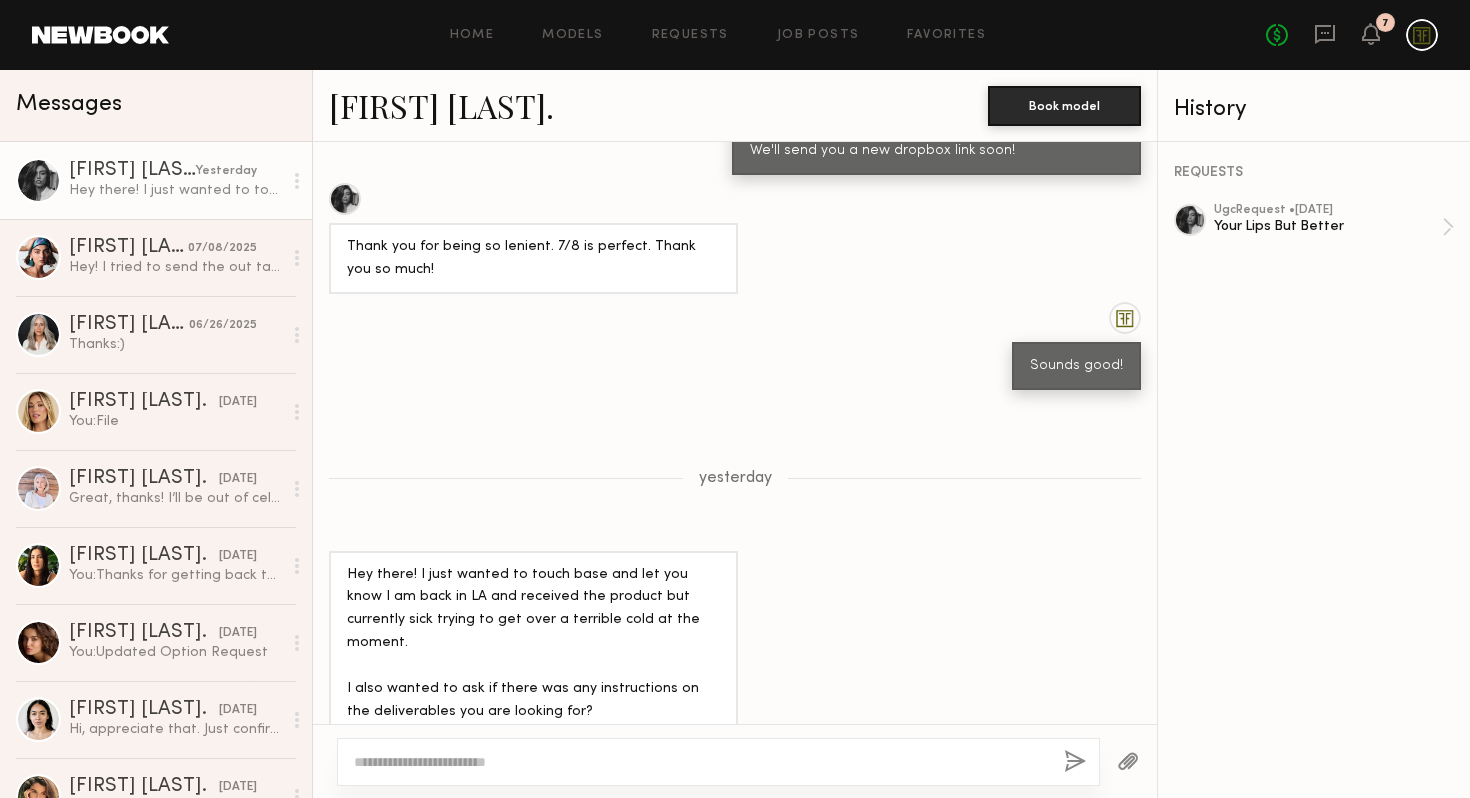 click 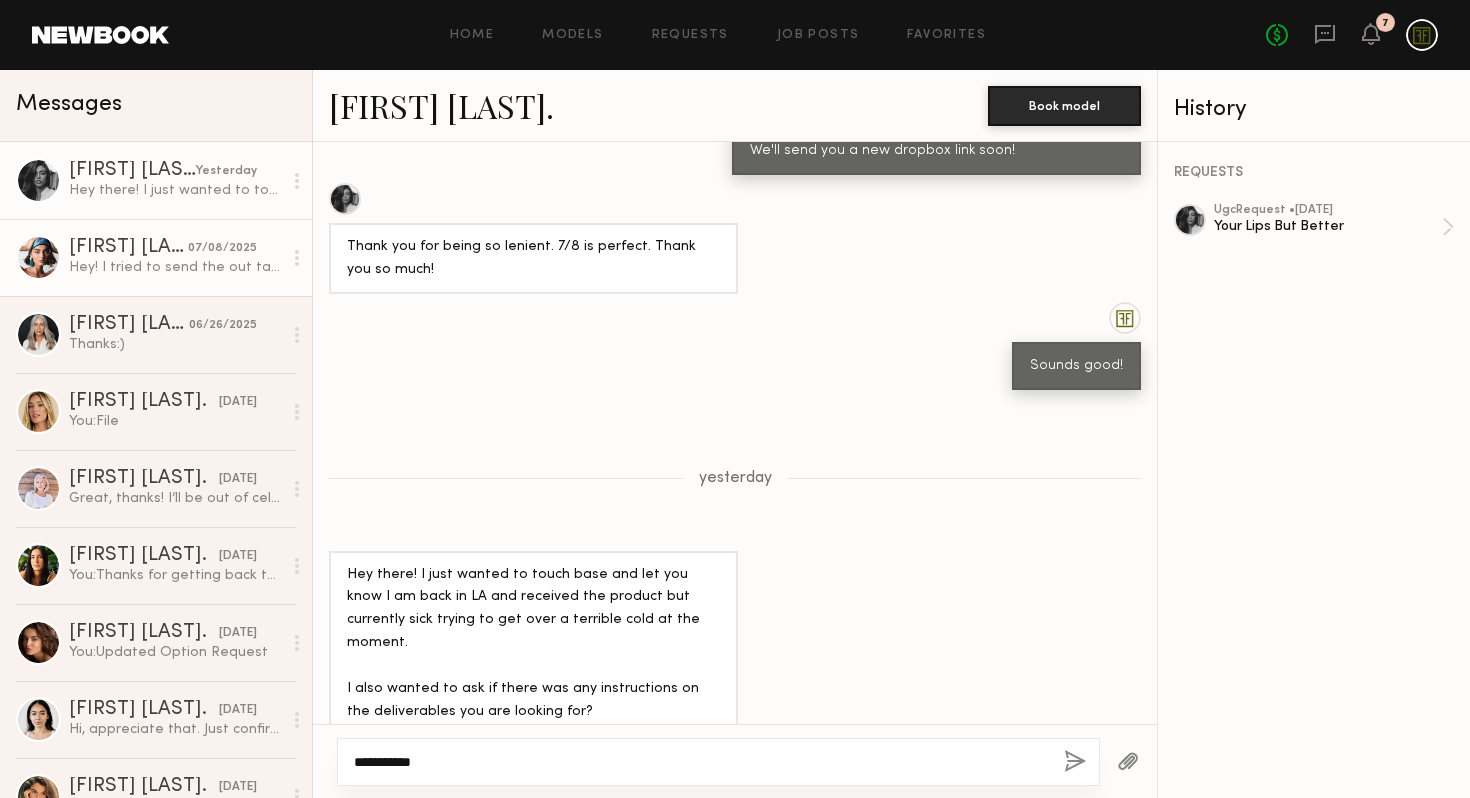 type on "**********" 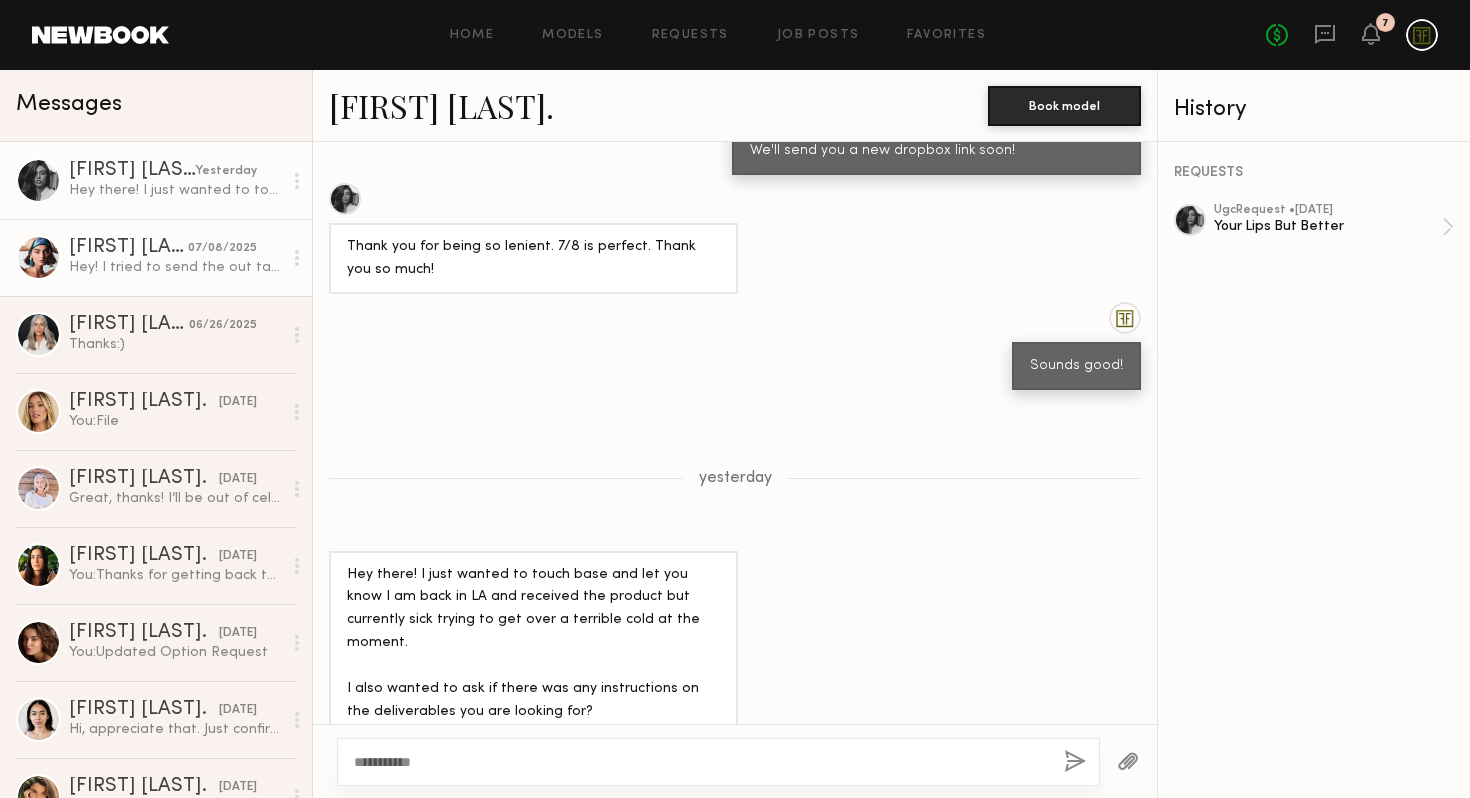 click on "[FIRST] [LAST]." 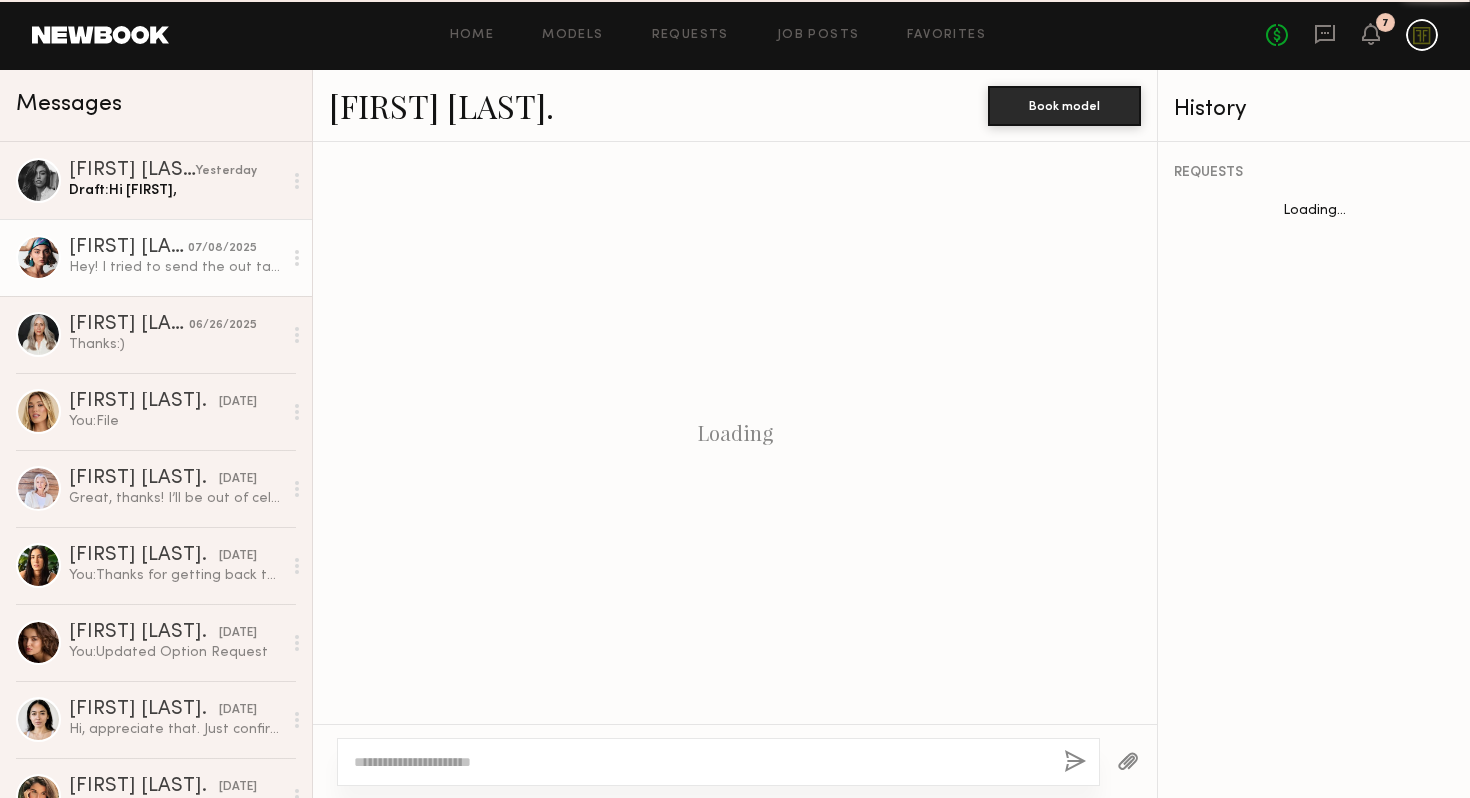 scroll, scrollTop: 1634, scrollLeft: 0, axis: vertical 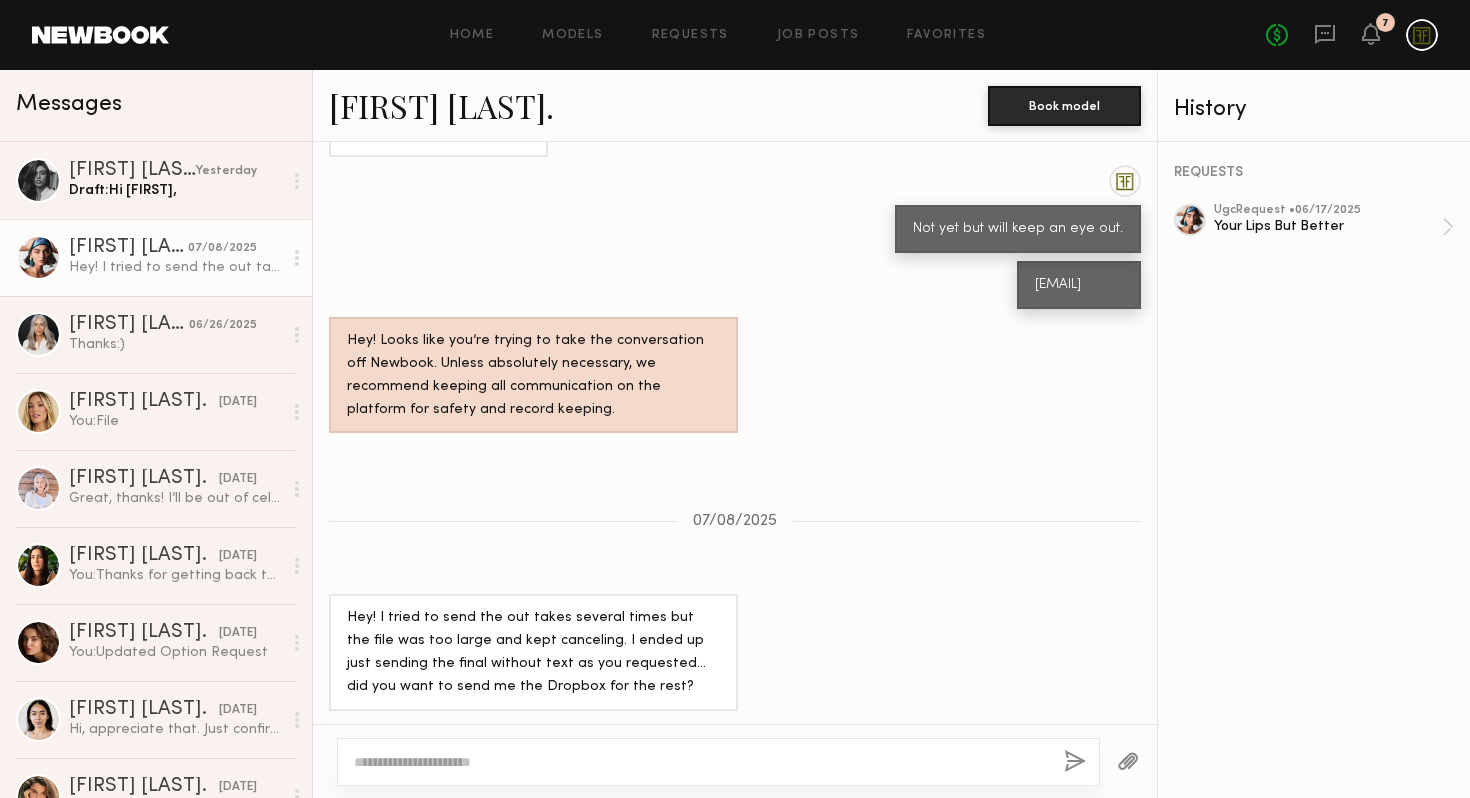 click 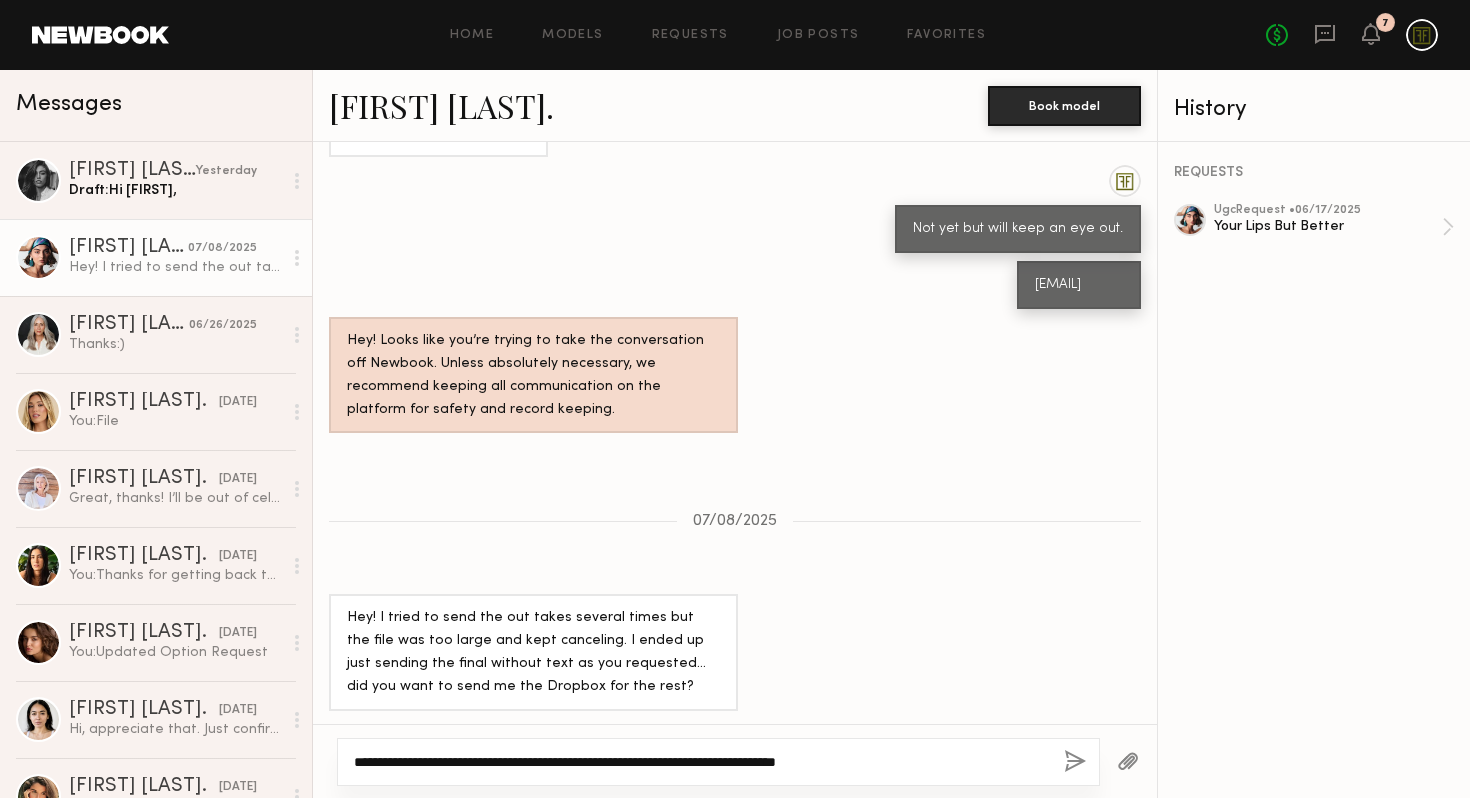paste on "**********" 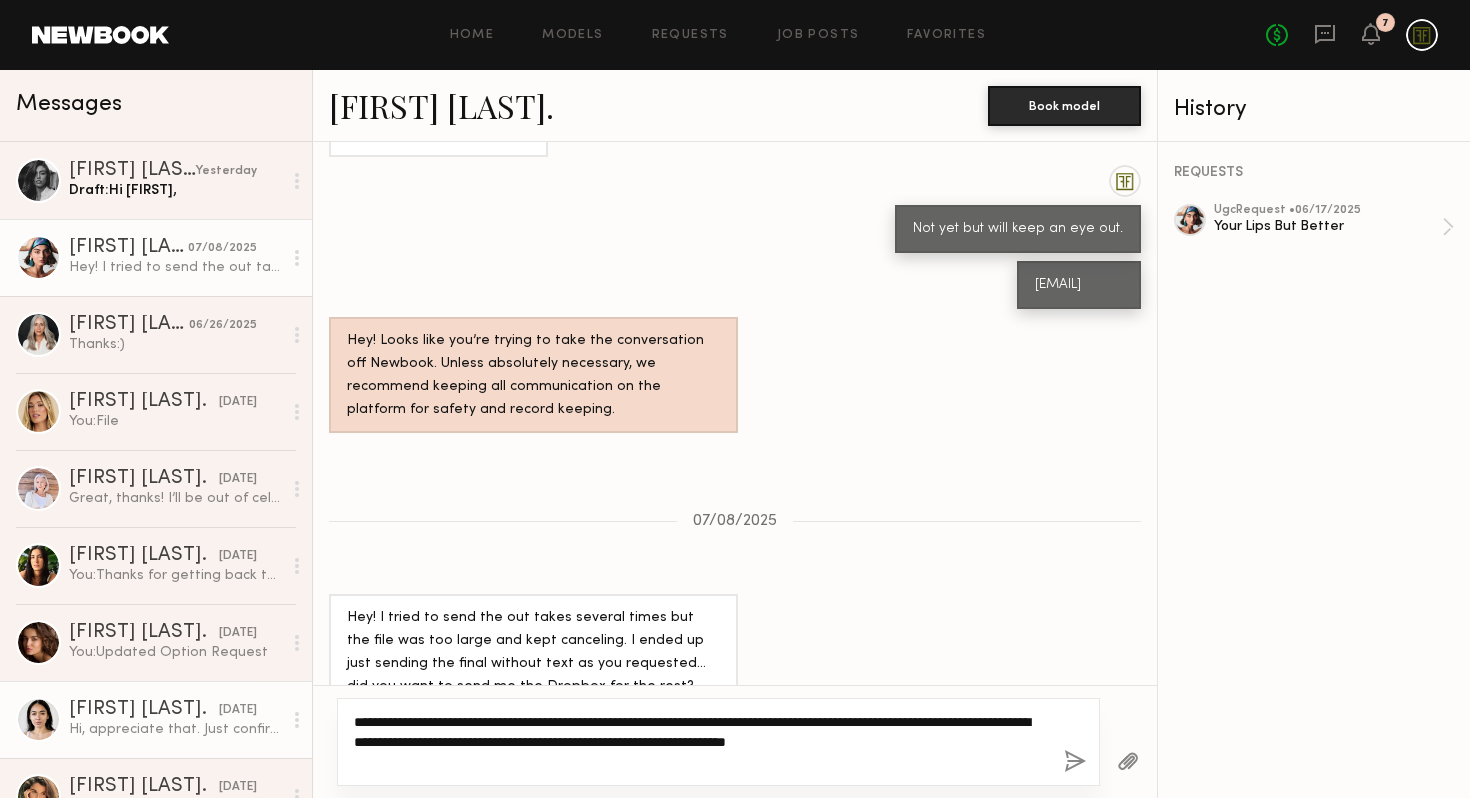 drag, startPoint x: 727, startPoint y: 763, endPoint x: 307, endPoint y: 745, distance: 420.38553 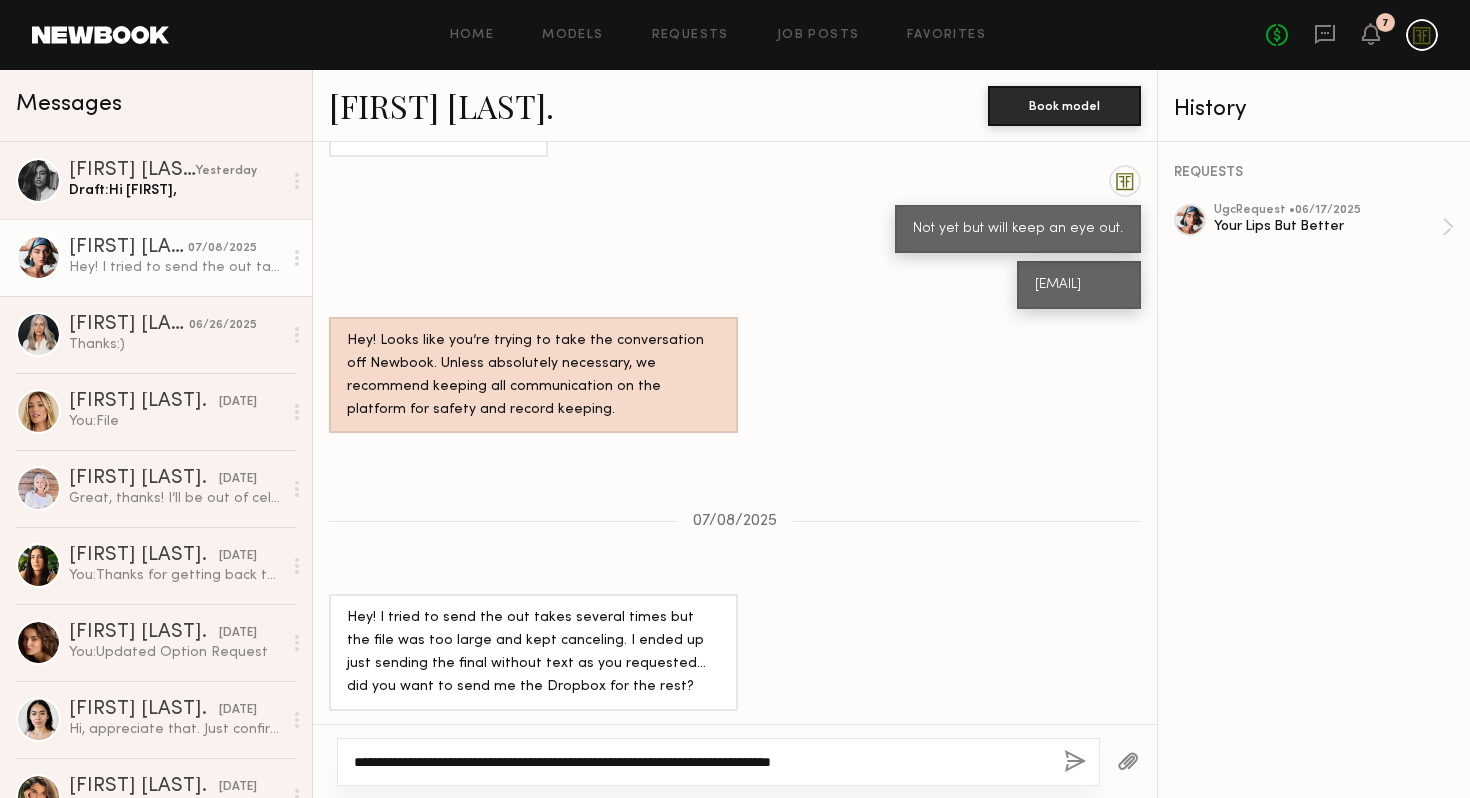 type on "**********" 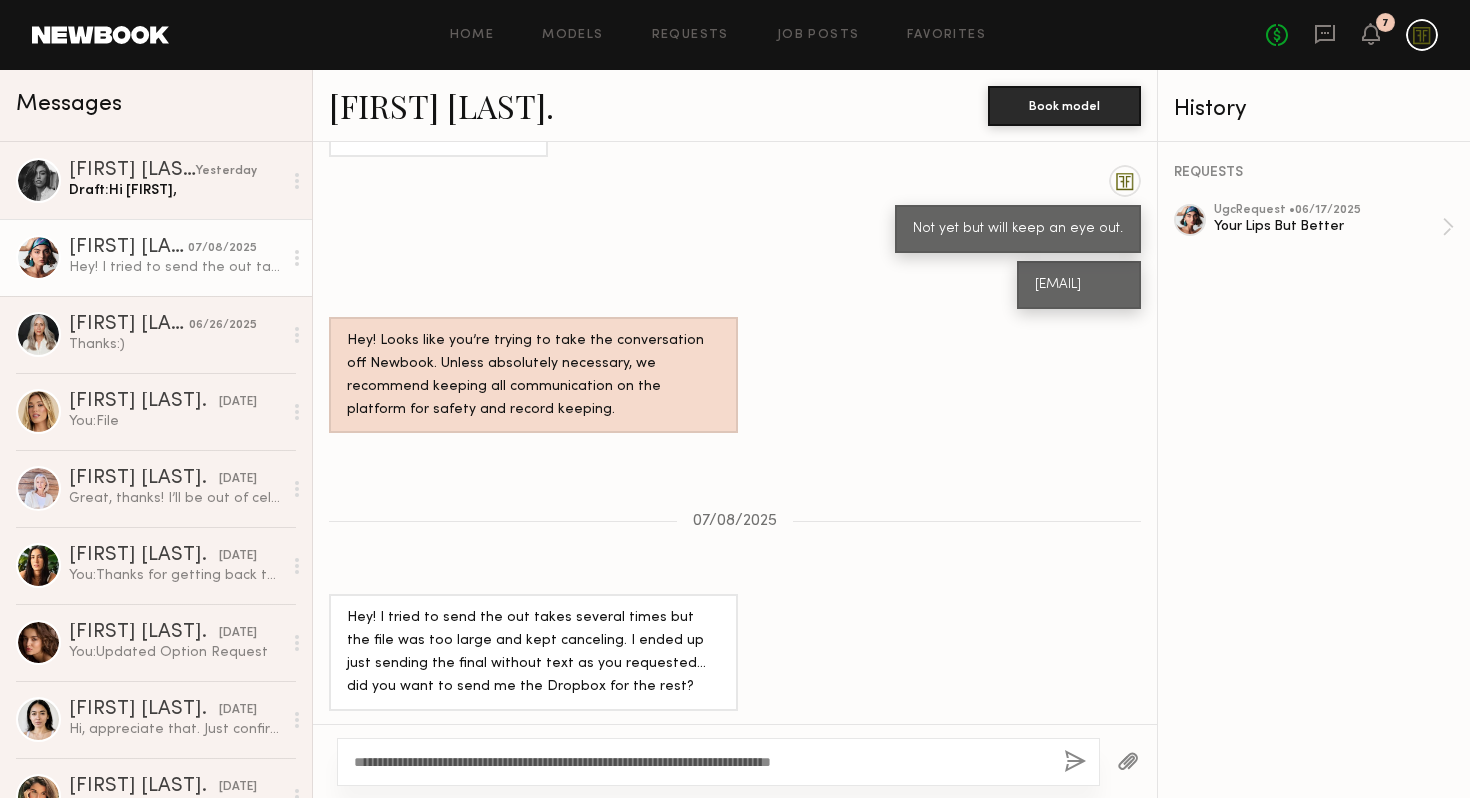 click 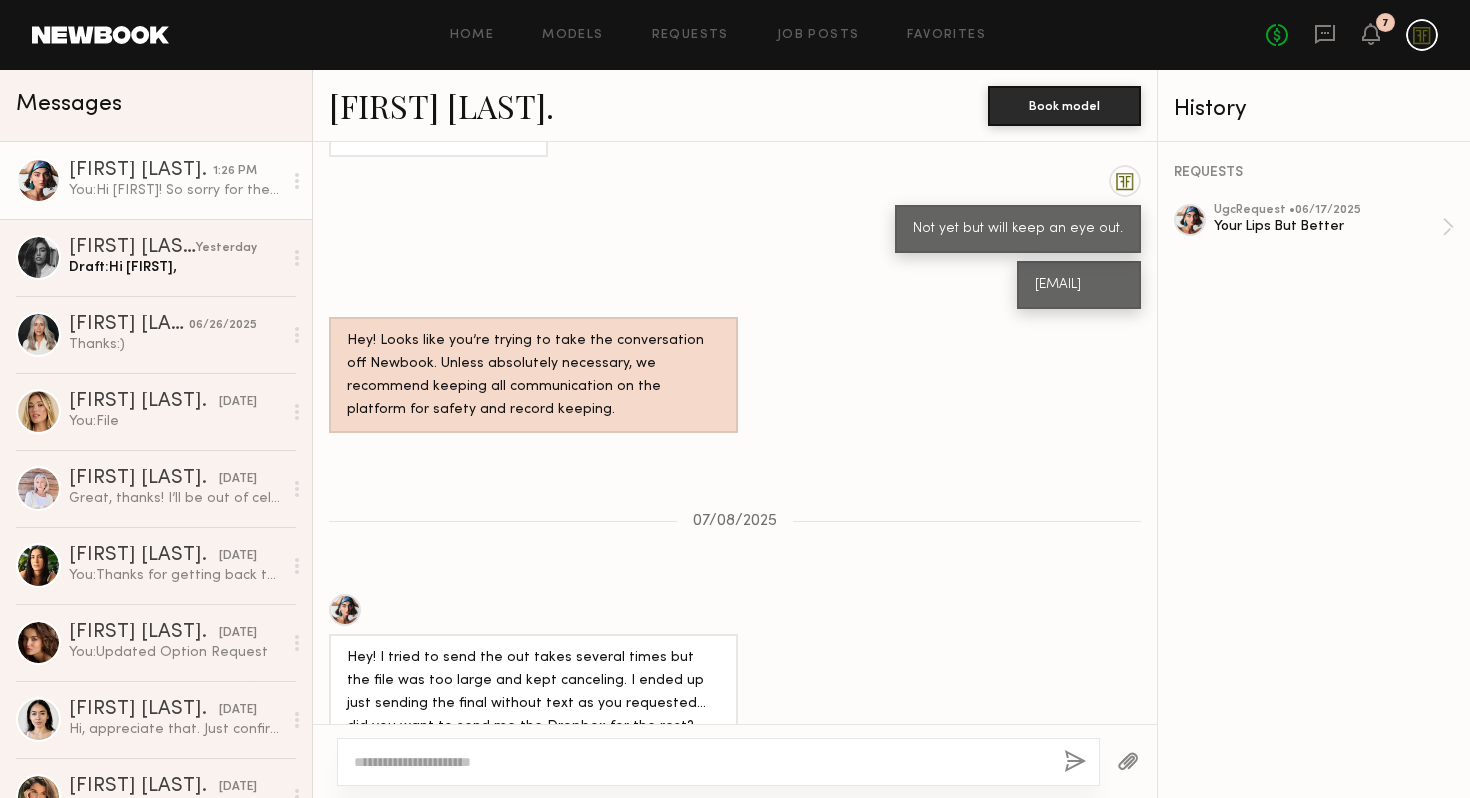 scroll, scrollTop: 2056, scrollLeft: 0, axis: vertical 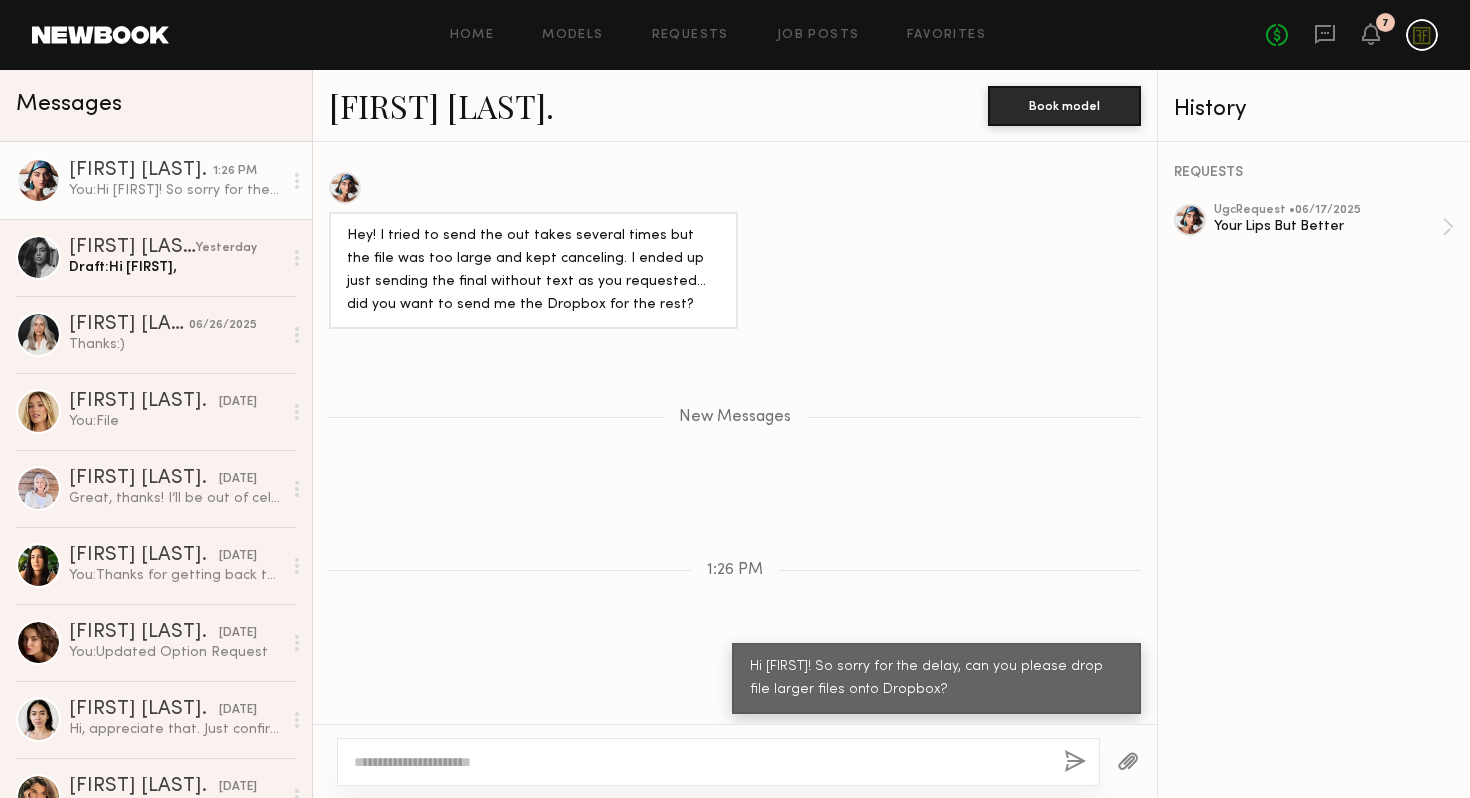 click 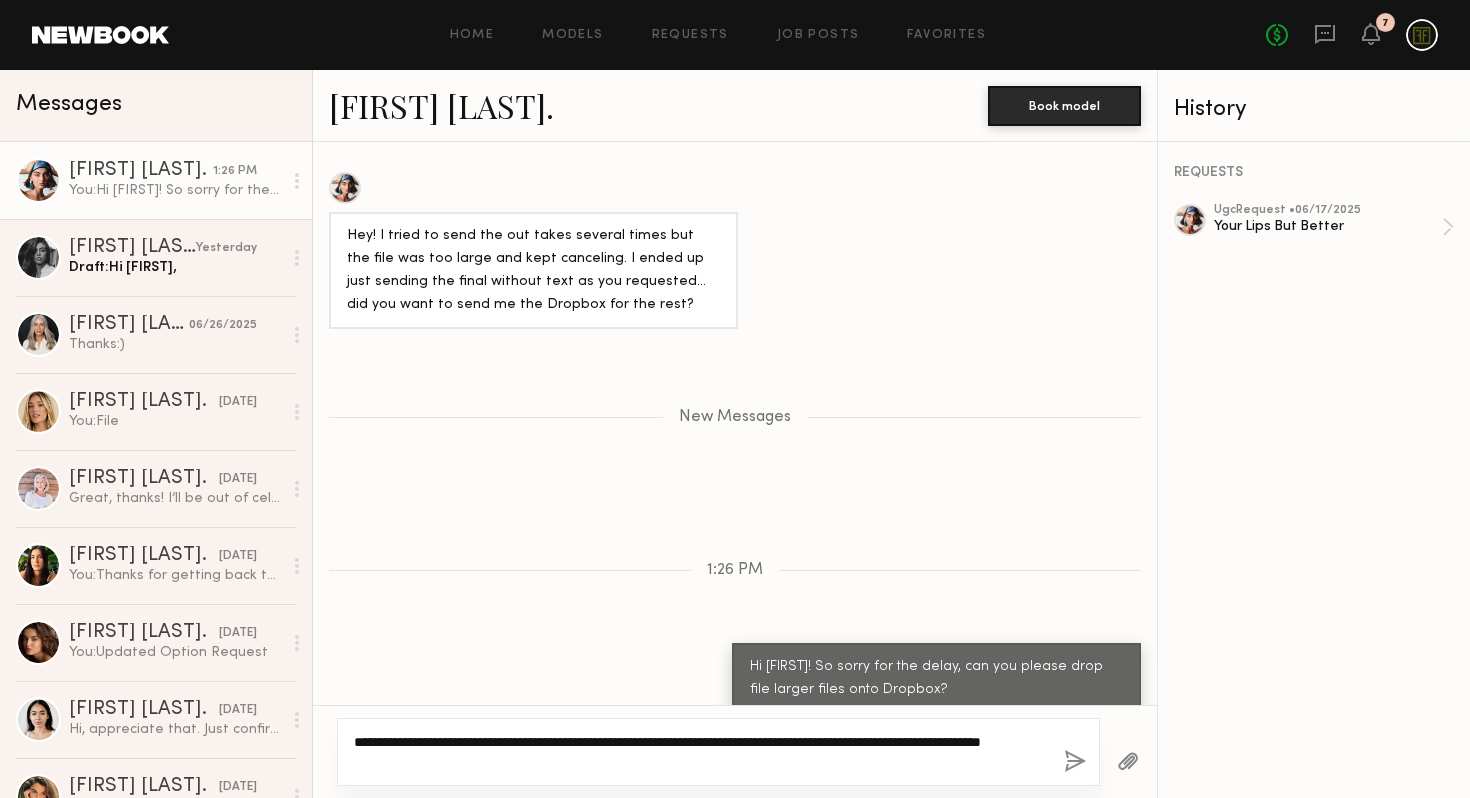 type on "**********" 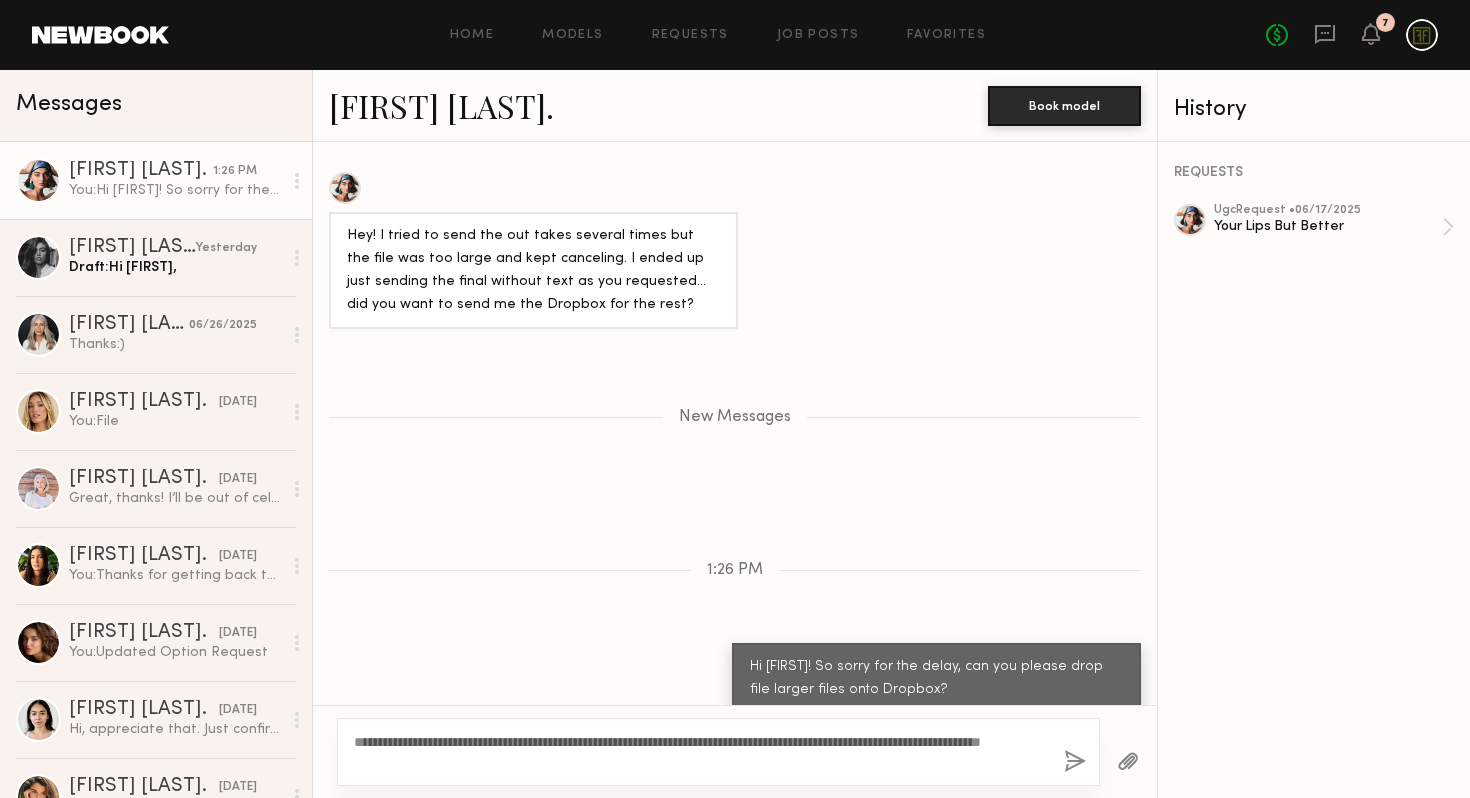 click 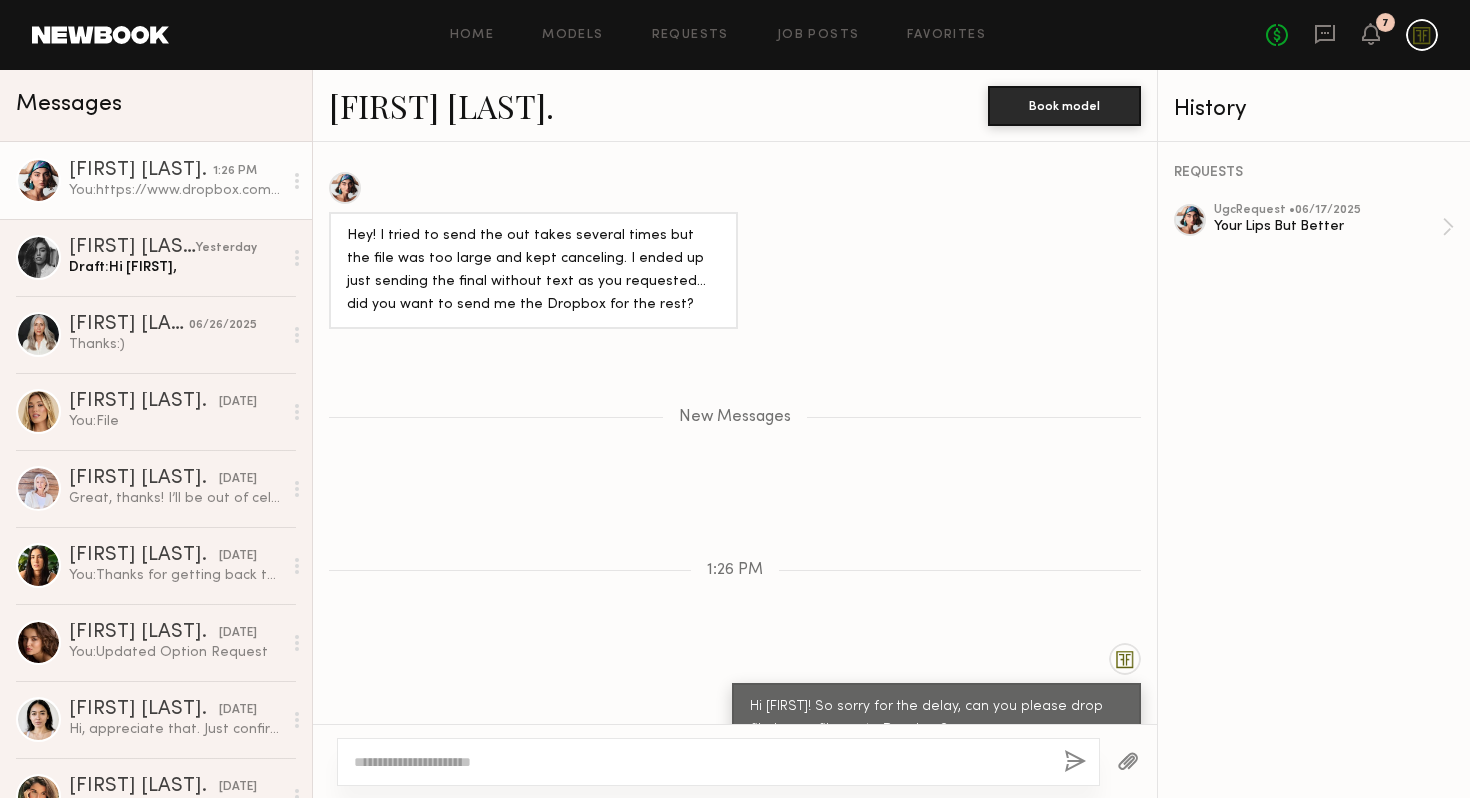 scroll, scrollTop: 2198, scrollLeft: 0, axis: vertical 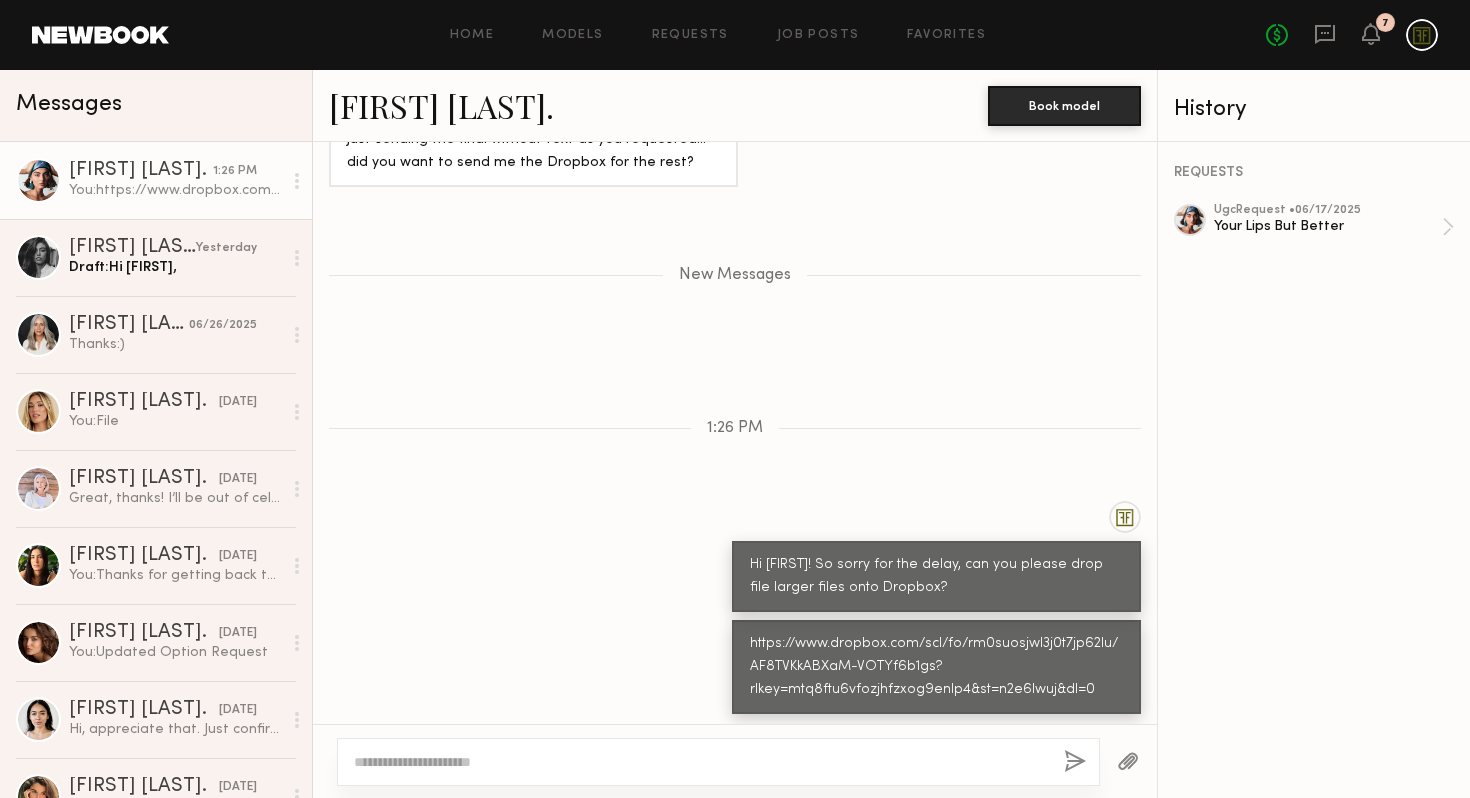 click on "https://www.dropbox.com/scl/fo/rm0suosjwl3j0t7jp62lu/AF8TVKkABXaM-VOTYf6b1gs?rlkey=mtq8ftu6vfozjhfzxog9enlp4&st=n2e6lwuj&dl=0" 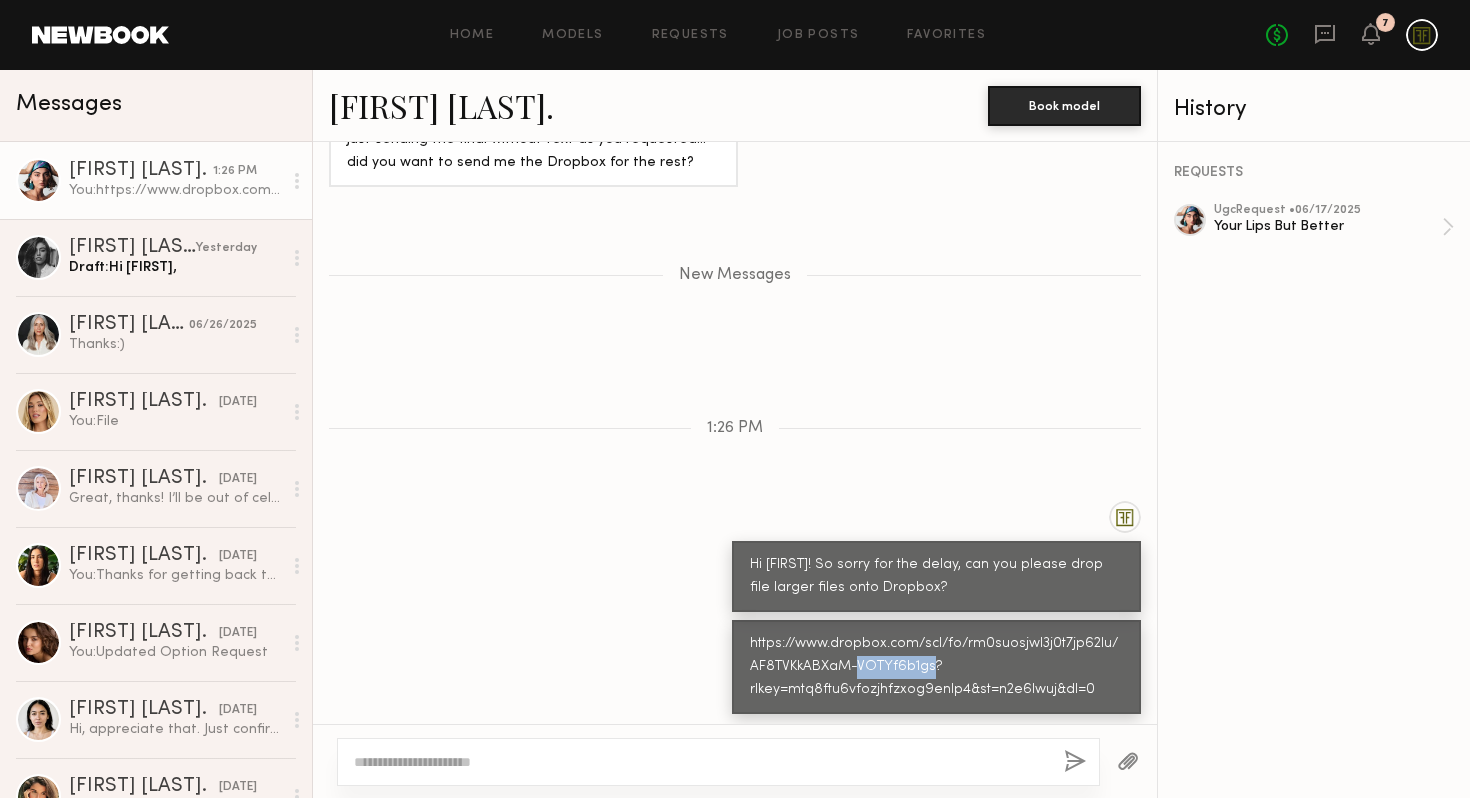 click on "https://www.dropbox.com/scl/fo/rm0suosjwl3j0t7jp62lu/AF8TVKkABXaM-VOTYf6b1gs?rlkey=mtq8ftu6vfozjhfzxog9enlp4&st=n2e6lwuj&dl=0" 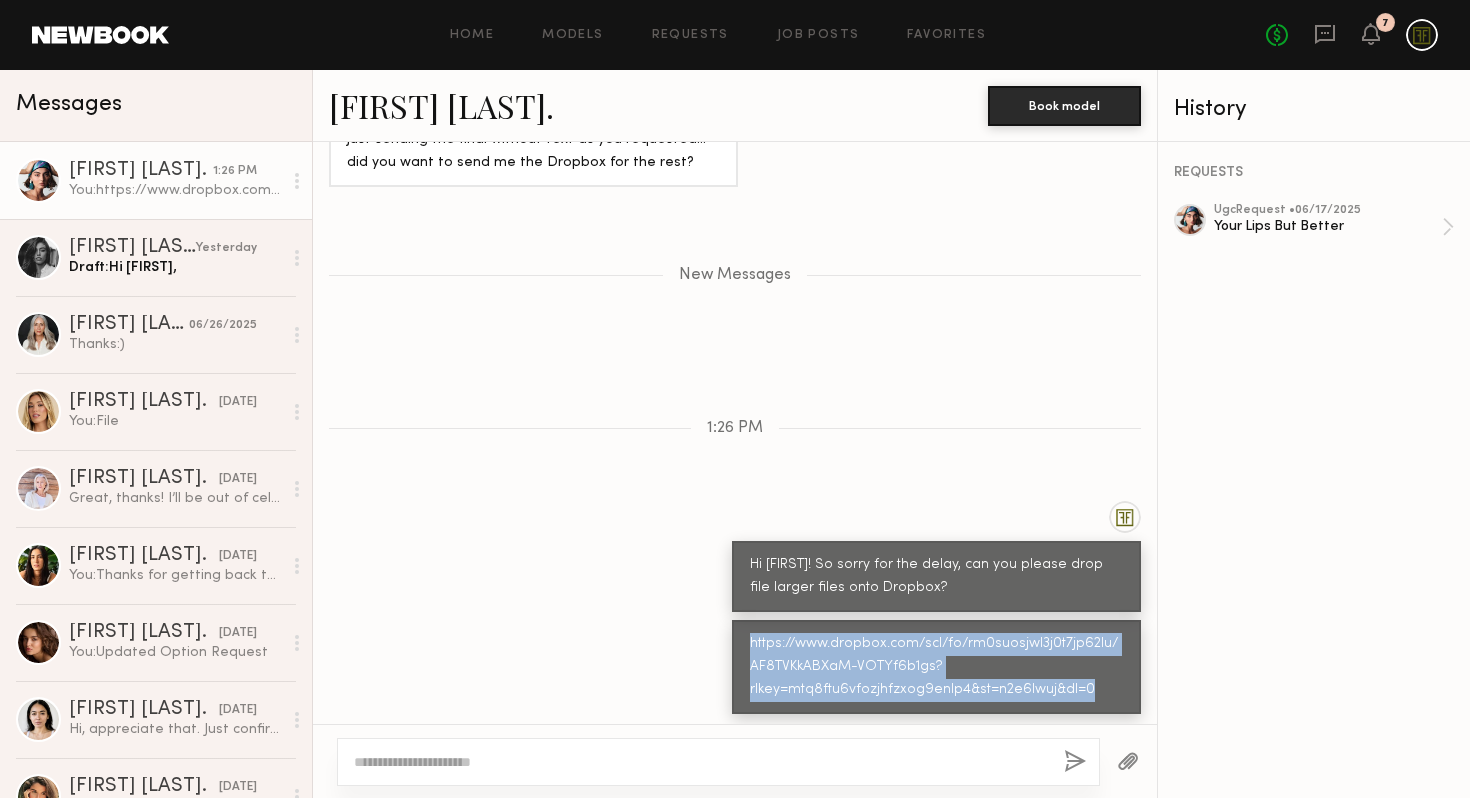click on "https://www.dropbox.com/scl/fo/rm0suosjwl3j0t7jp62lu/AF8TVKkABXaM-VOTYf6b1gs?rlkey=mtq8ftu6vfozjhfzxog9enlp4&st=n2e6lwuj&dl=0" 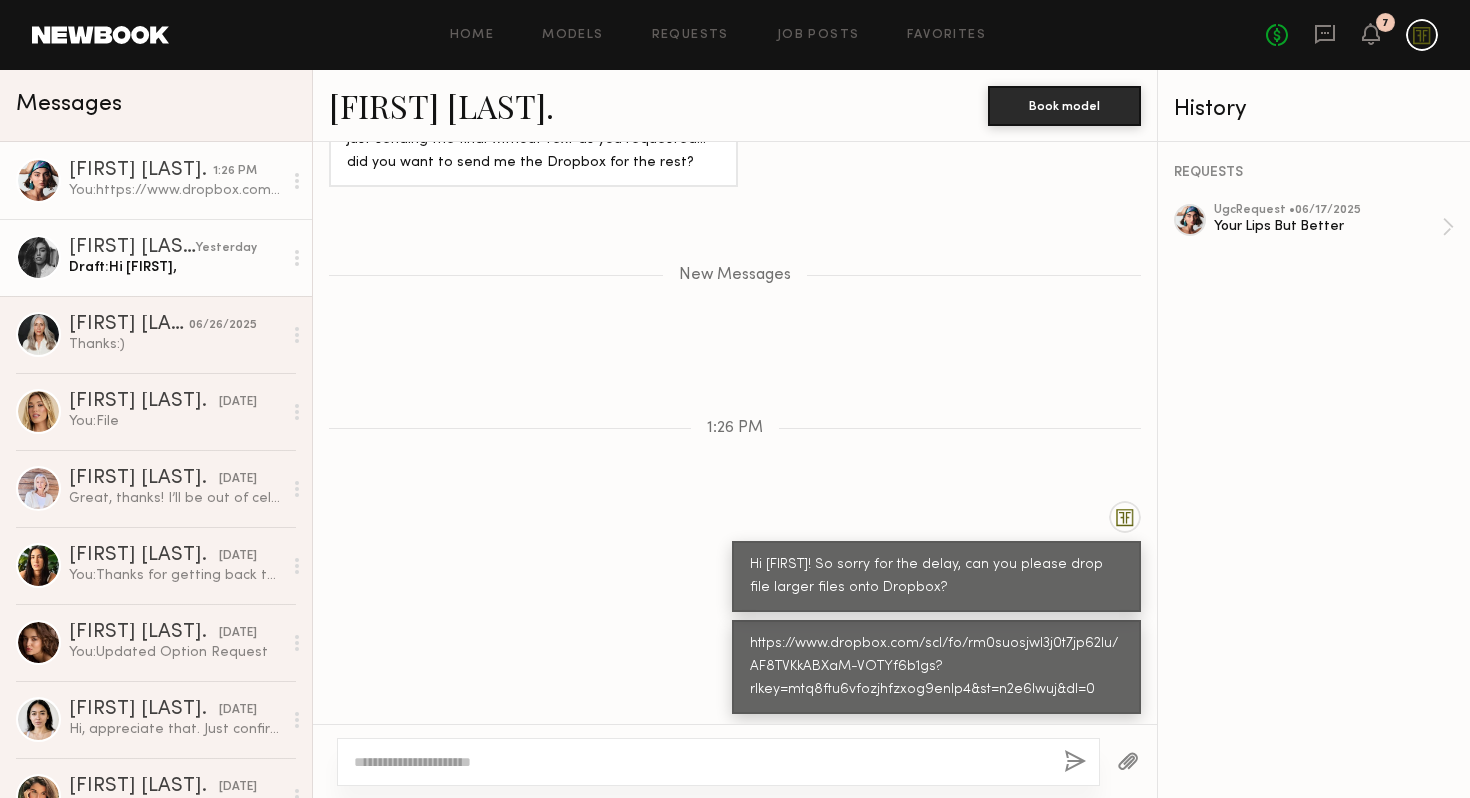 click on "[FIRST] [LAST]. [TIME] You:  Hi [FIRST]," 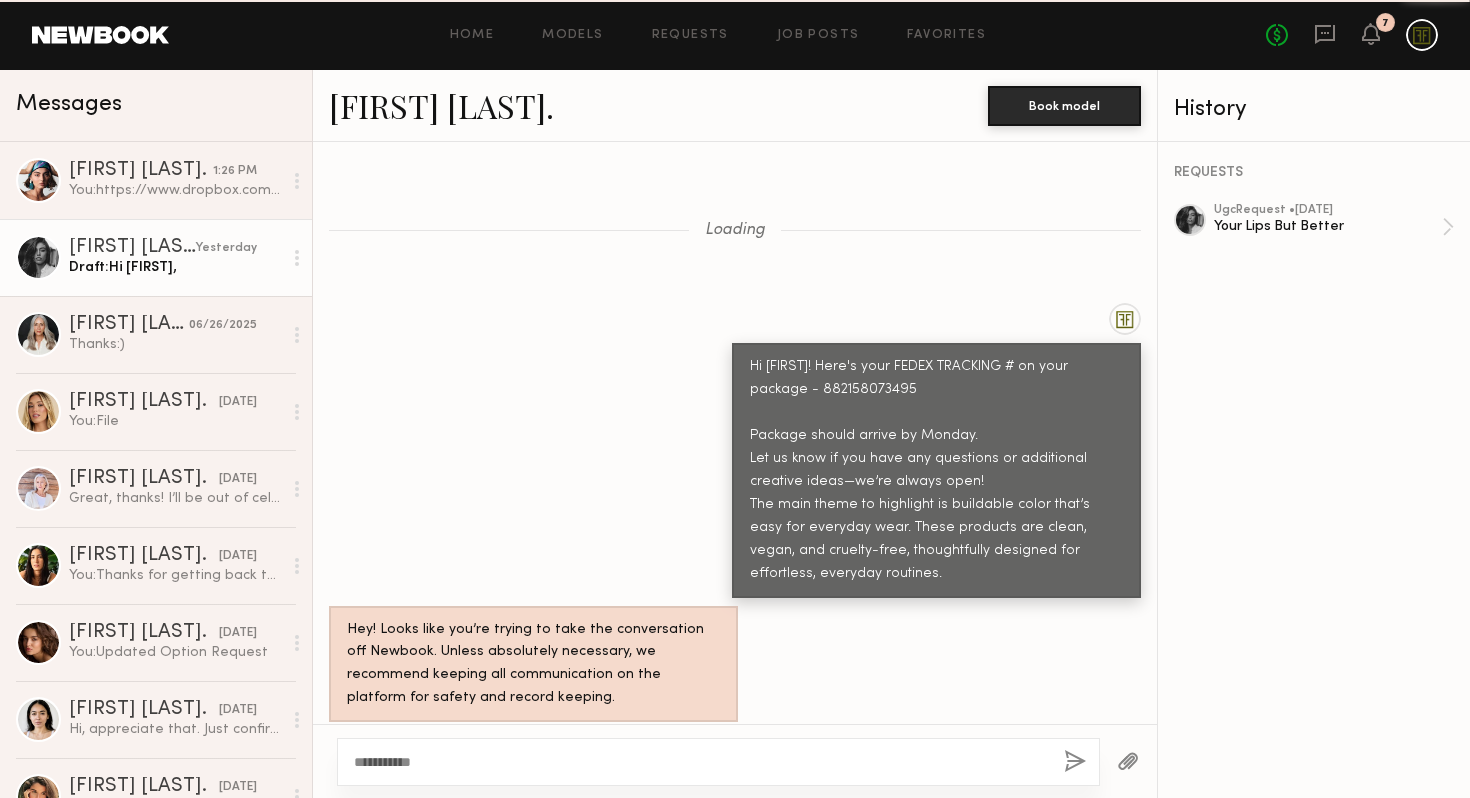 scroll, scrollTop: 1709, scrollLeft: 0, axis: vertical 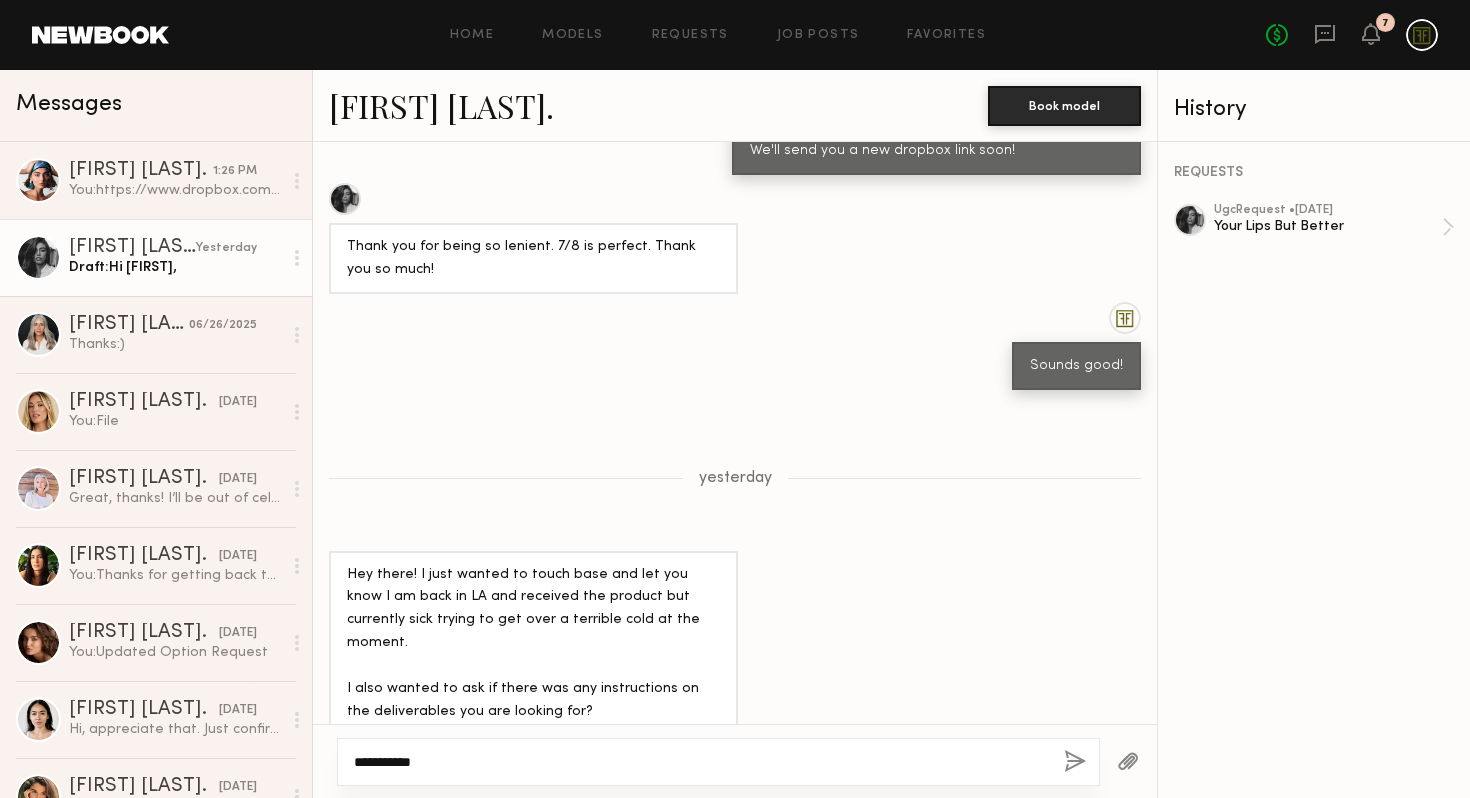 click on "**********" 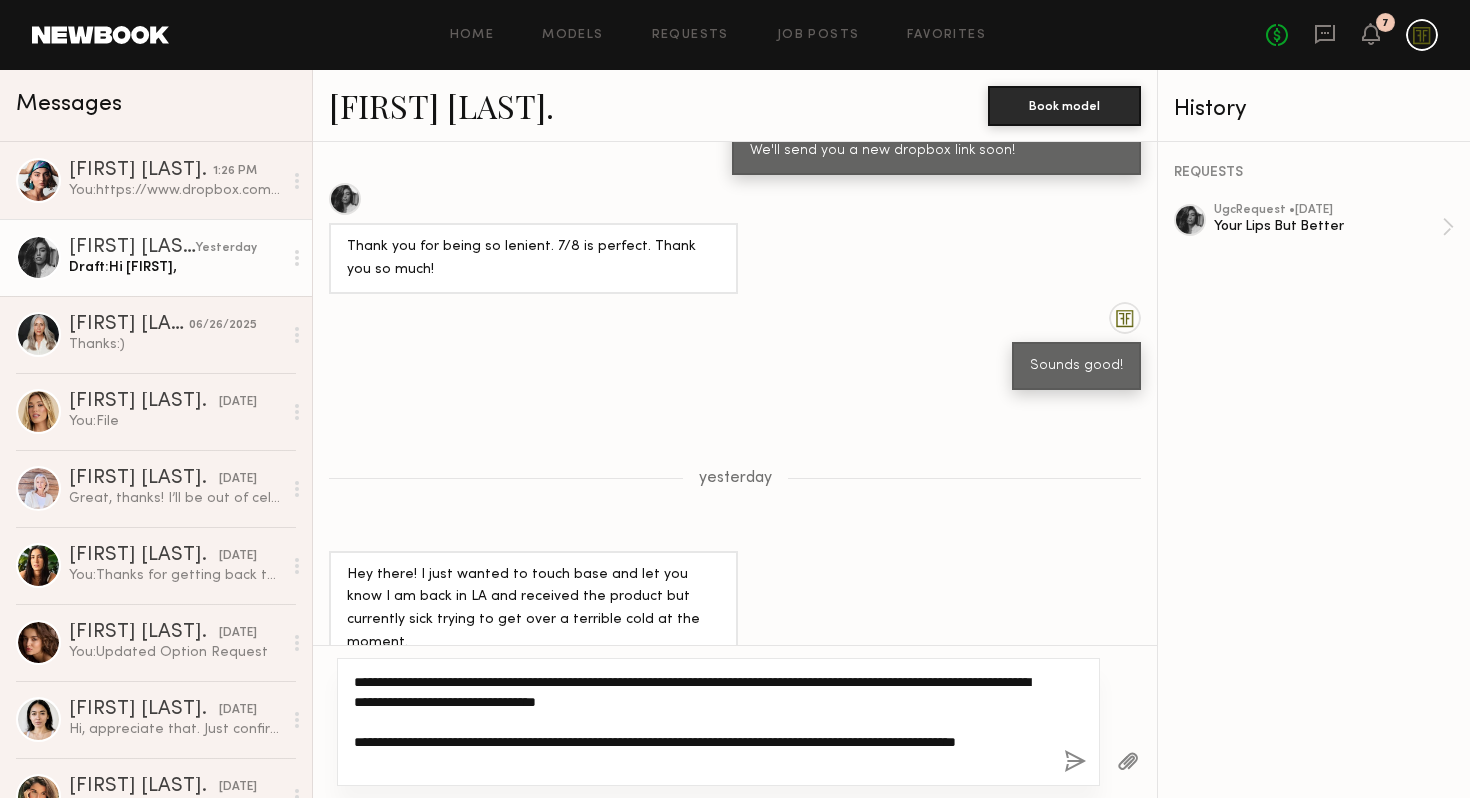 click on "**********" 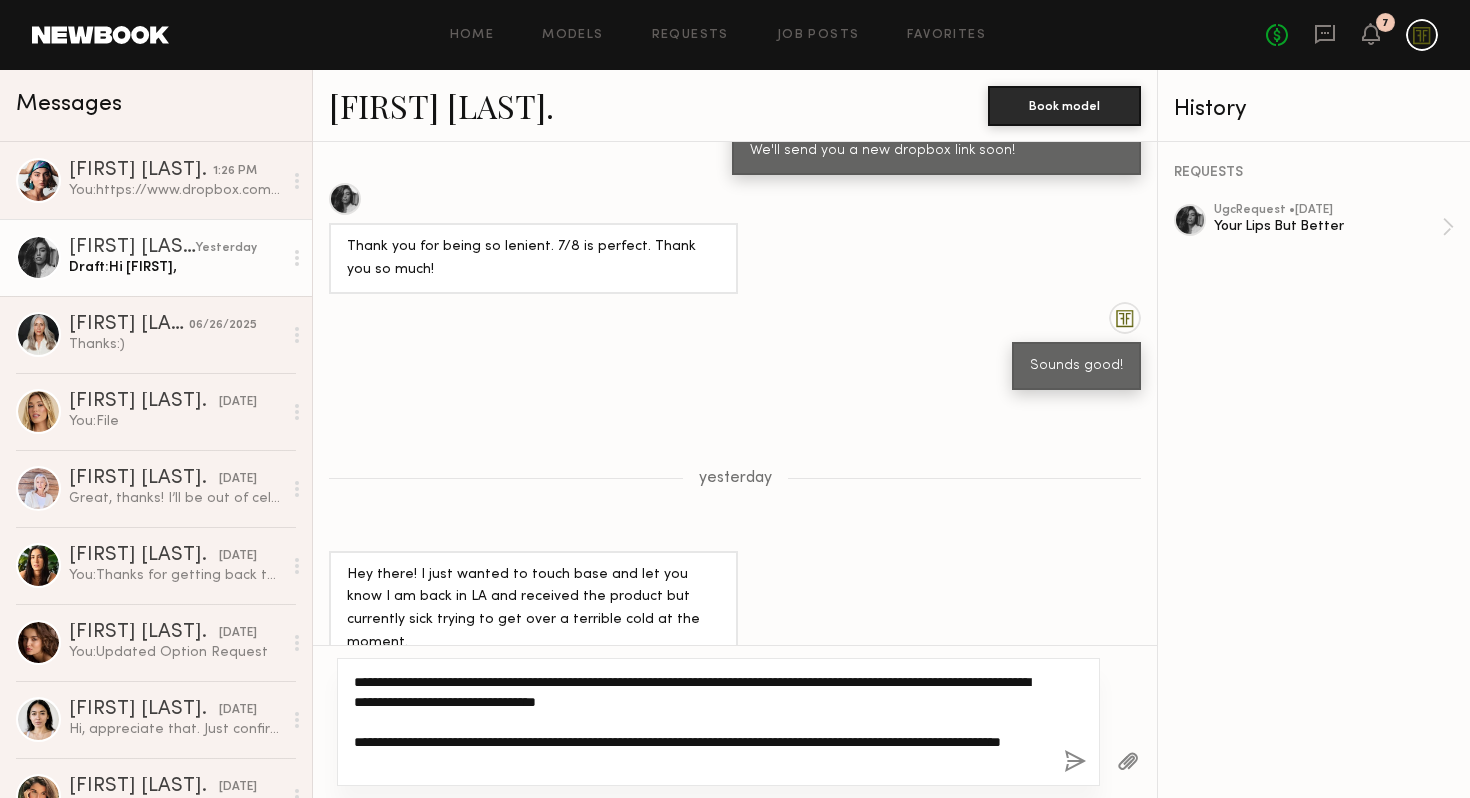 click on "**********" 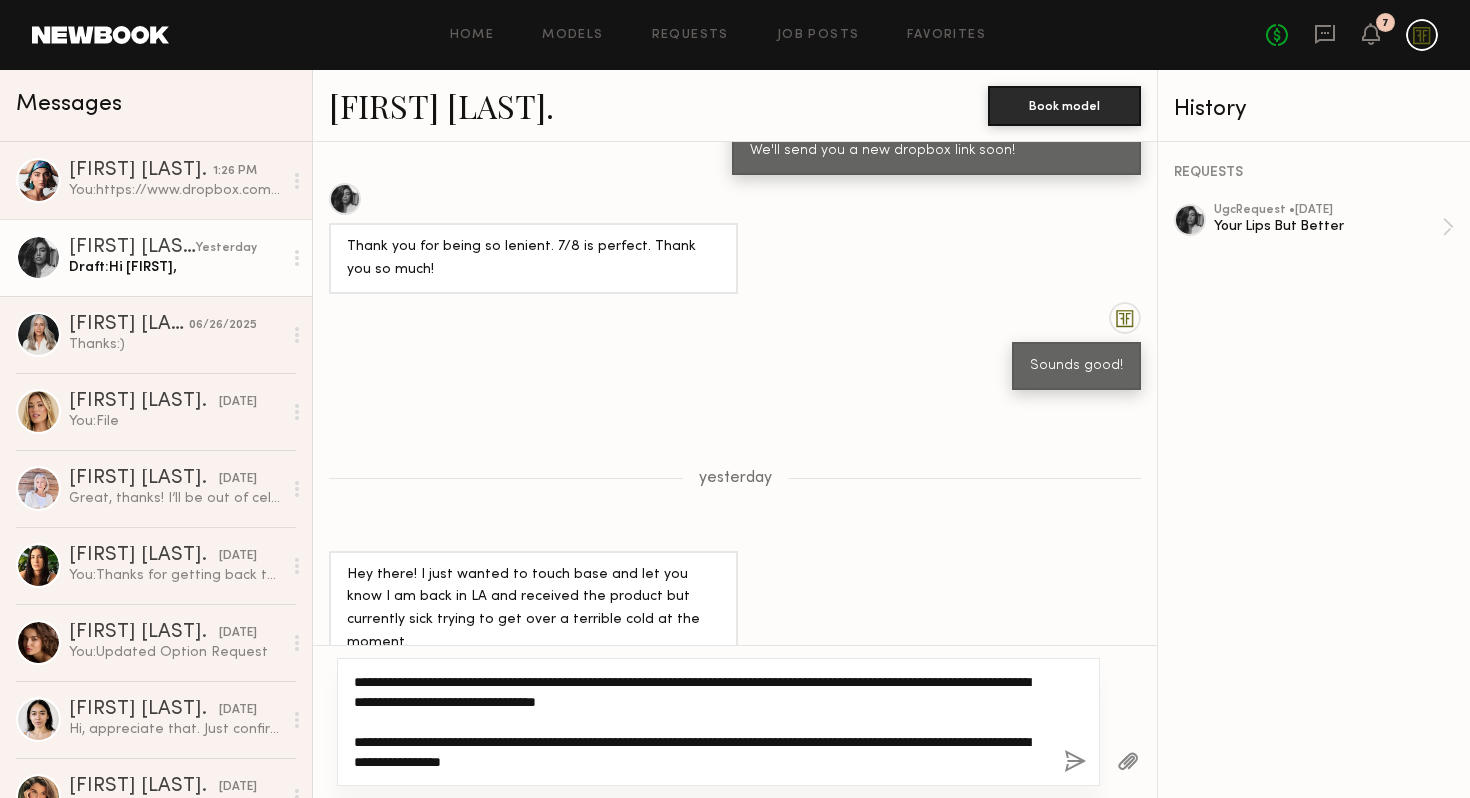 click on "**********" 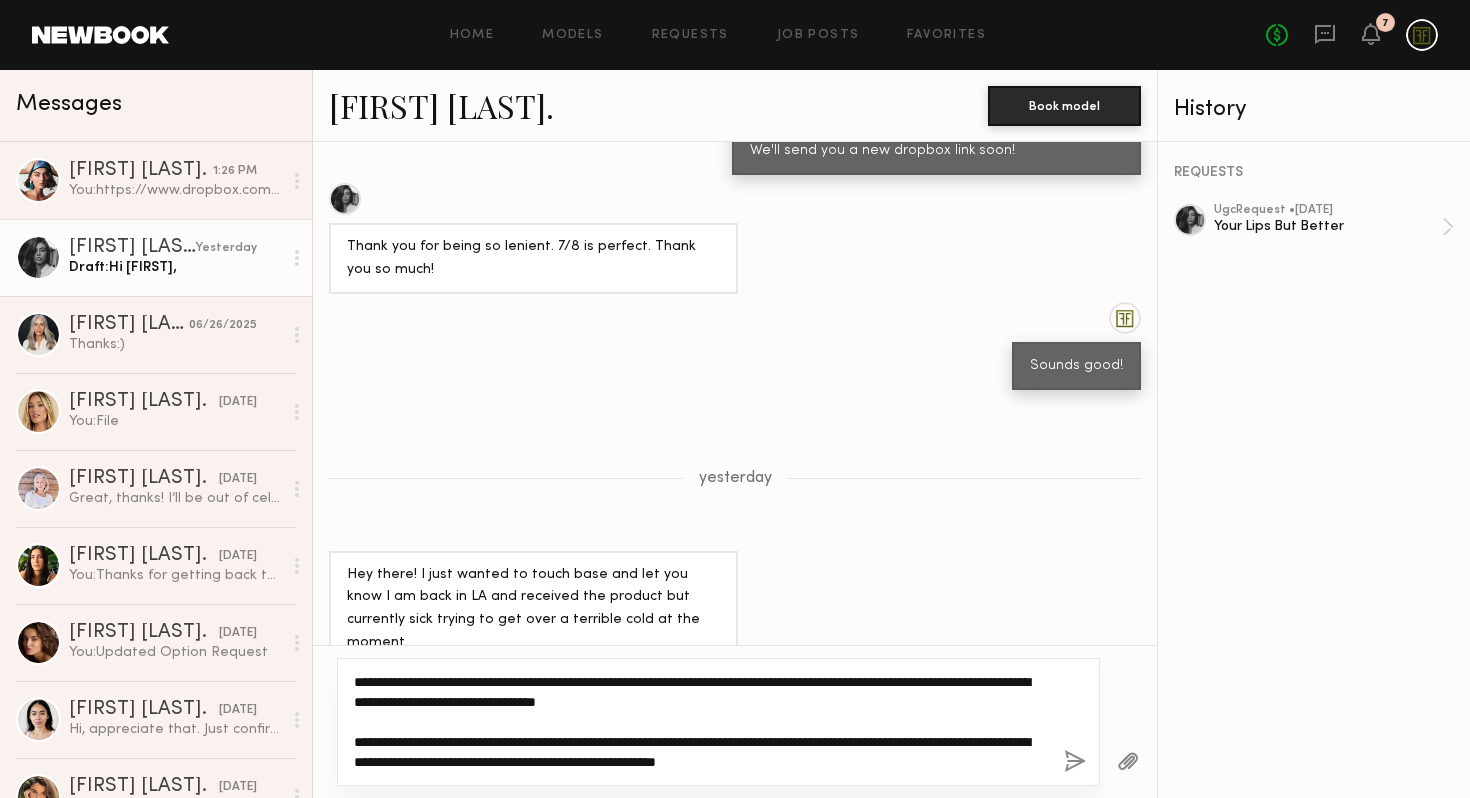 drag, startPoint x: 877, startPoint y: 767, endPoint x: 812, endPoint y: 766, distance: 65.00769 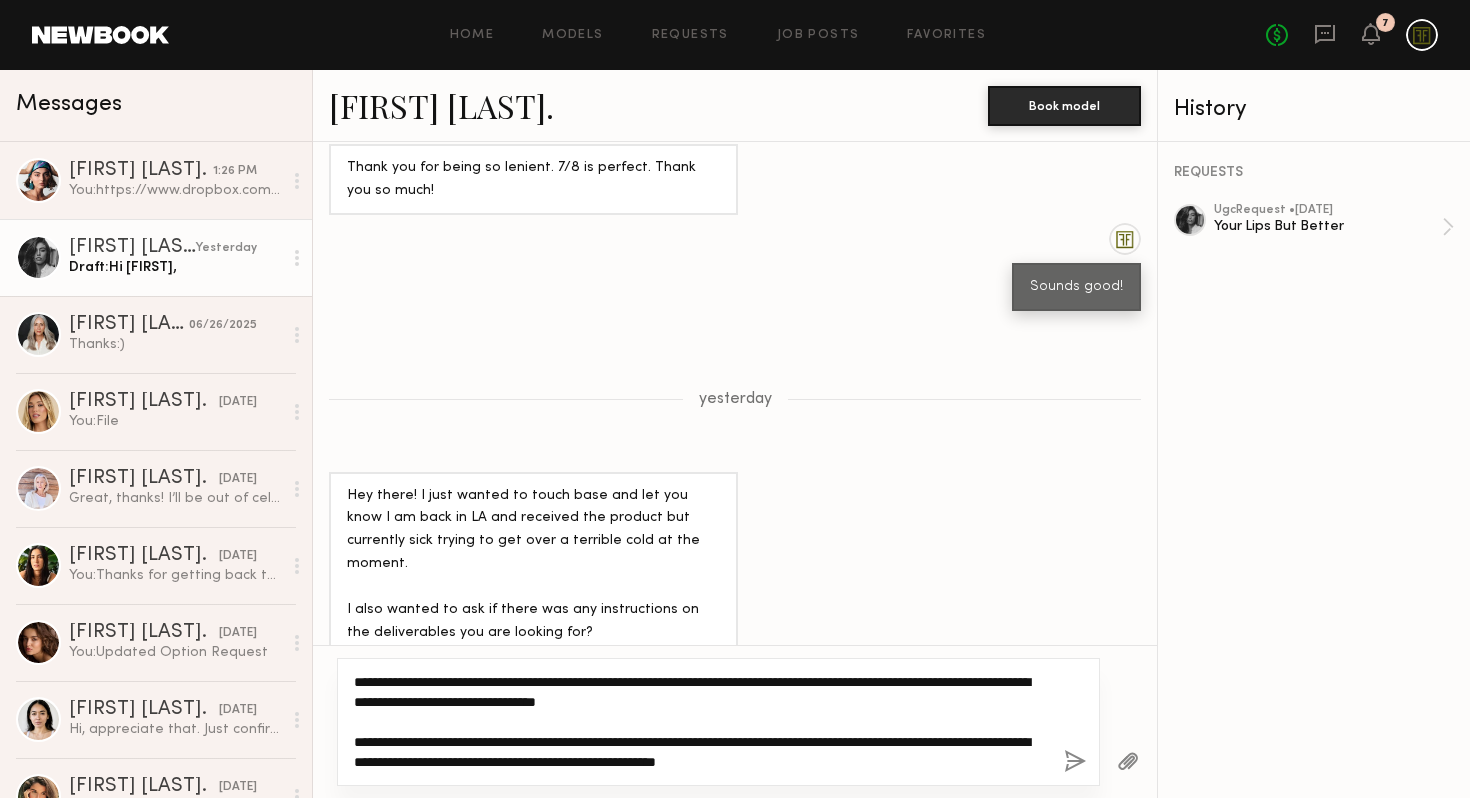 click on "**********" 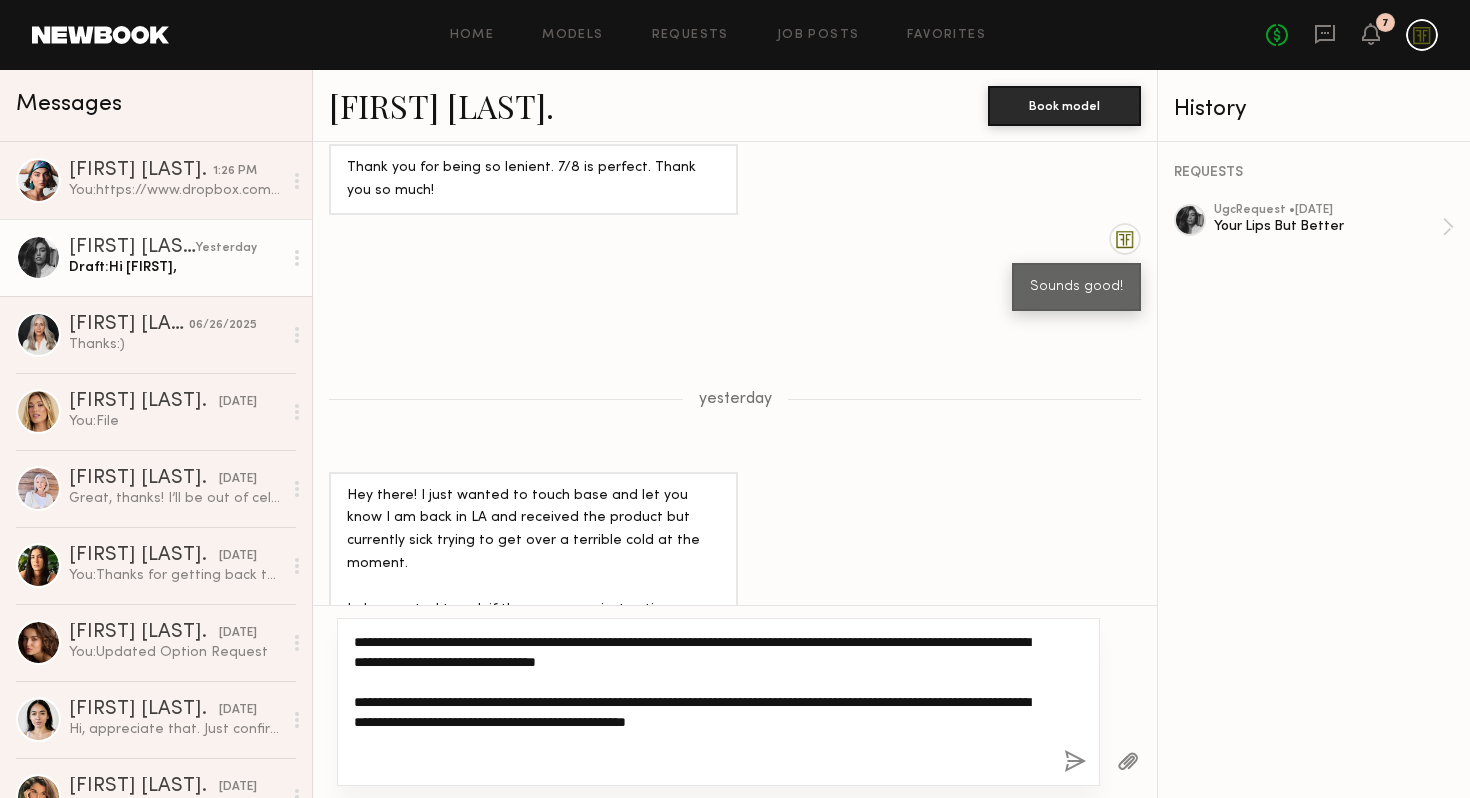 click on "**********" 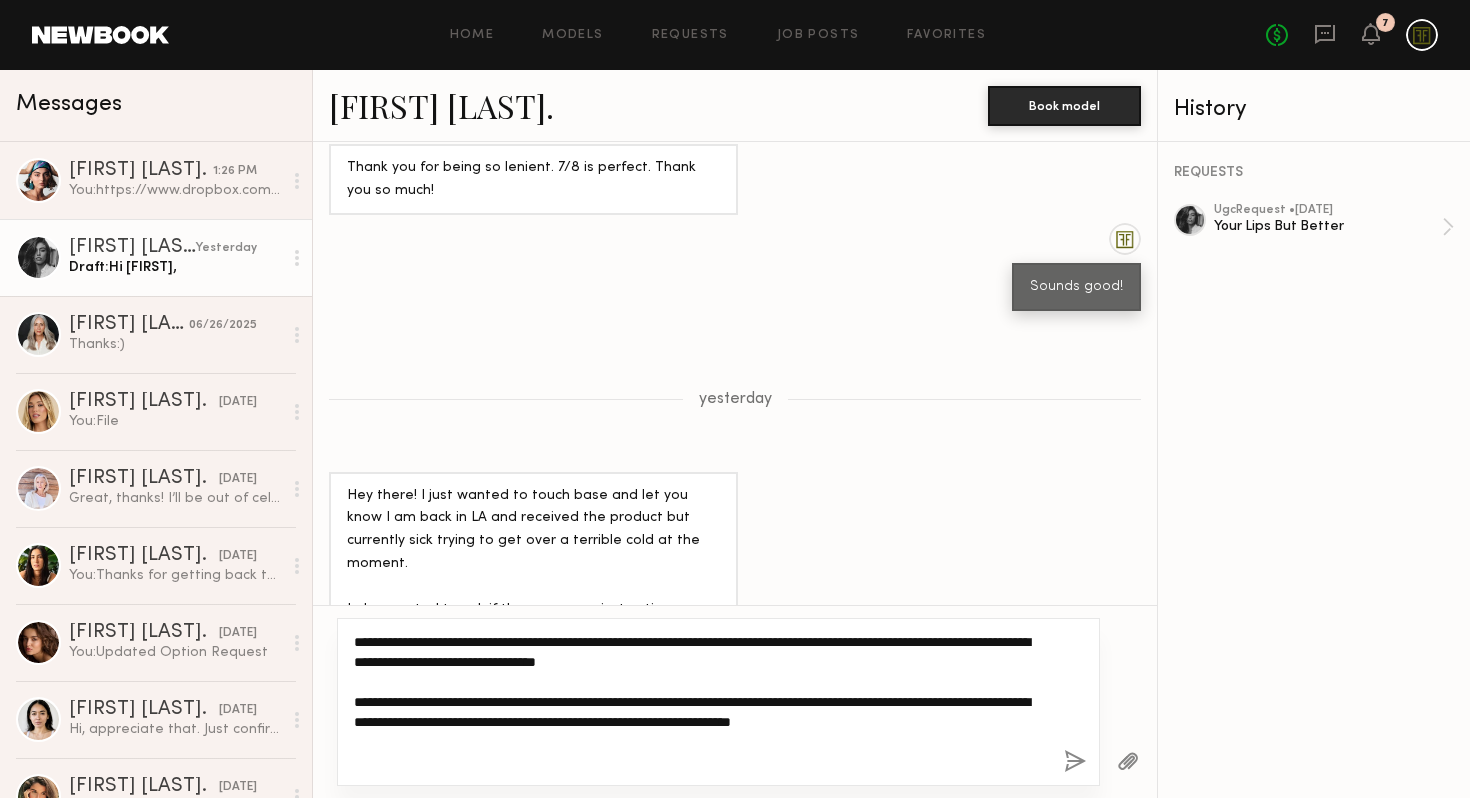 paste on "**********" 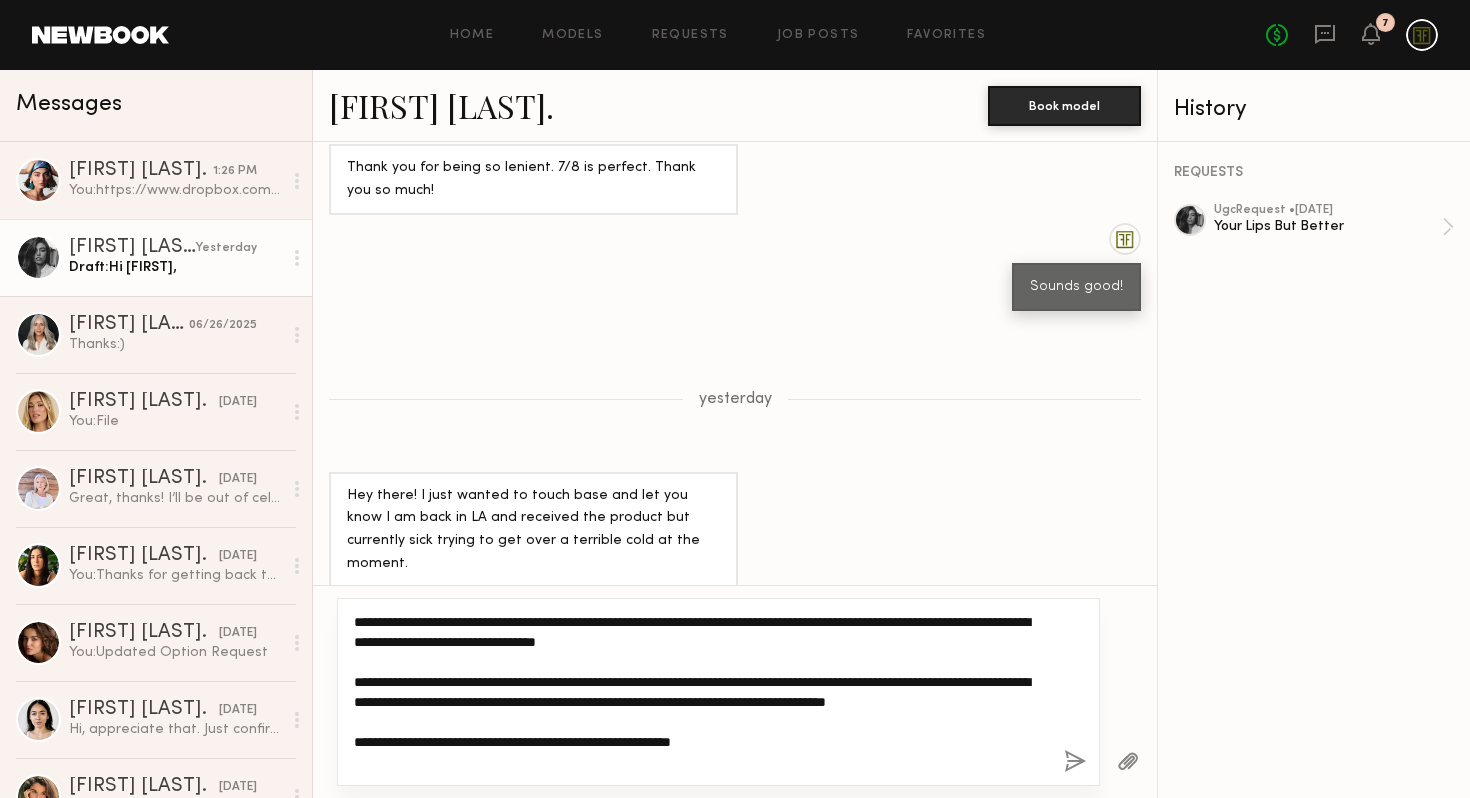 paste on "**********" 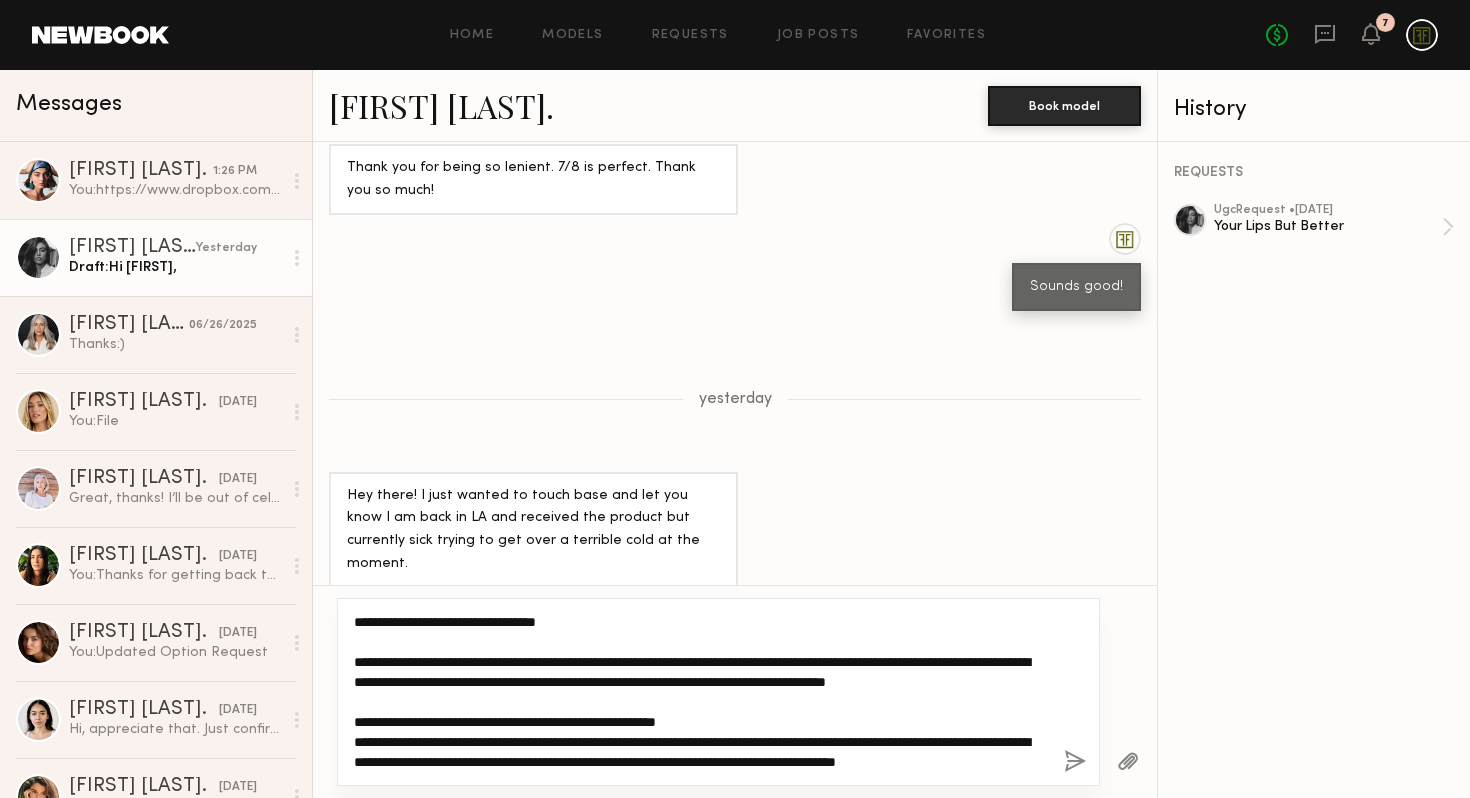 scroll, scrollTop: 100, scrollLeft: 0, axis: vertical 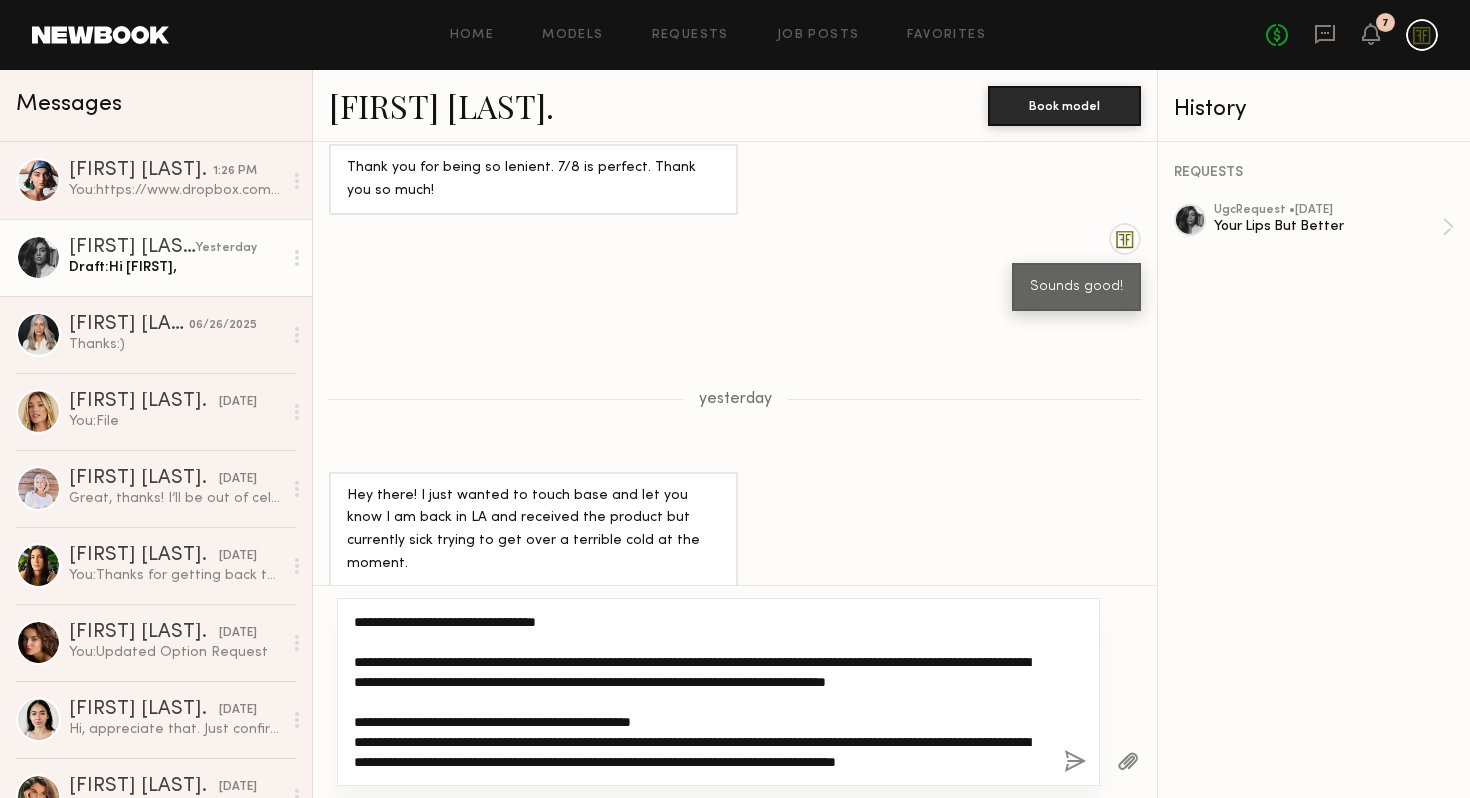 click on "**********" 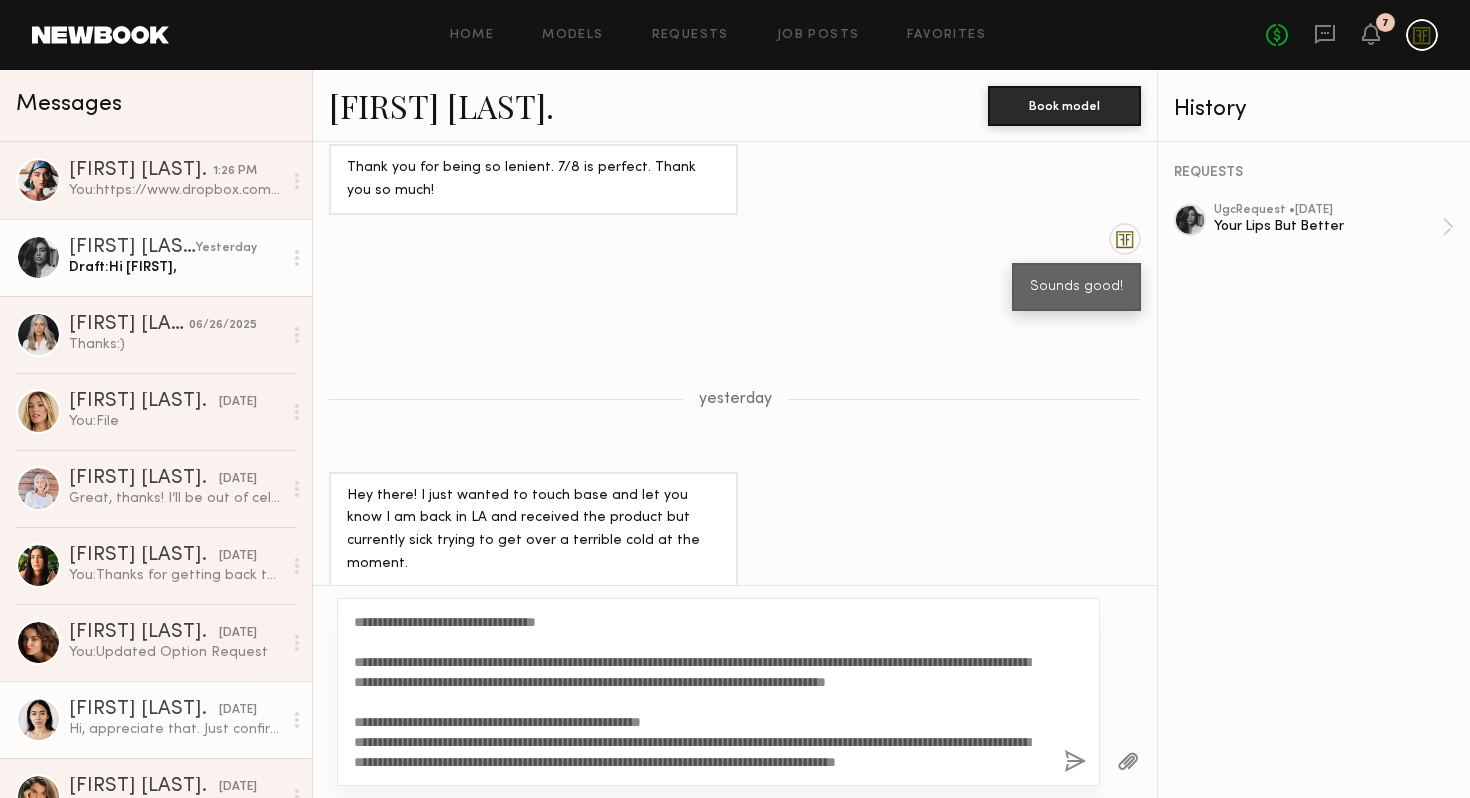 scroll, scrollTop: 1848, scrollLeft: 0, axis: vertical 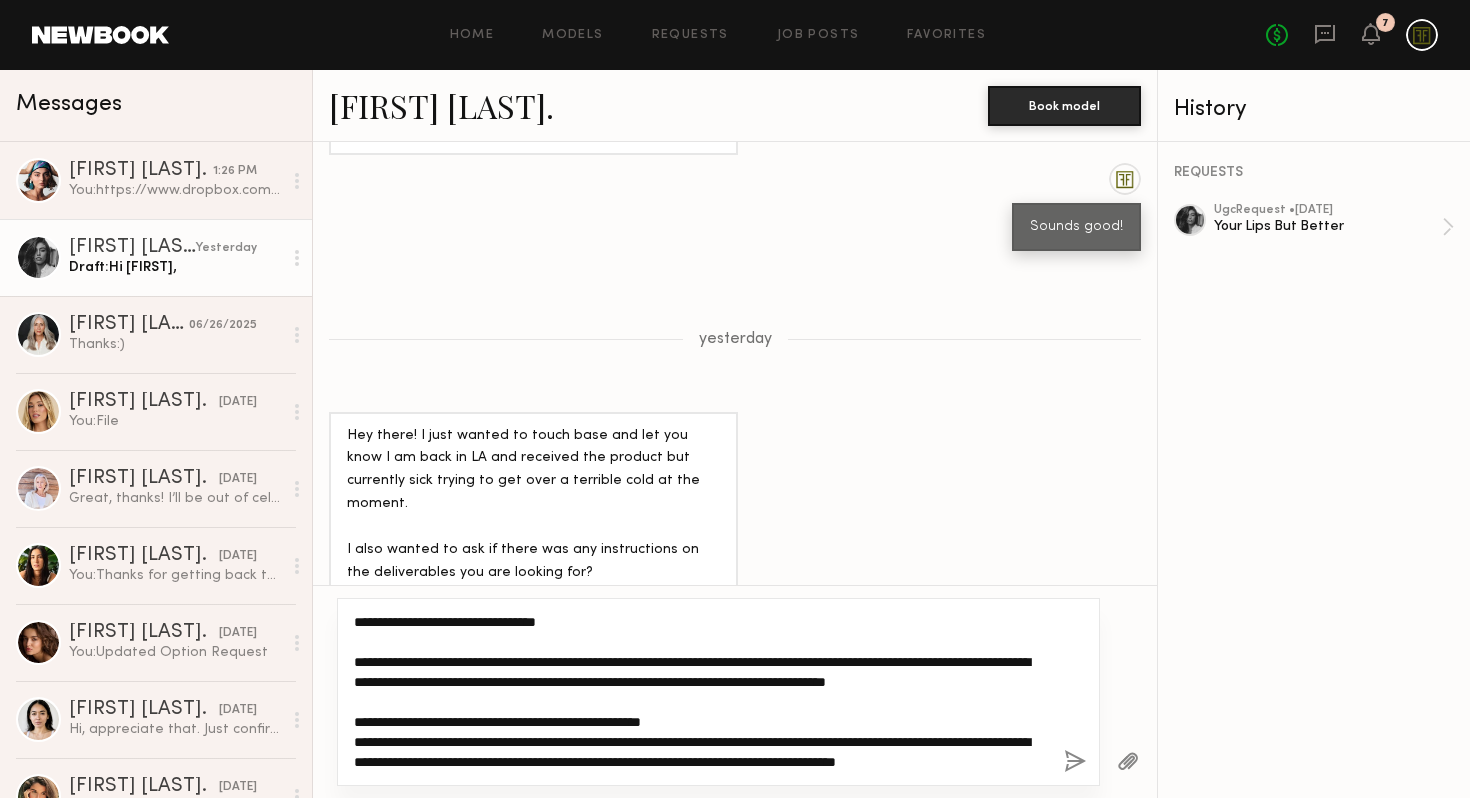 drag, startPoint x: 500, startPoint y: 742, endPoint x: 352, endPoint y: 701, distance: 153.57408 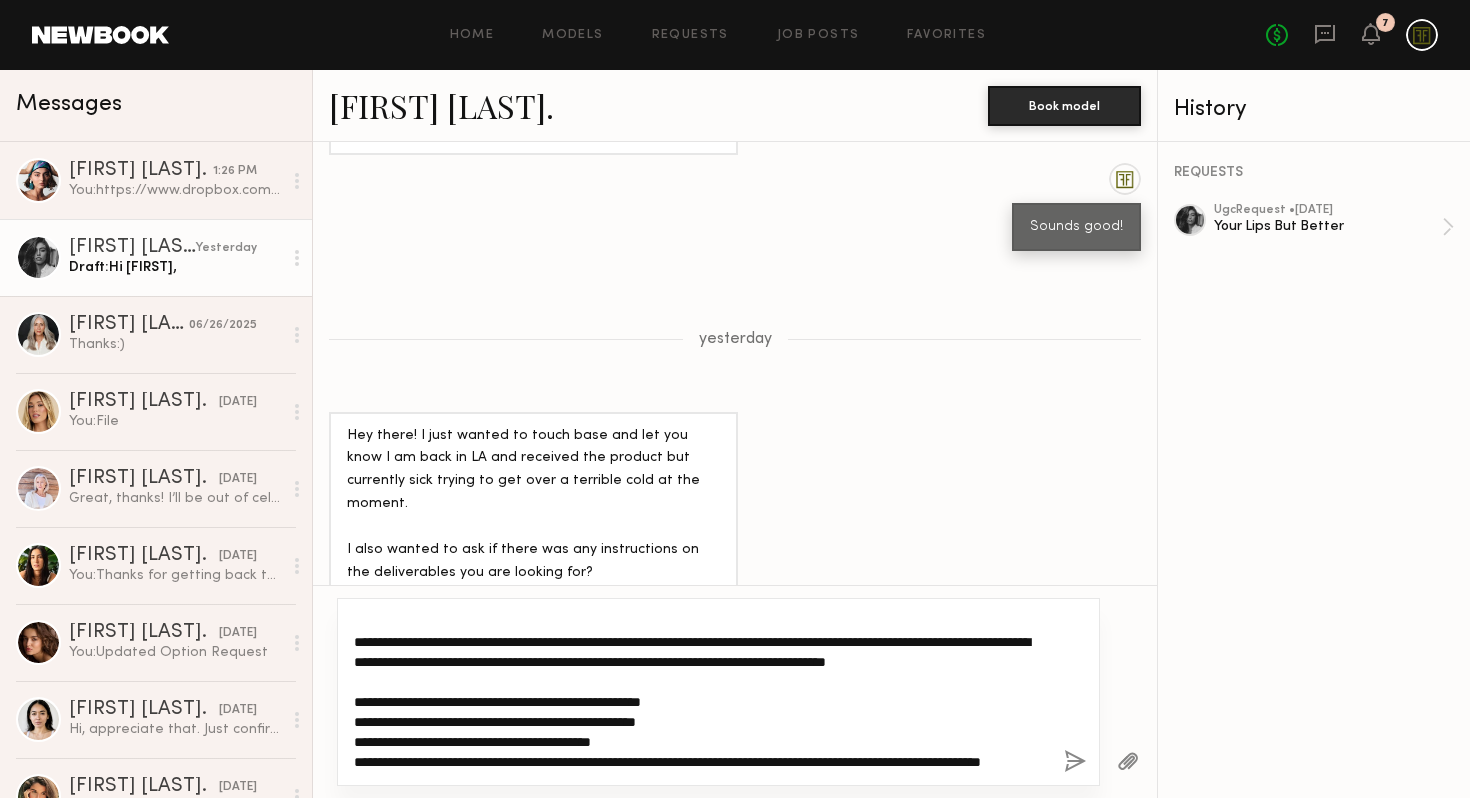 scroll, scrollTop: 67, scrollLeft: 0, axis: vertical 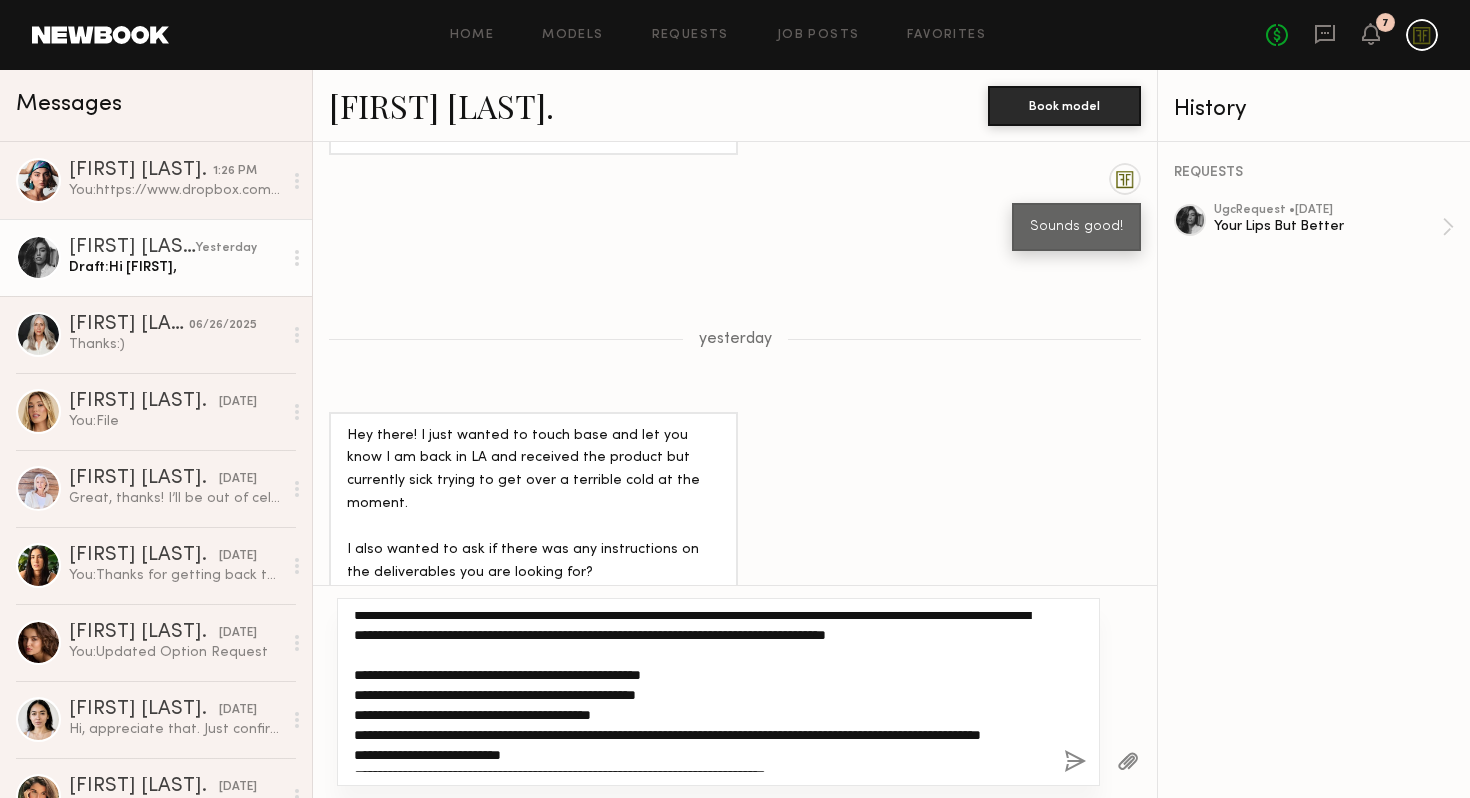 drag, startPoint x: 374, startPoint y: 716, endPoint x: 338, endPoint y: 716, distance: 36 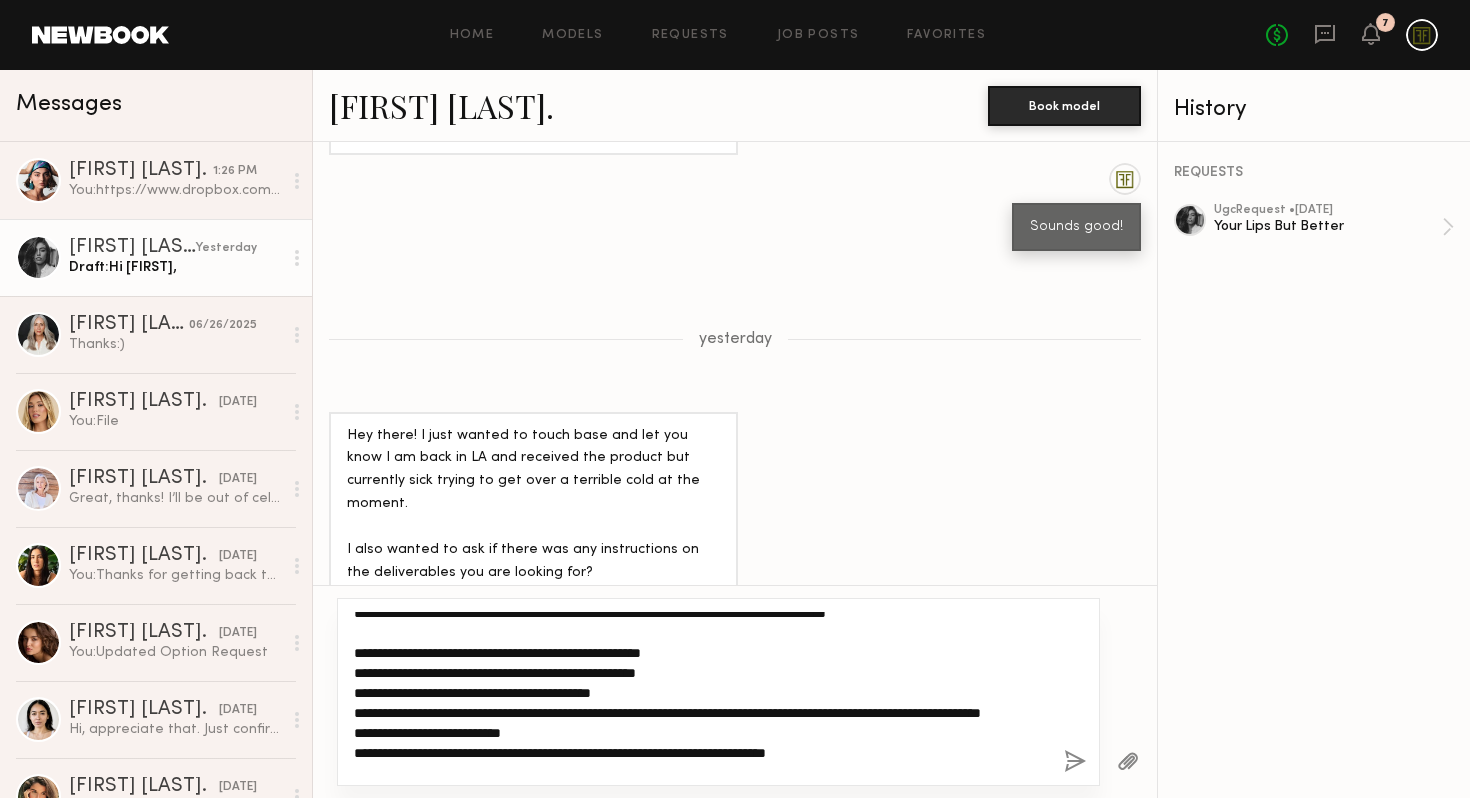 scroll, scrollTop: 110, scrollLeft: 0, axis: vertical 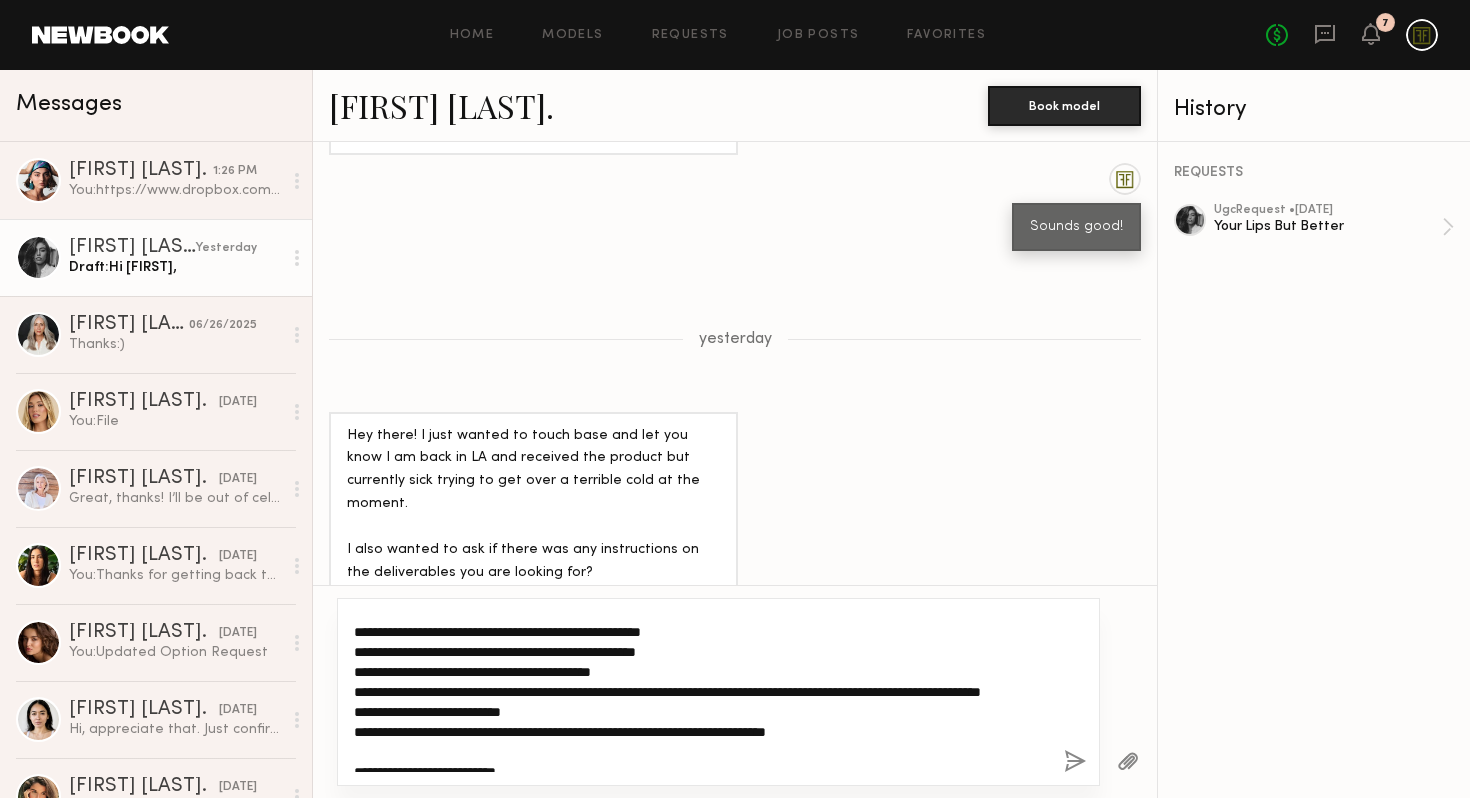 click on "**********" 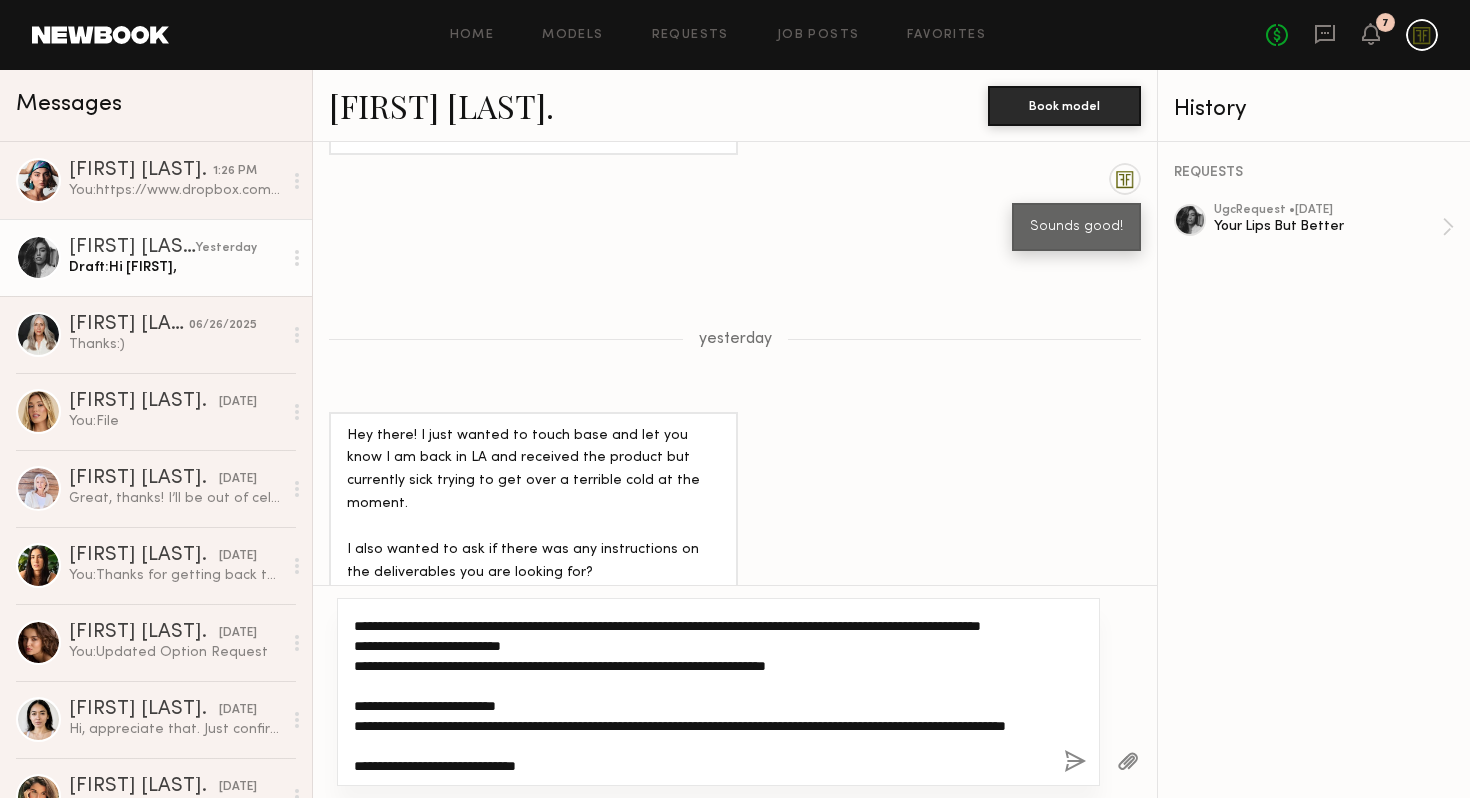 scroll, scrollTop: 280, scrollLeft: 0, axis: vertical 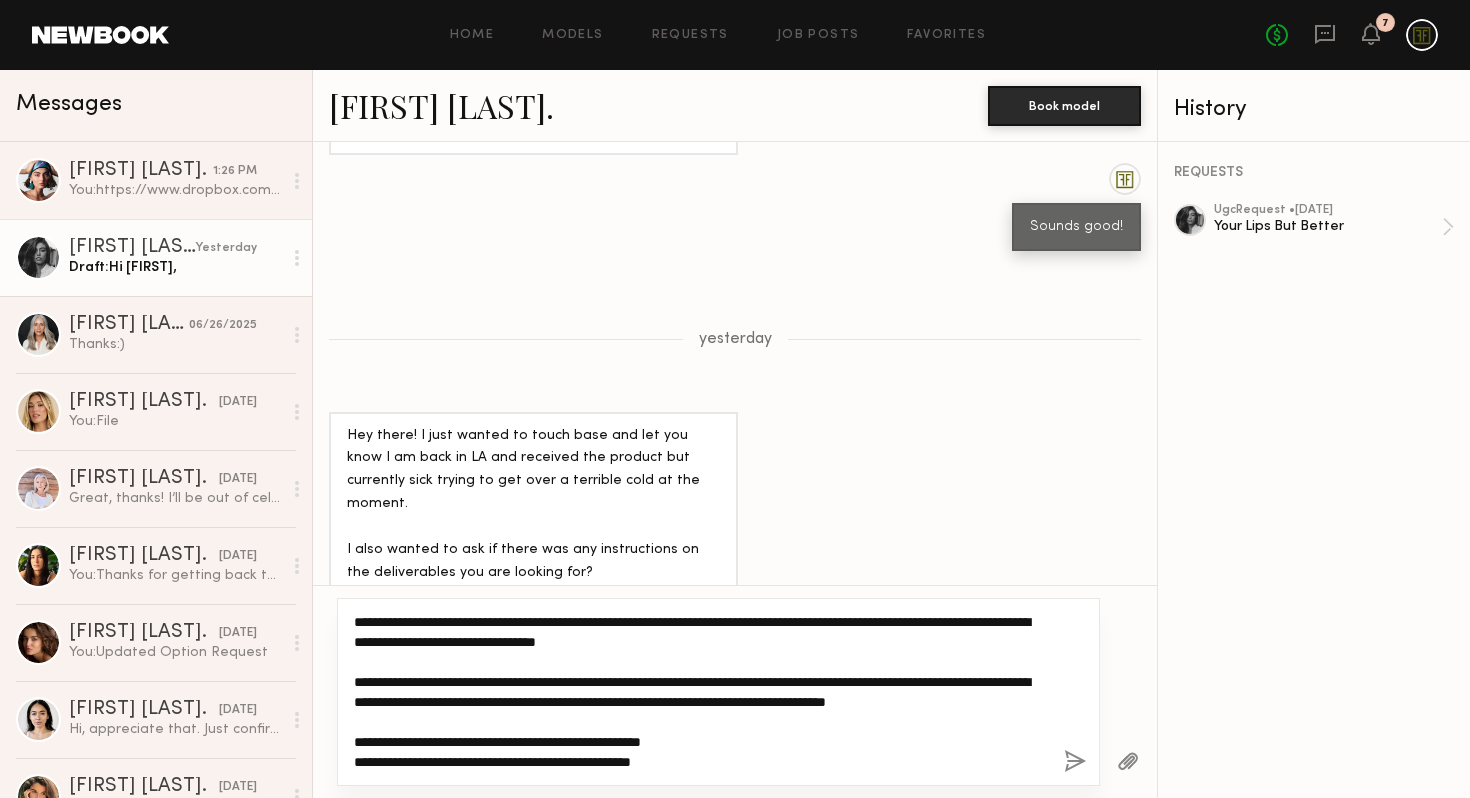 drag, startPoint x: 584, startPoint y: 717, endPoint x: 324, endPoint y: 757, distance: 263.05893 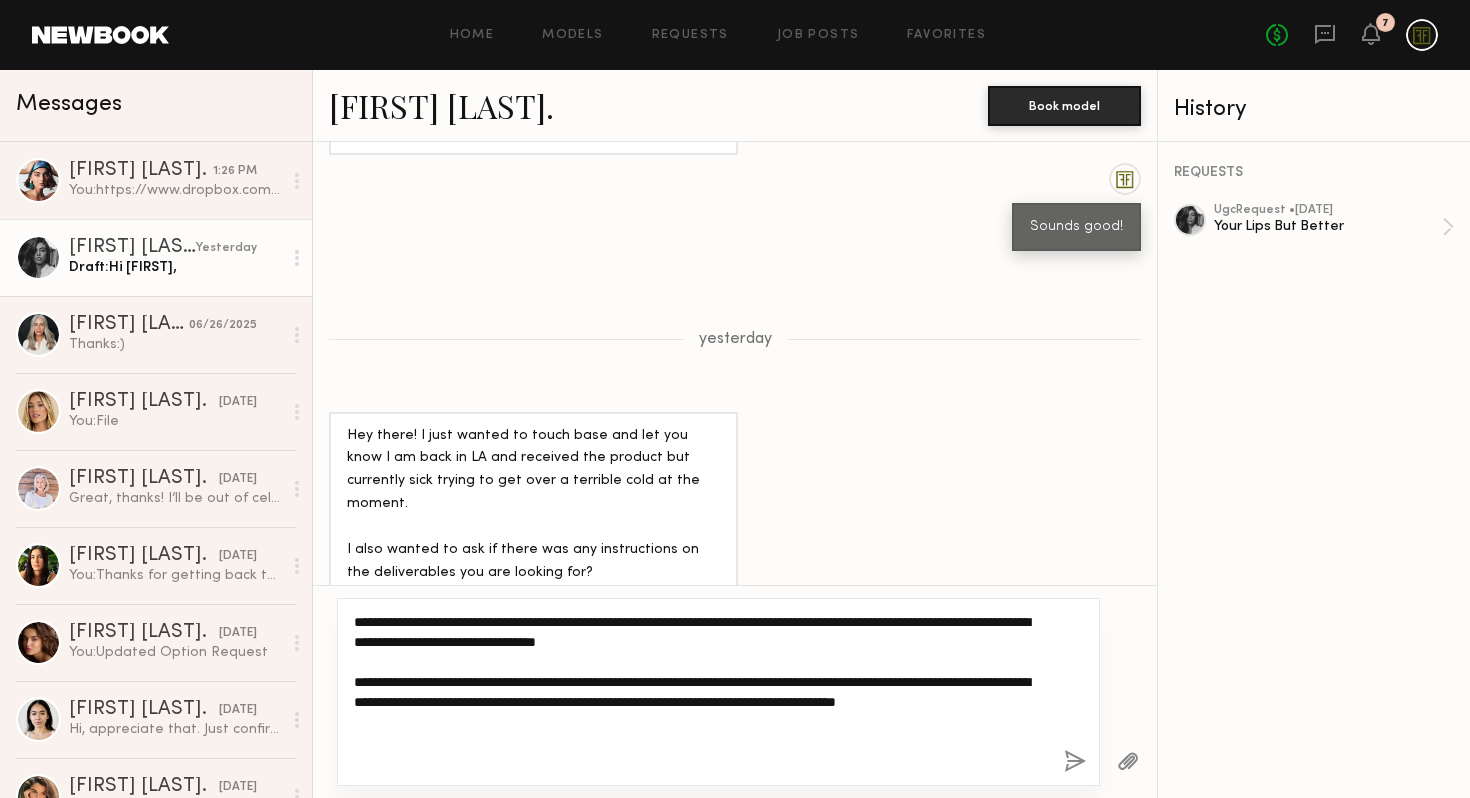 type on "**********" 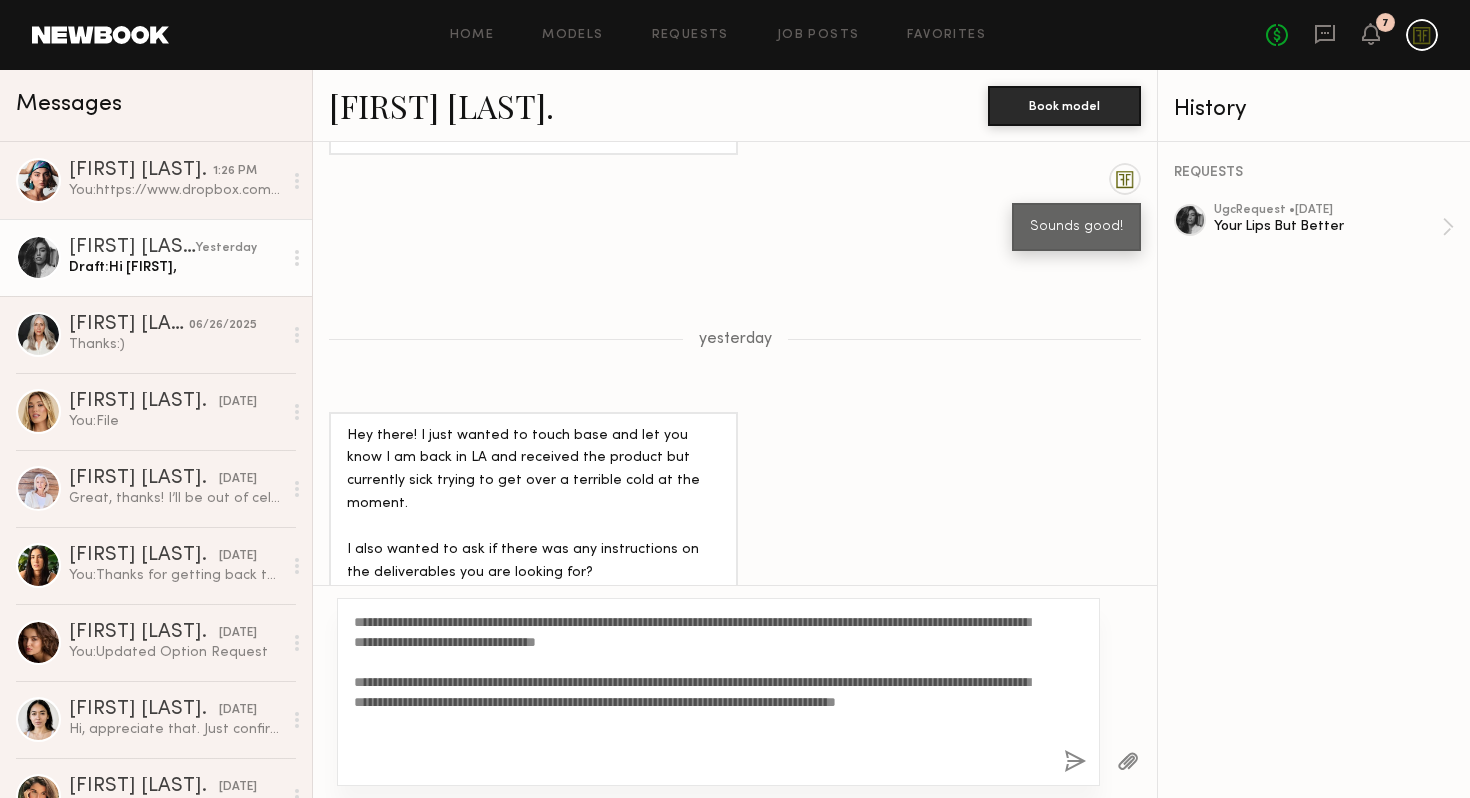 click 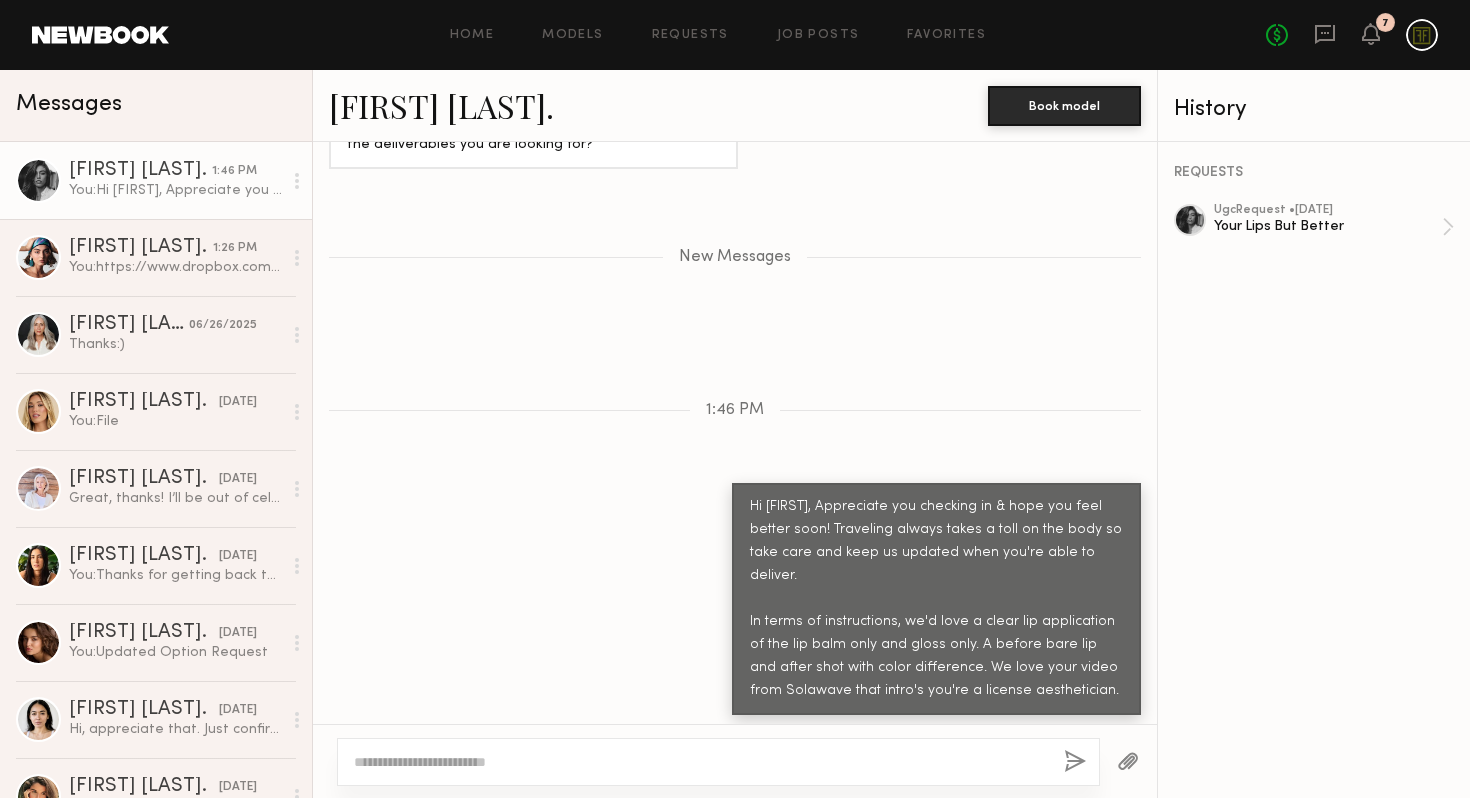 scroll, scrollTop: 2293, scrollLeft: 0, axis: vertical 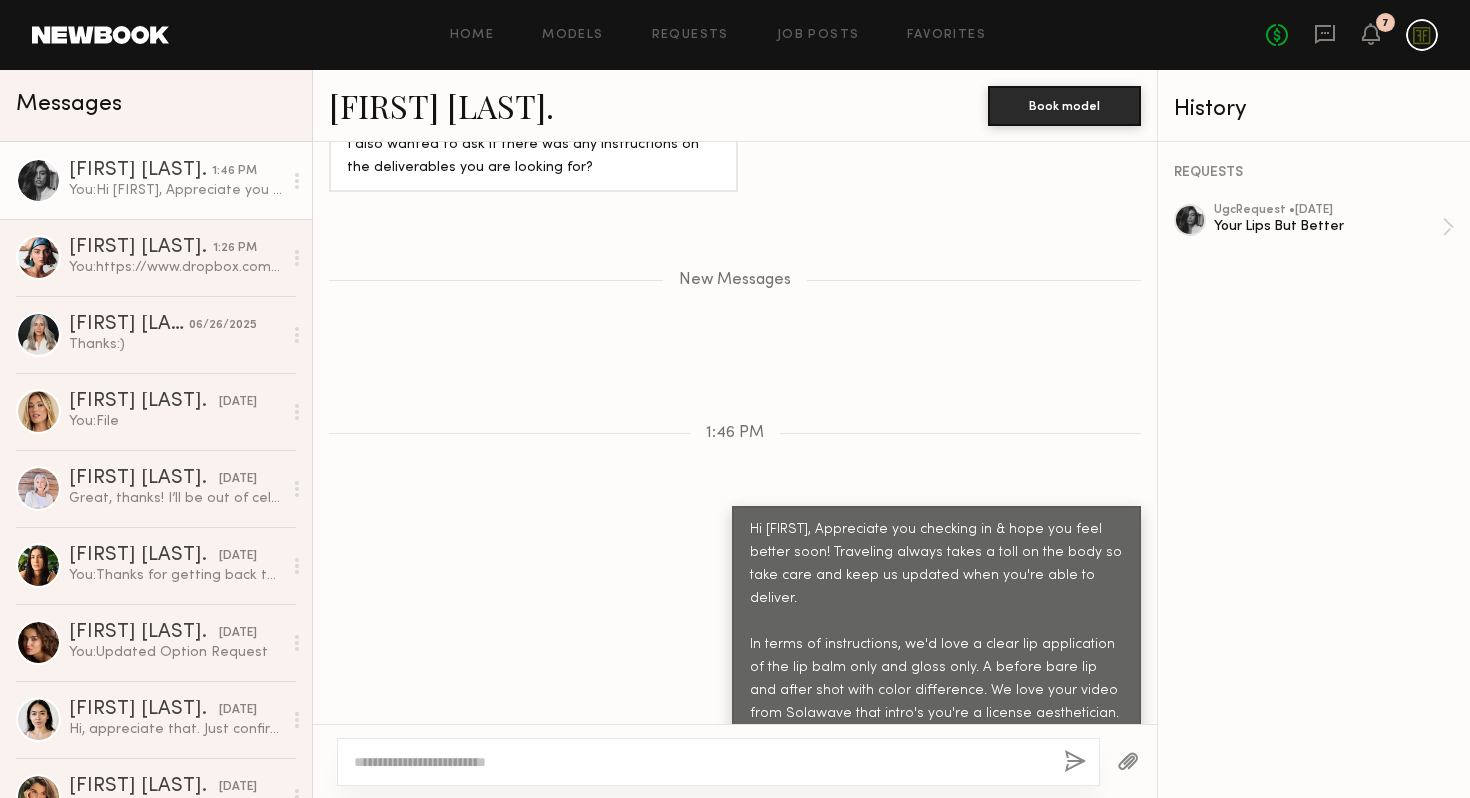 click 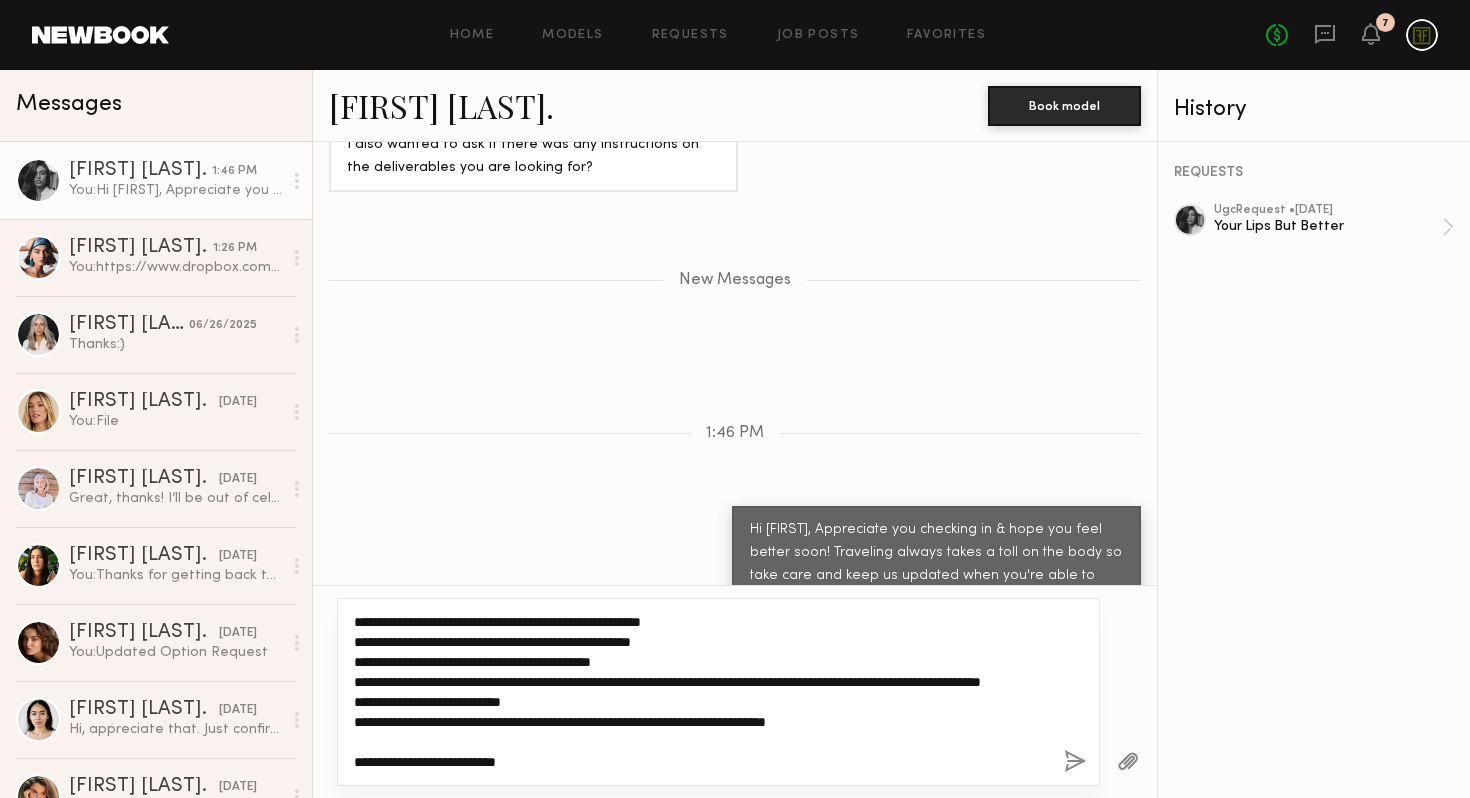 scroll, scrollTop: 97, scrollLeft: 0, axis: vertical 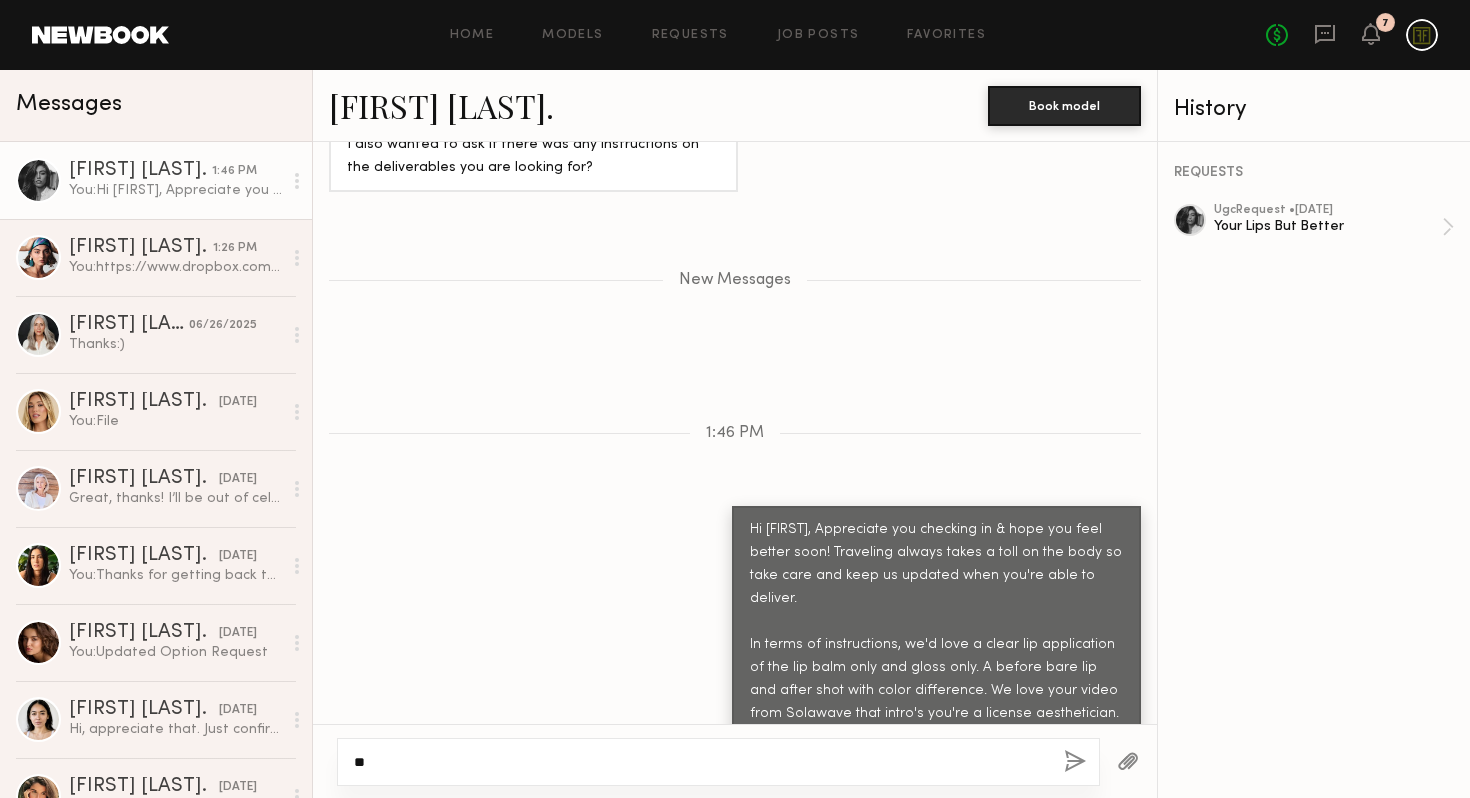 type on "*" 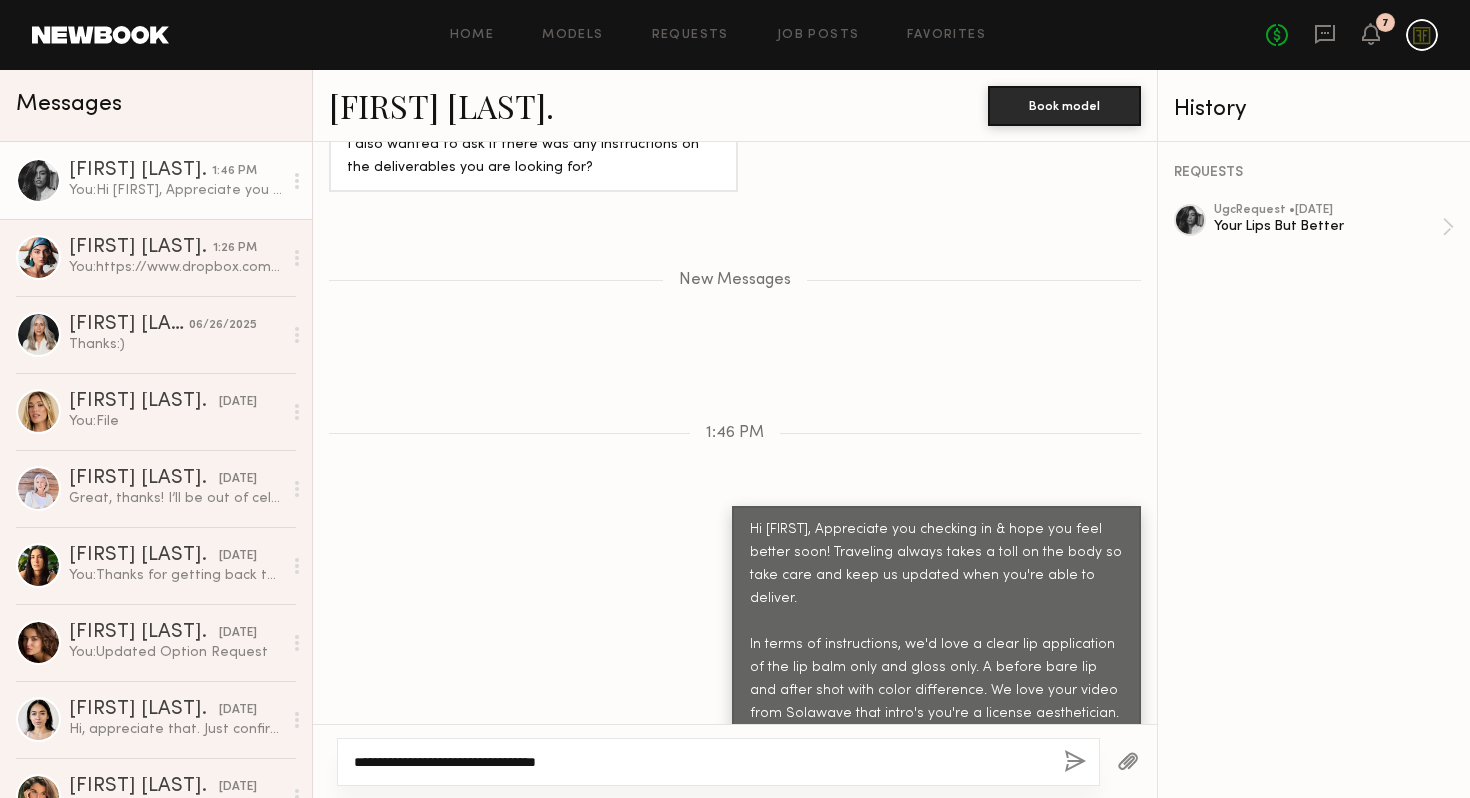 click on "**********" 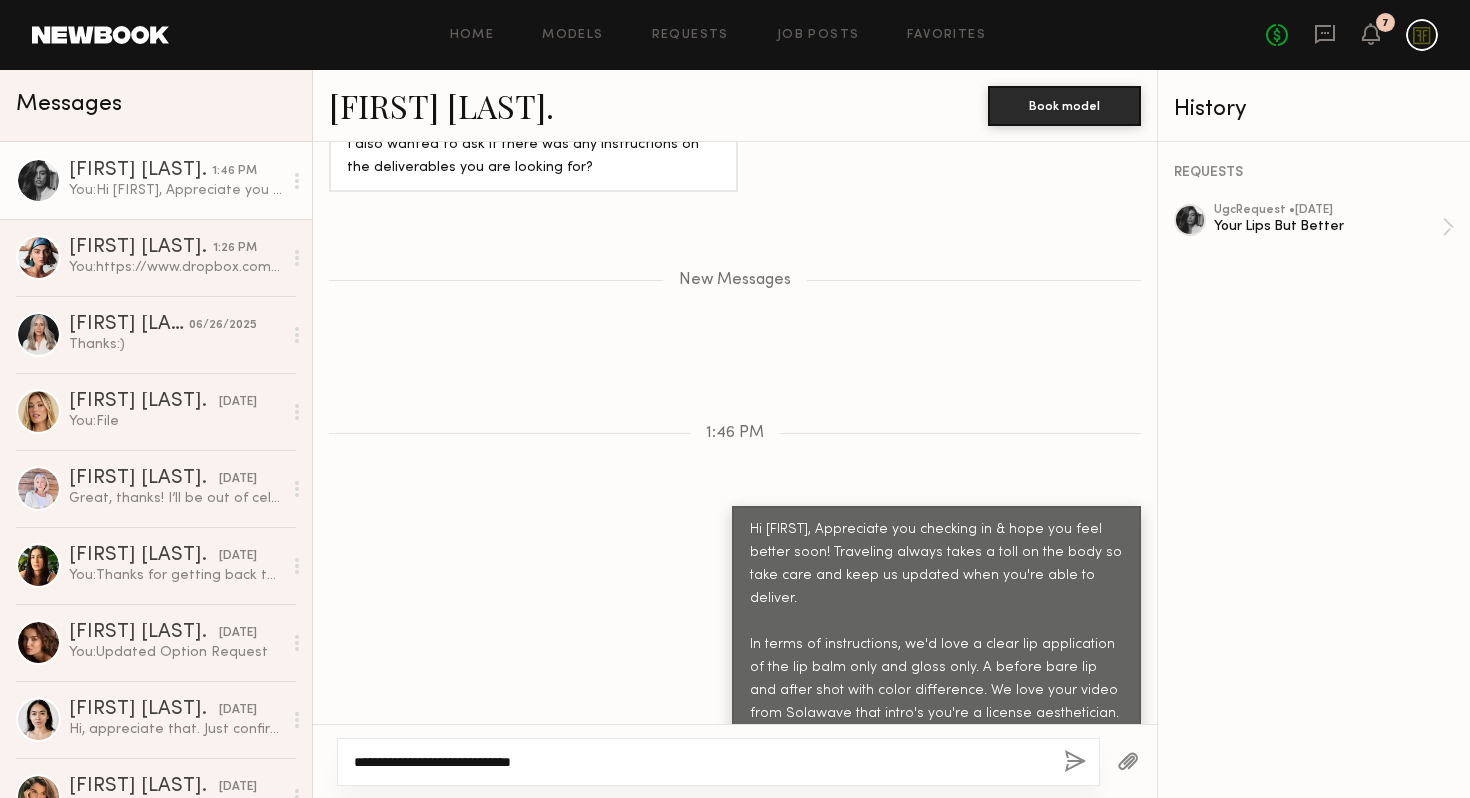 click on "**********" 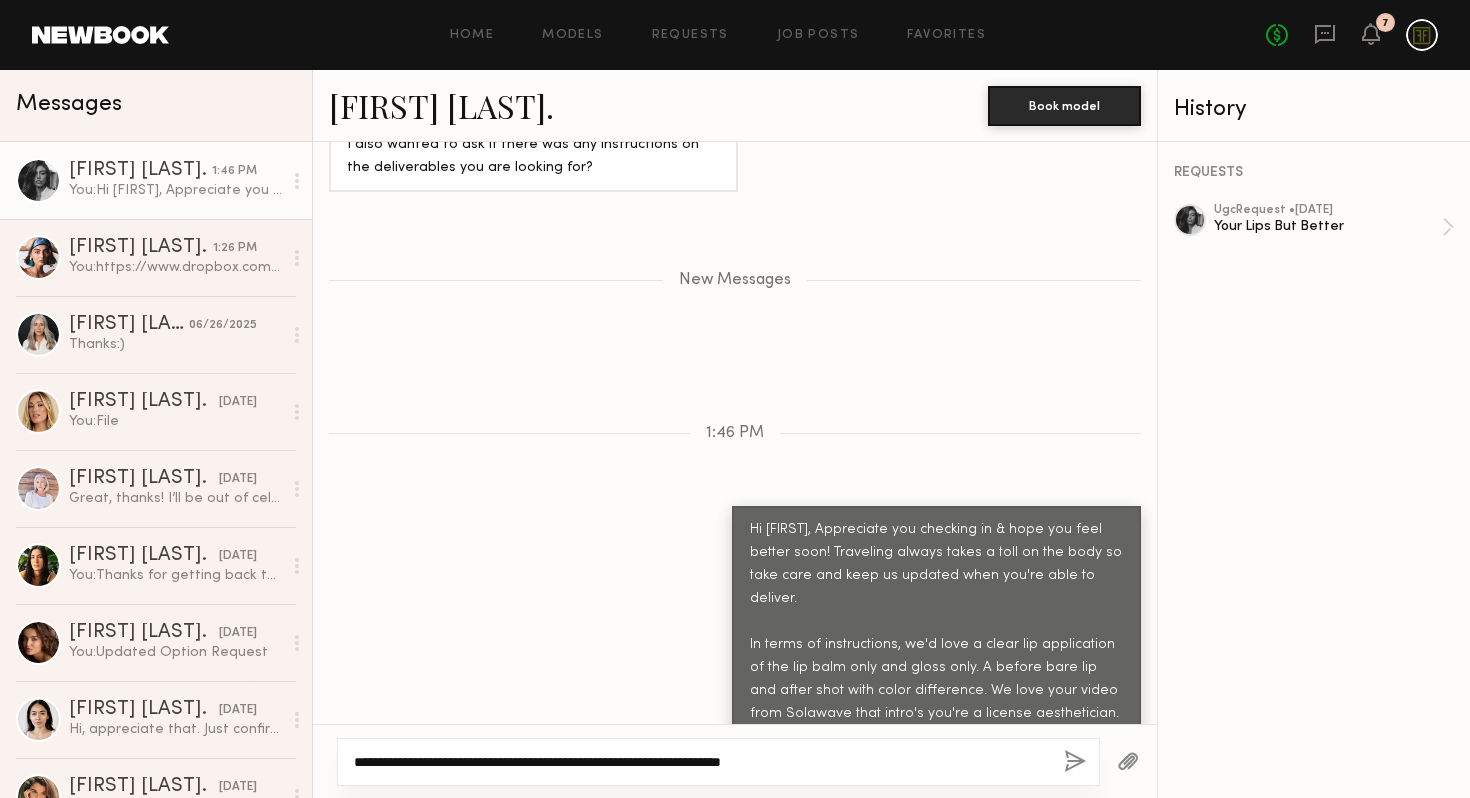 type on "**********" 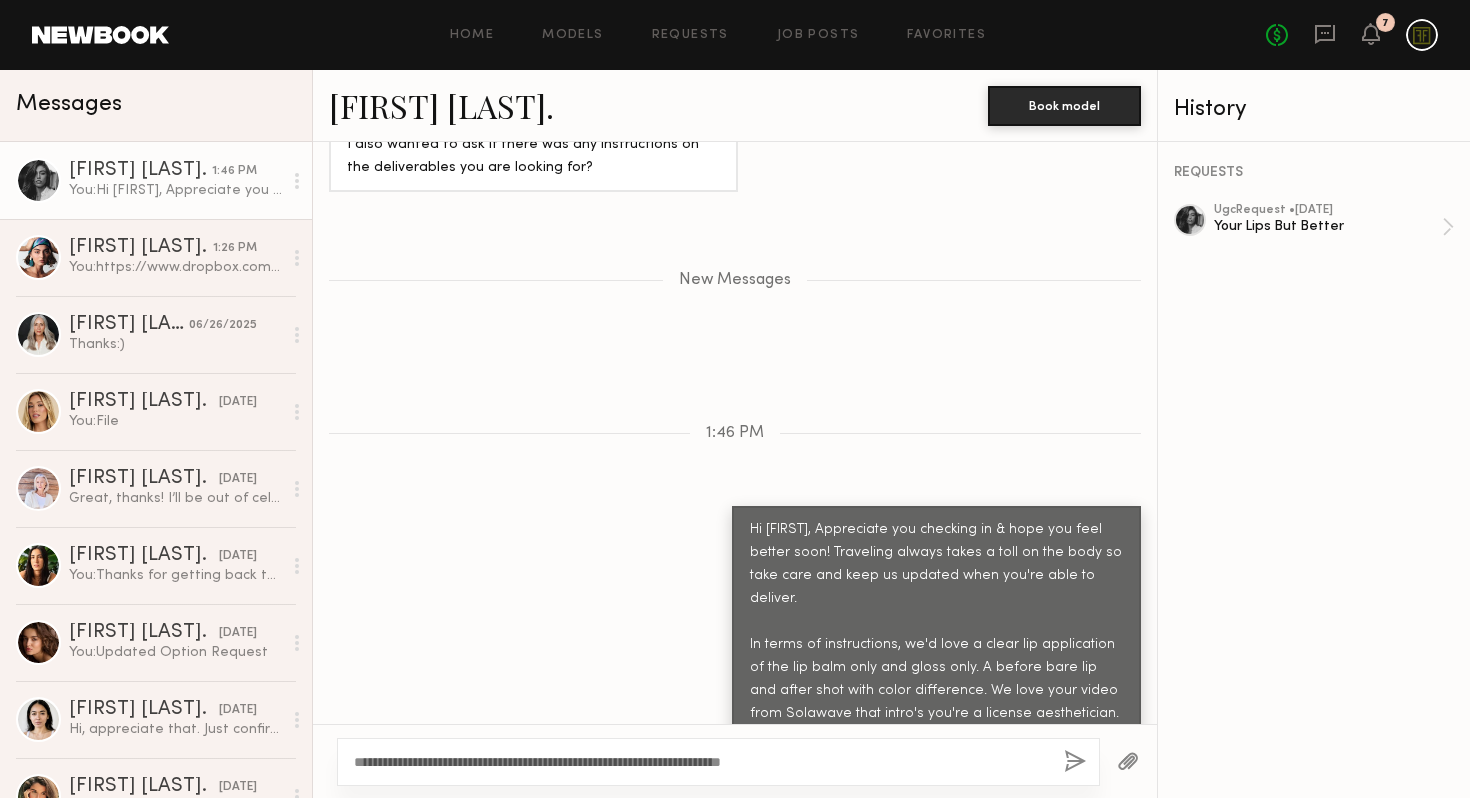 click 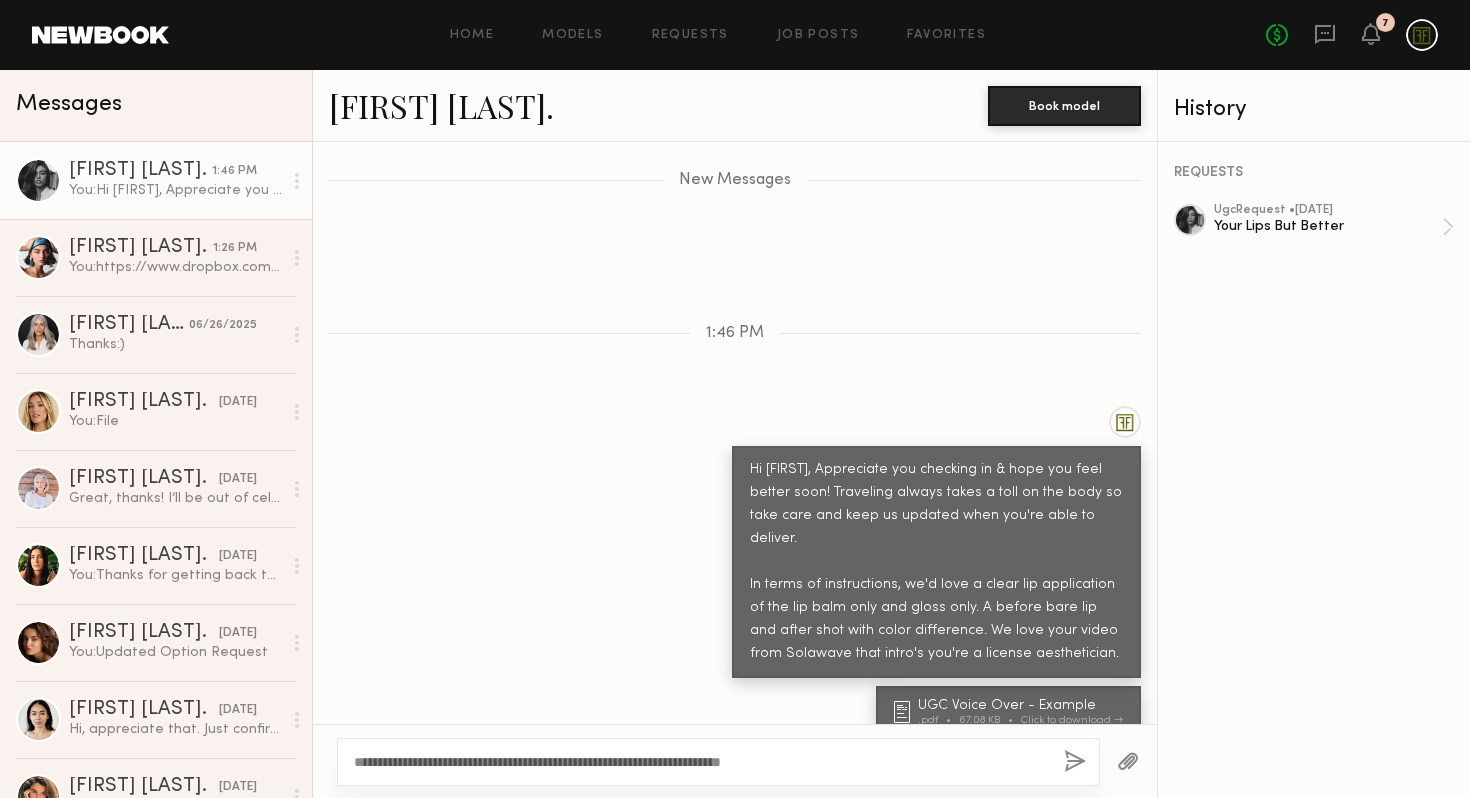 click on "**********" 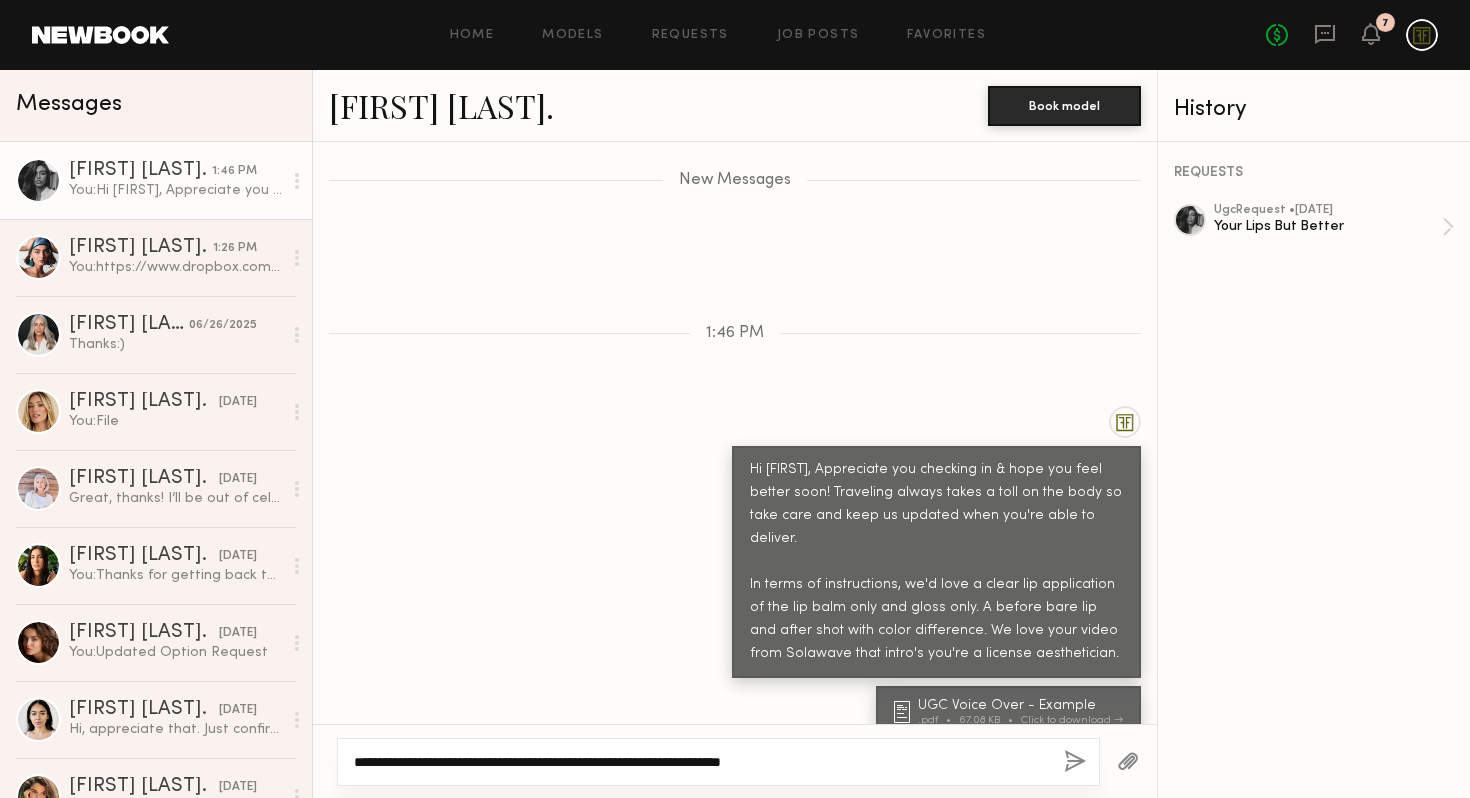 click on "**********" 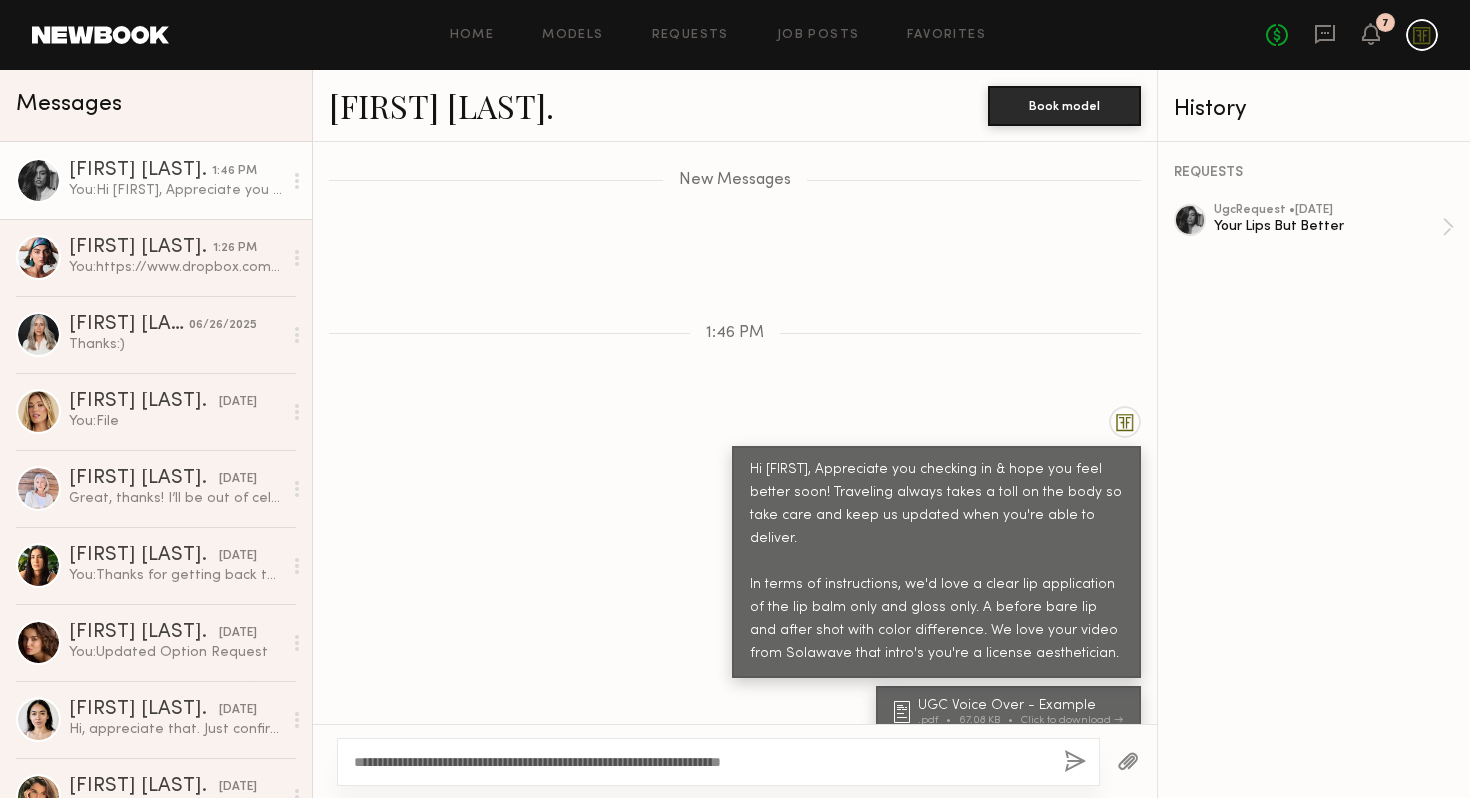 click 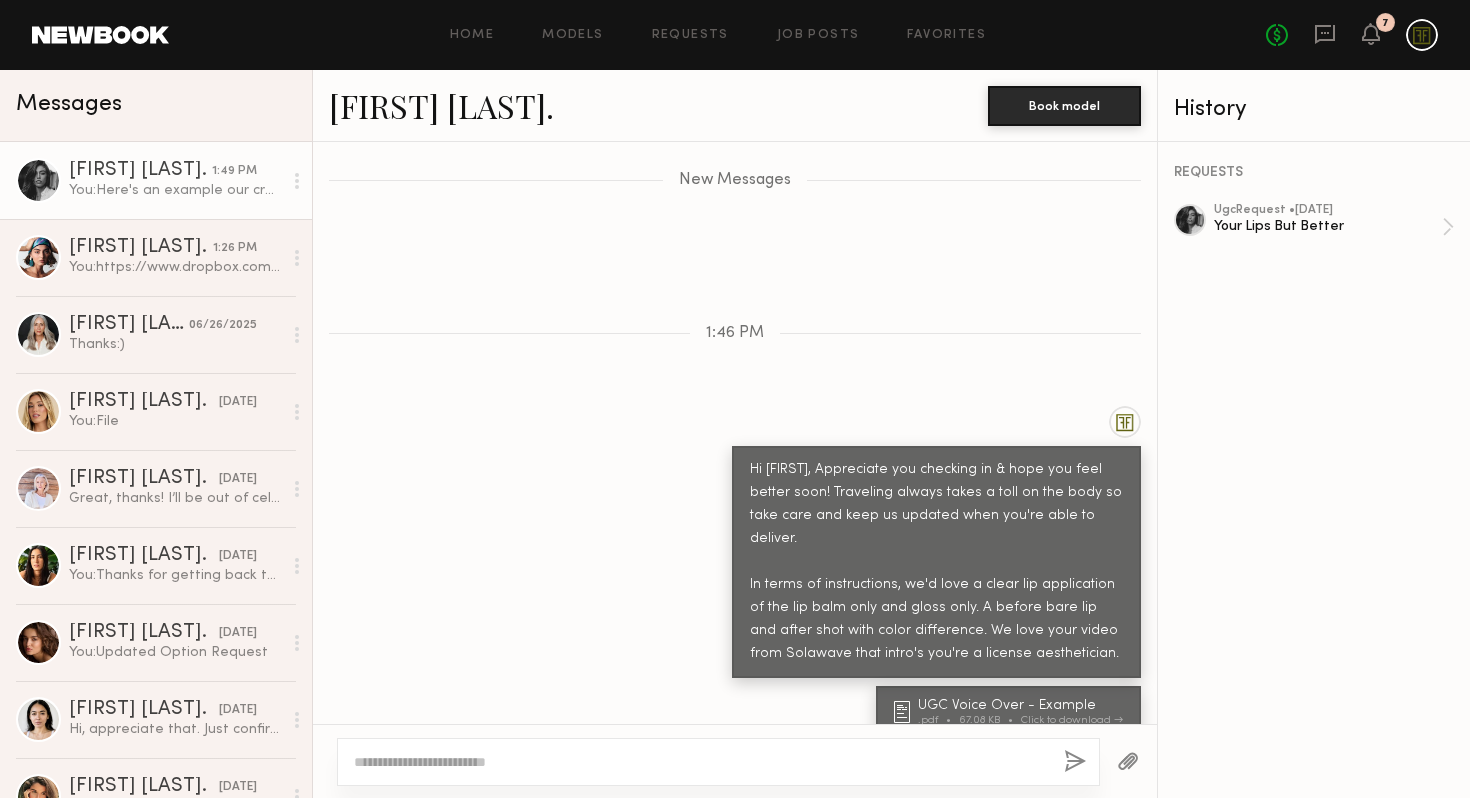 scroll, scrollTop: 2472, scrollLeft: 0, axis: vertical 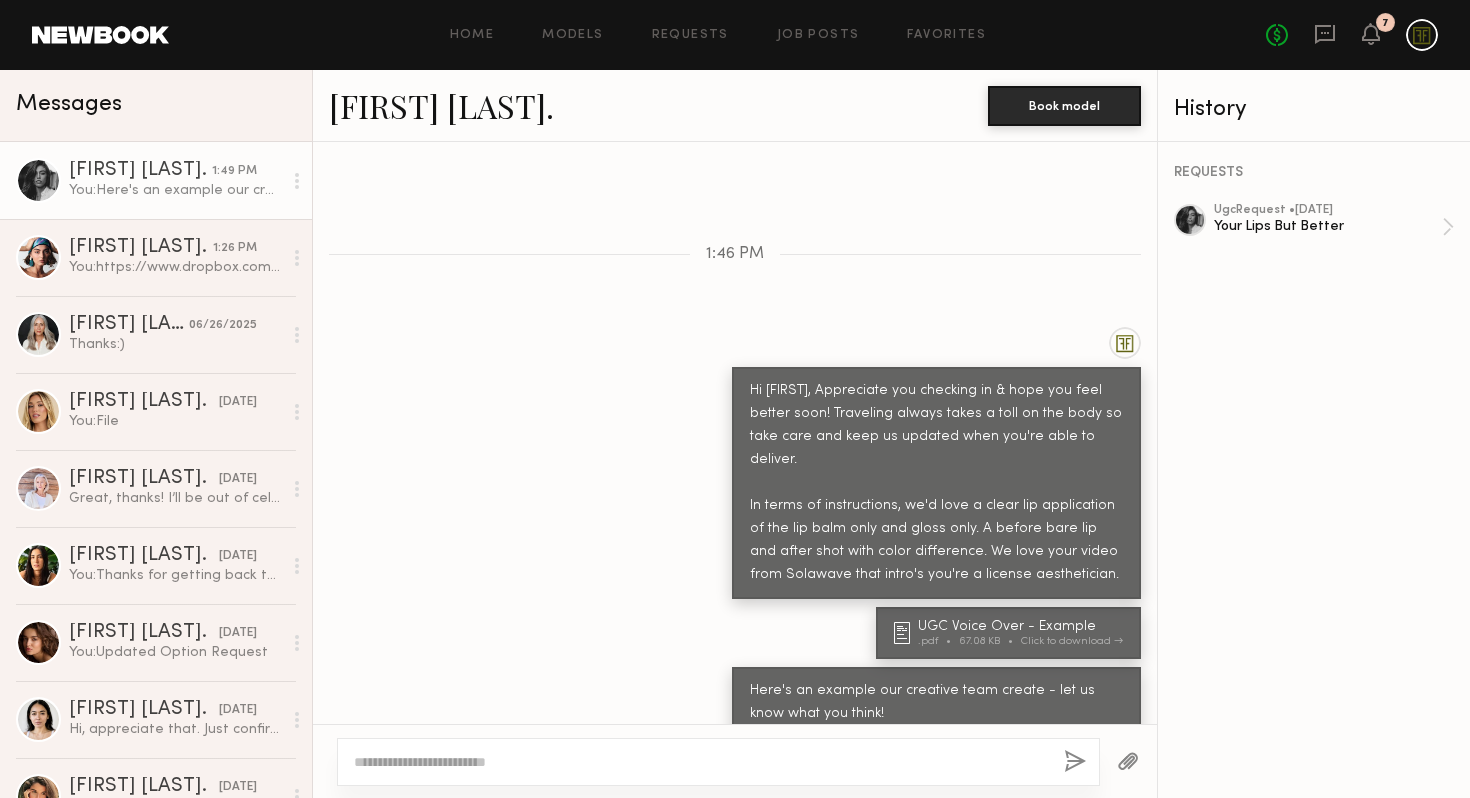 click 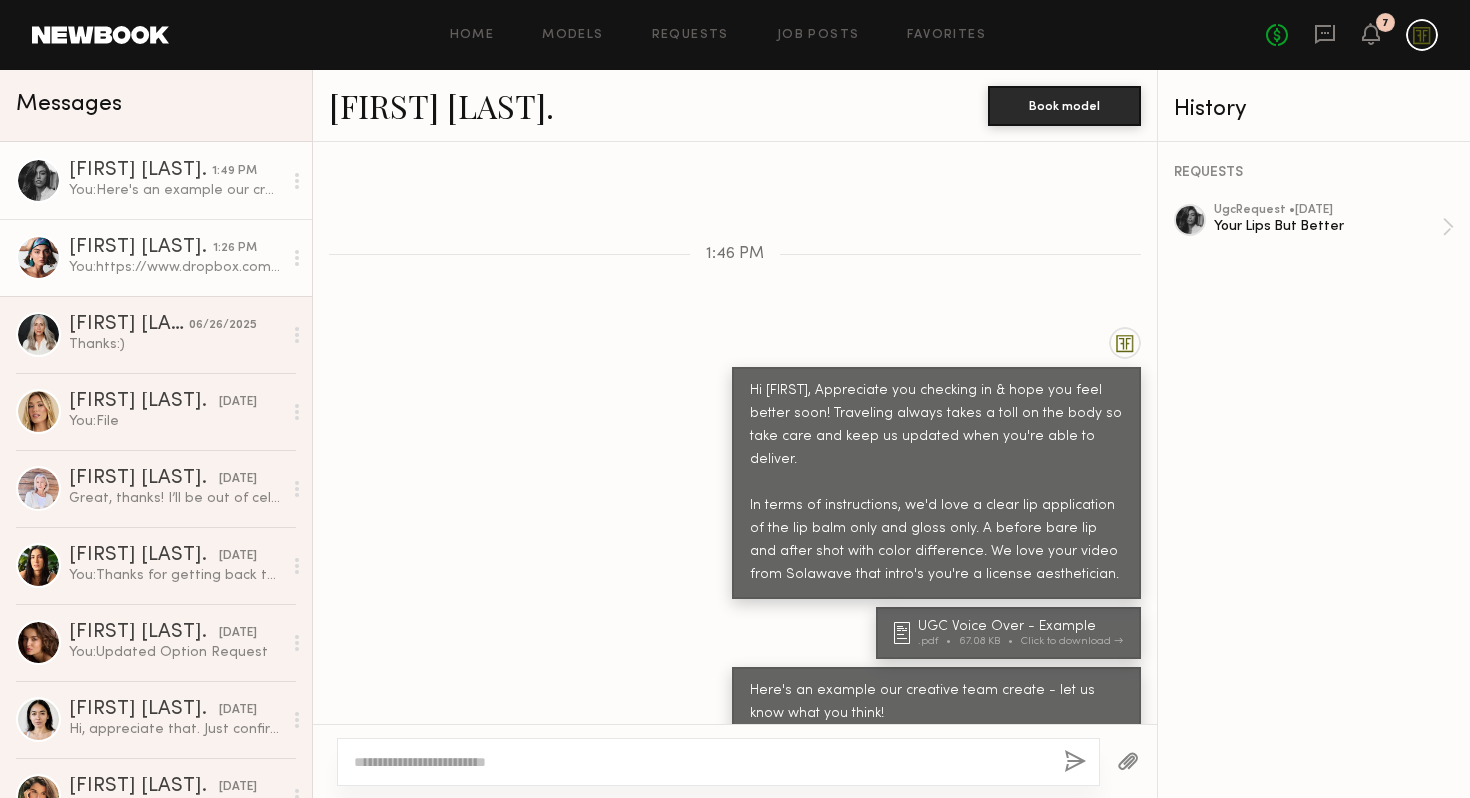 click on "You:  https://www.dropbox.com/scl/fo/rm0suosjwl3j0t7jp62lu/AF8TVKkABXaM-VOTYf6b1gs?rlkey=mtq8ftu6vfozjhfzxog9enlp4&st=n2e6lwuj&dl=0" 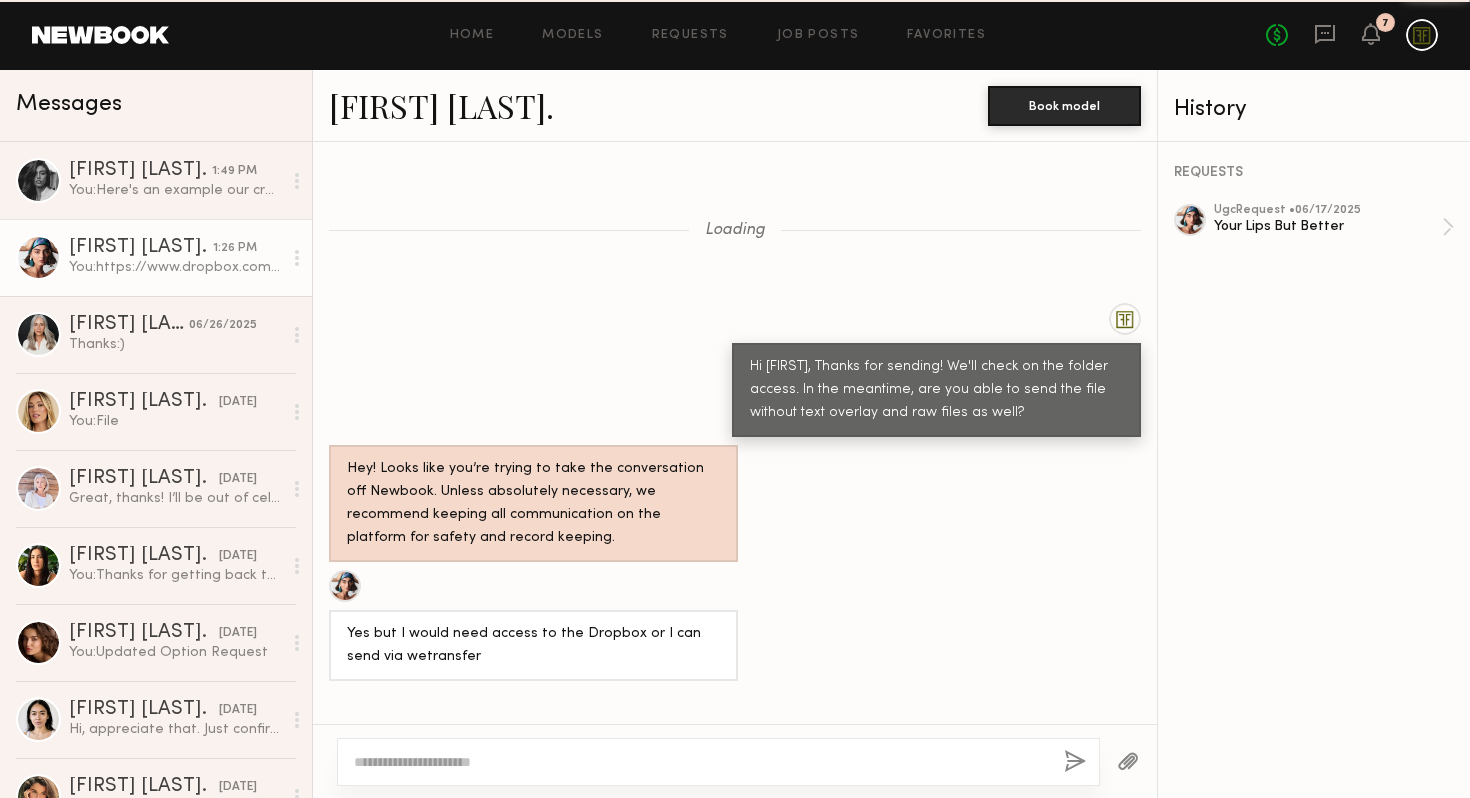 scroll, scrollTop: 2046, scrollLeft: 0, axis: vertical 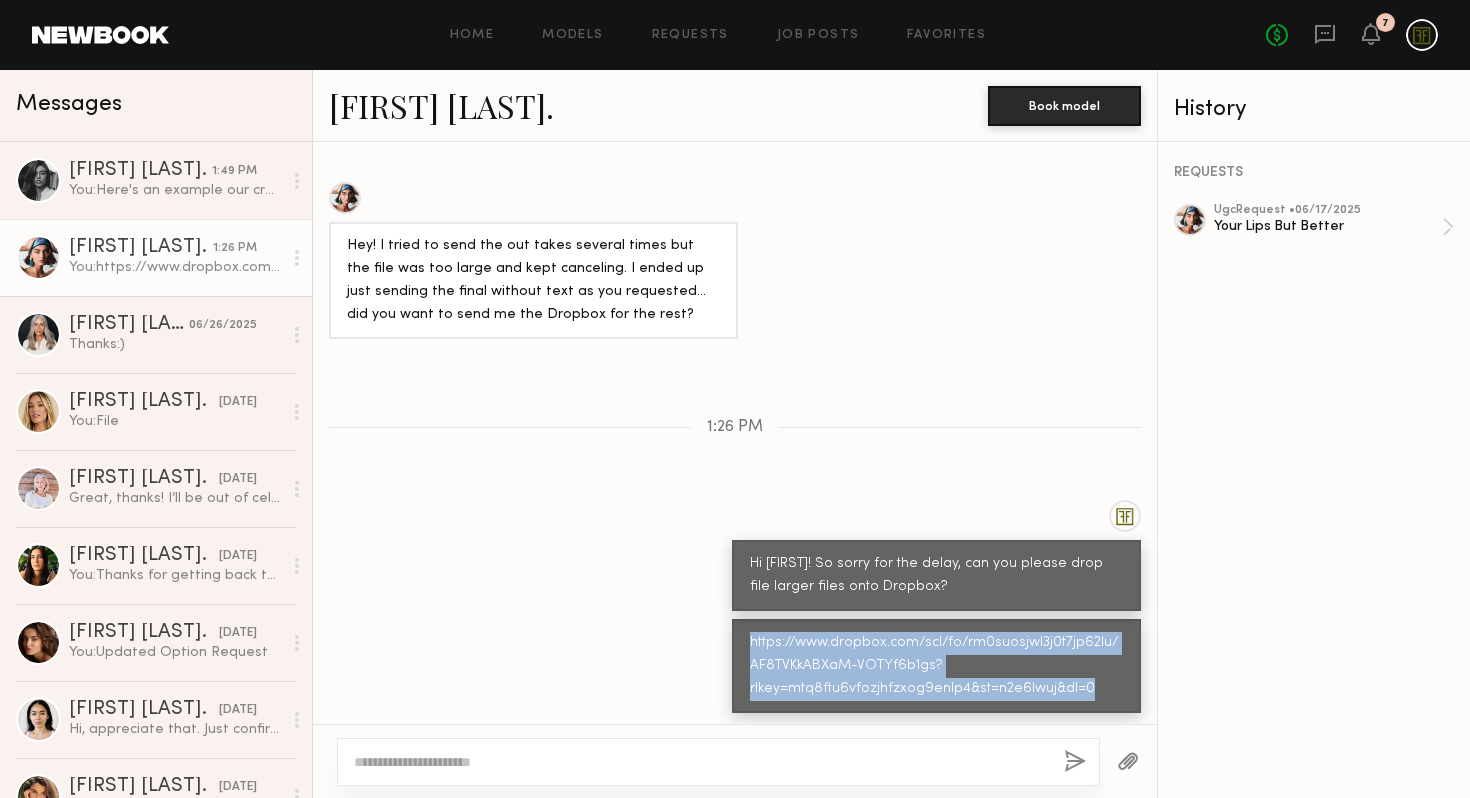 drag, startPoint x: 1099, startPoint y: 679, endPoint x: 738, endPoint y: 630, distance: 364.3103 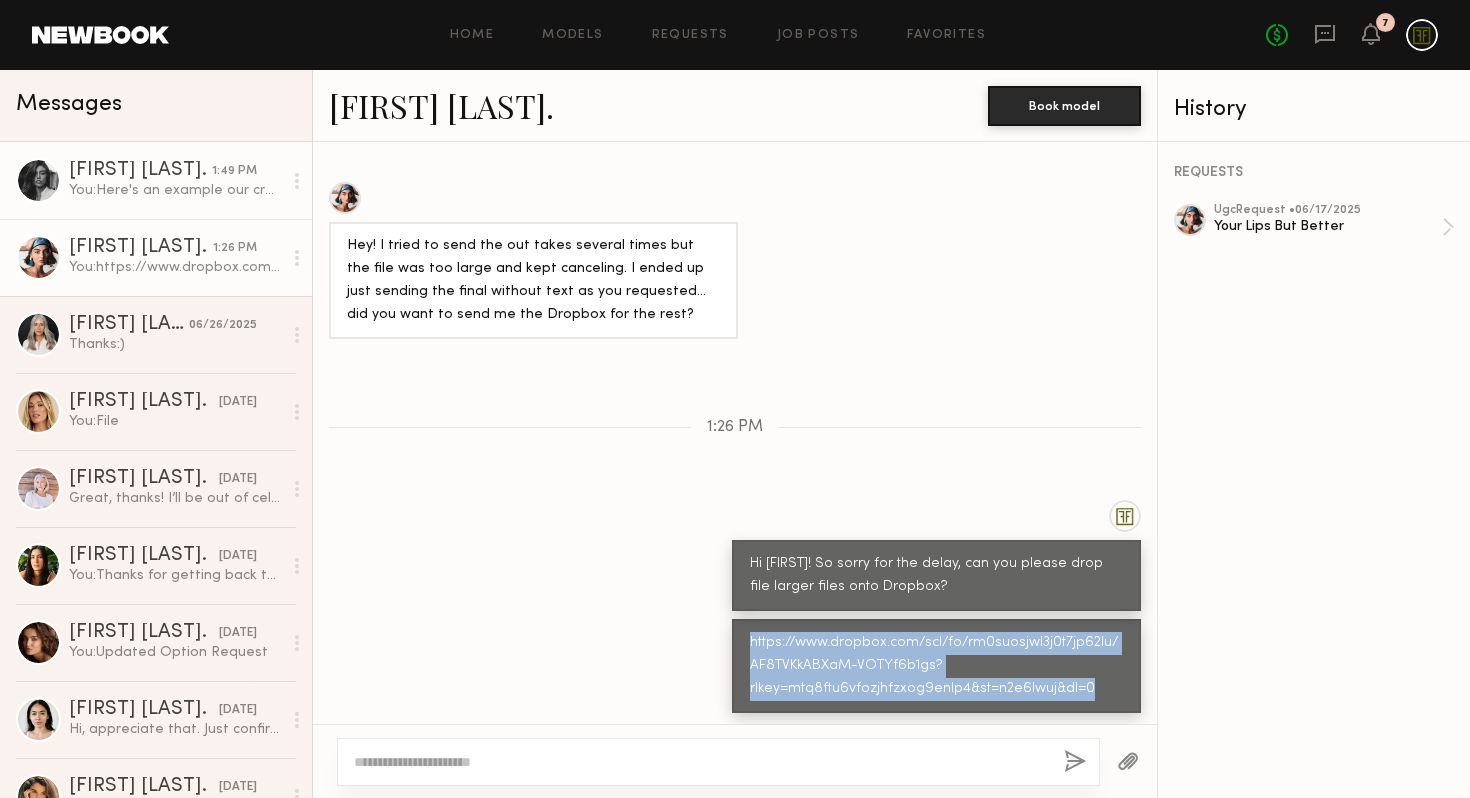 click on "You:  Here's an example our creative team create - let us know what you think!" 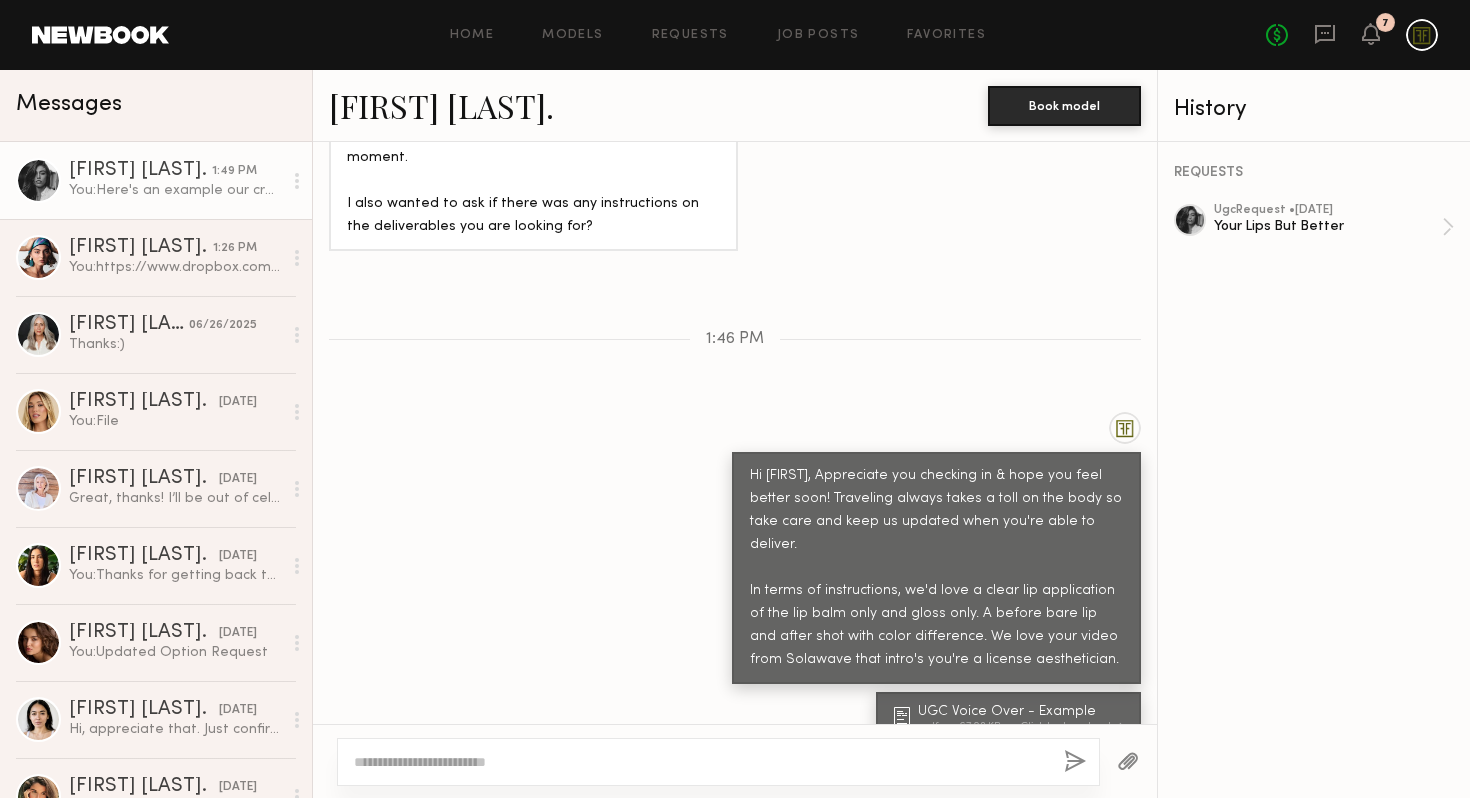 scroll, scrollTop: 2320, scrollLeft: 0, axis: vertical 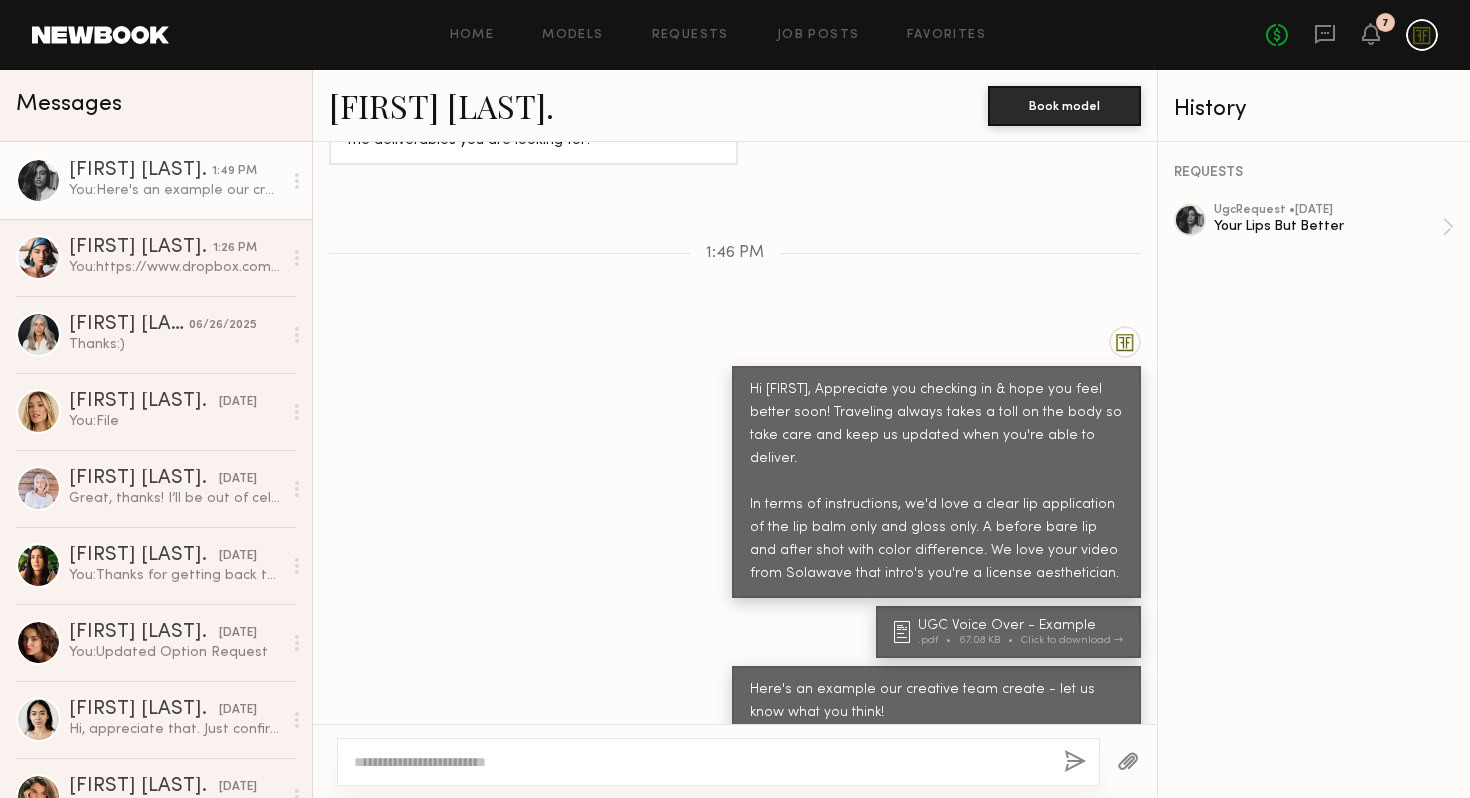 click 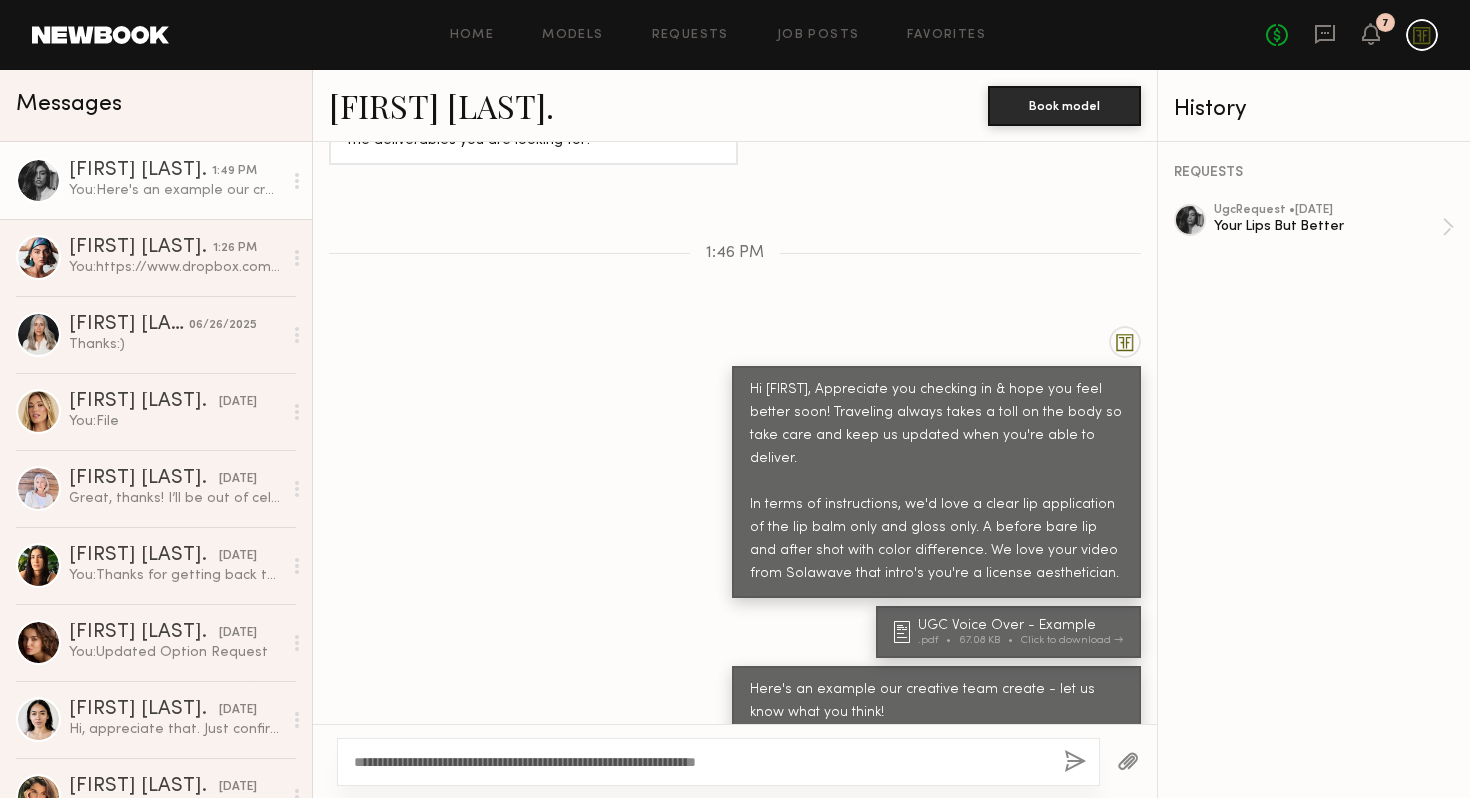 drag, startPoint x: 837, startPoint y: 753, endPoint x: 554, endPoint y: 764, distance: 283.2137 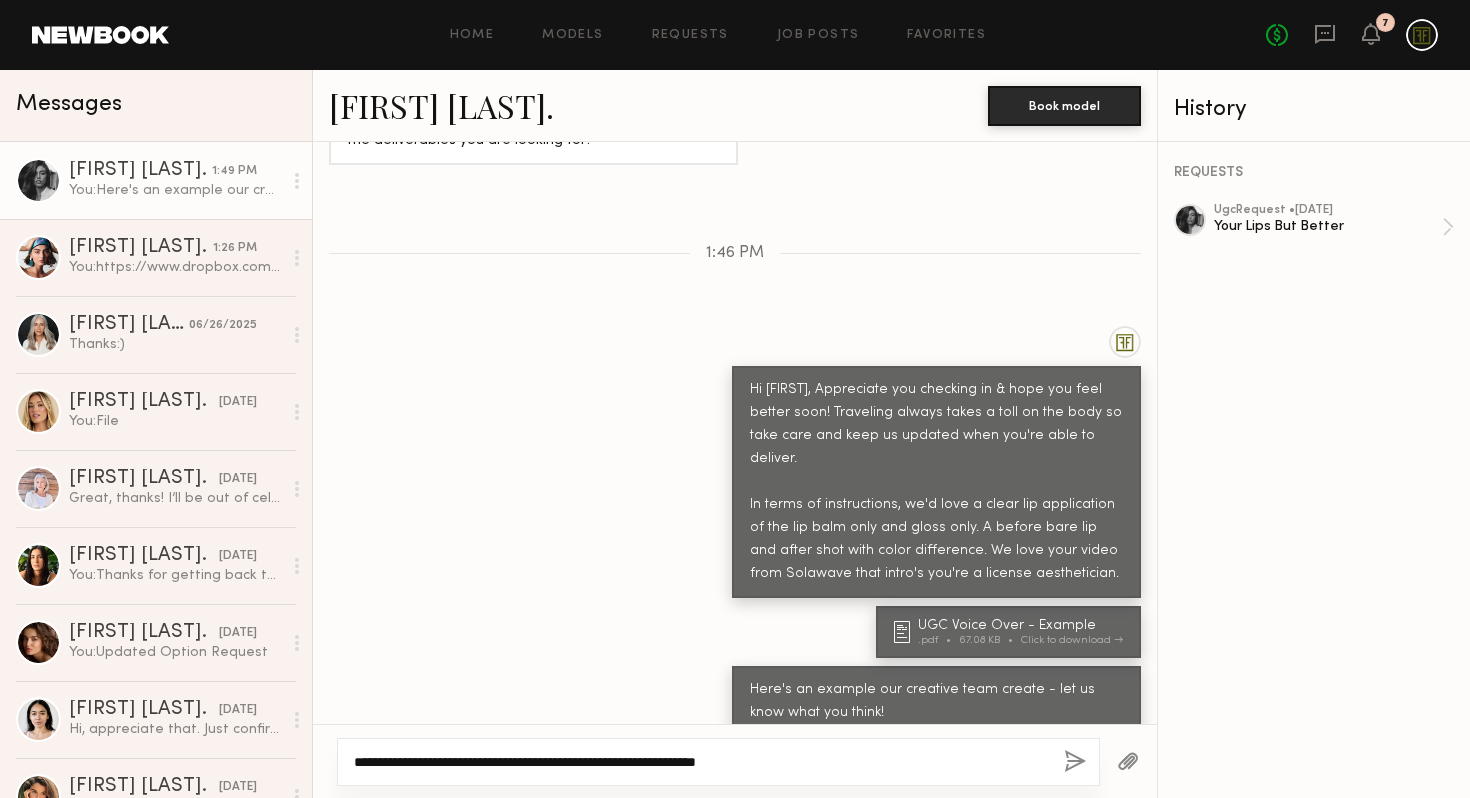 click on "**********" 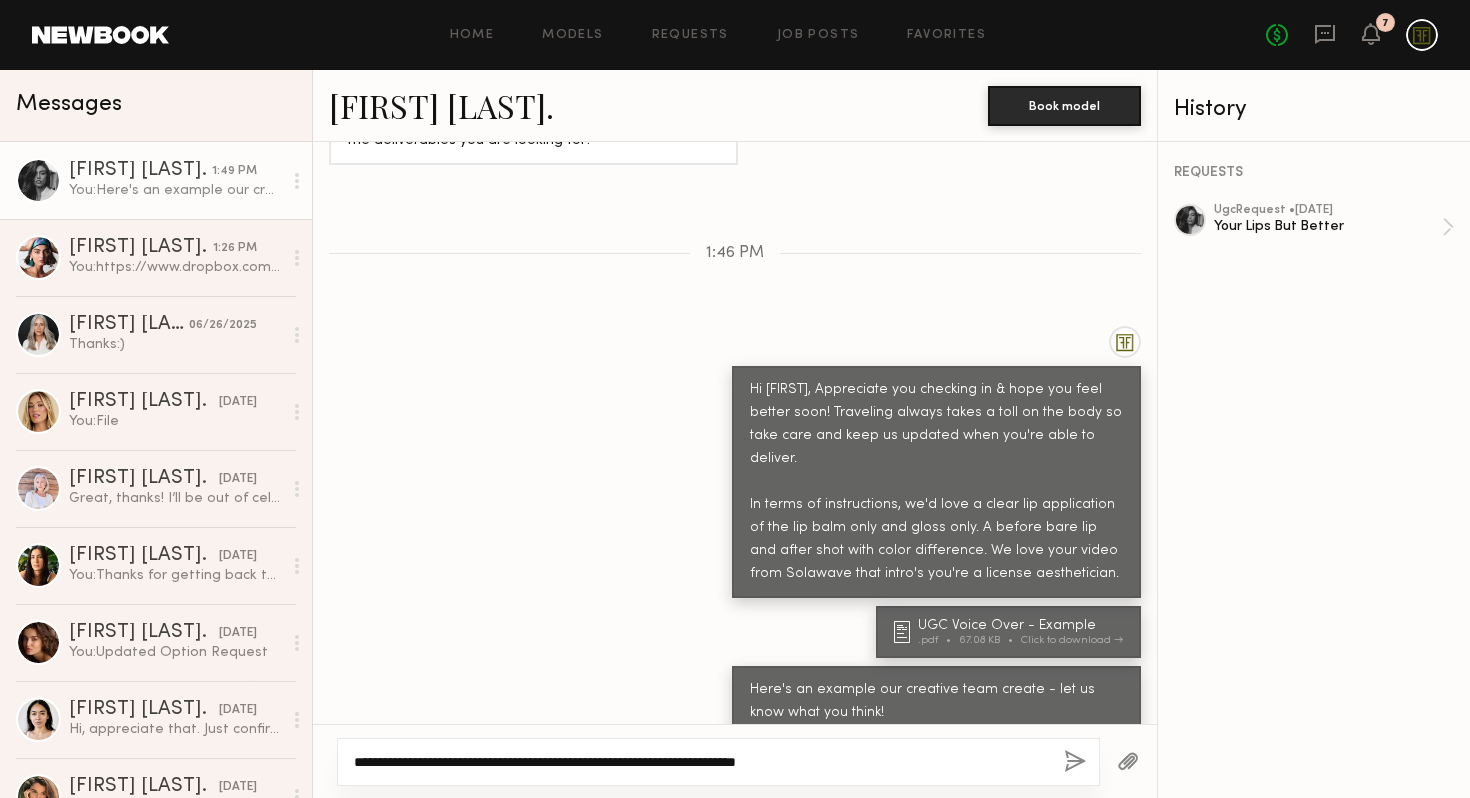 click on "**********" 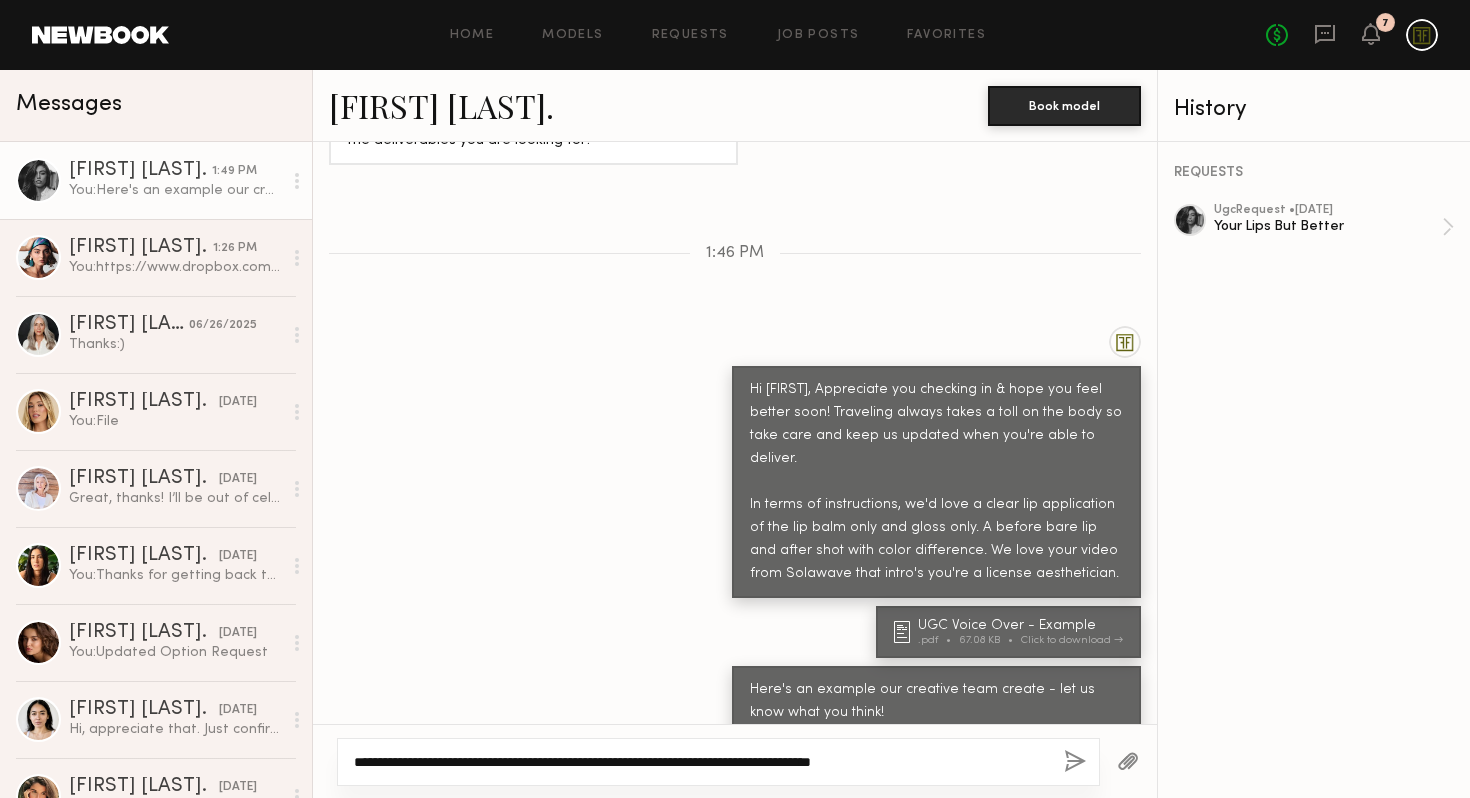 click on "**********" 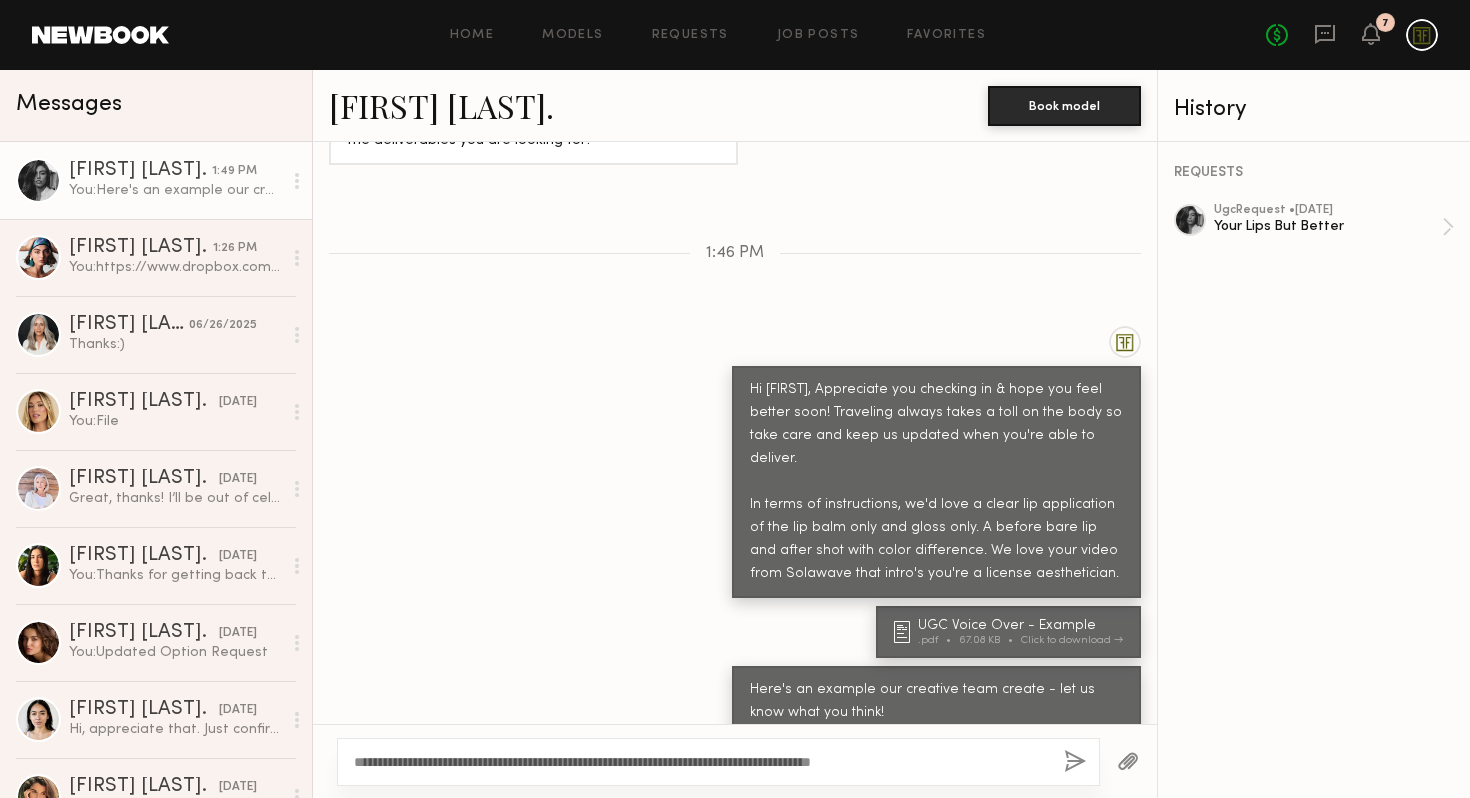 click on "**********" 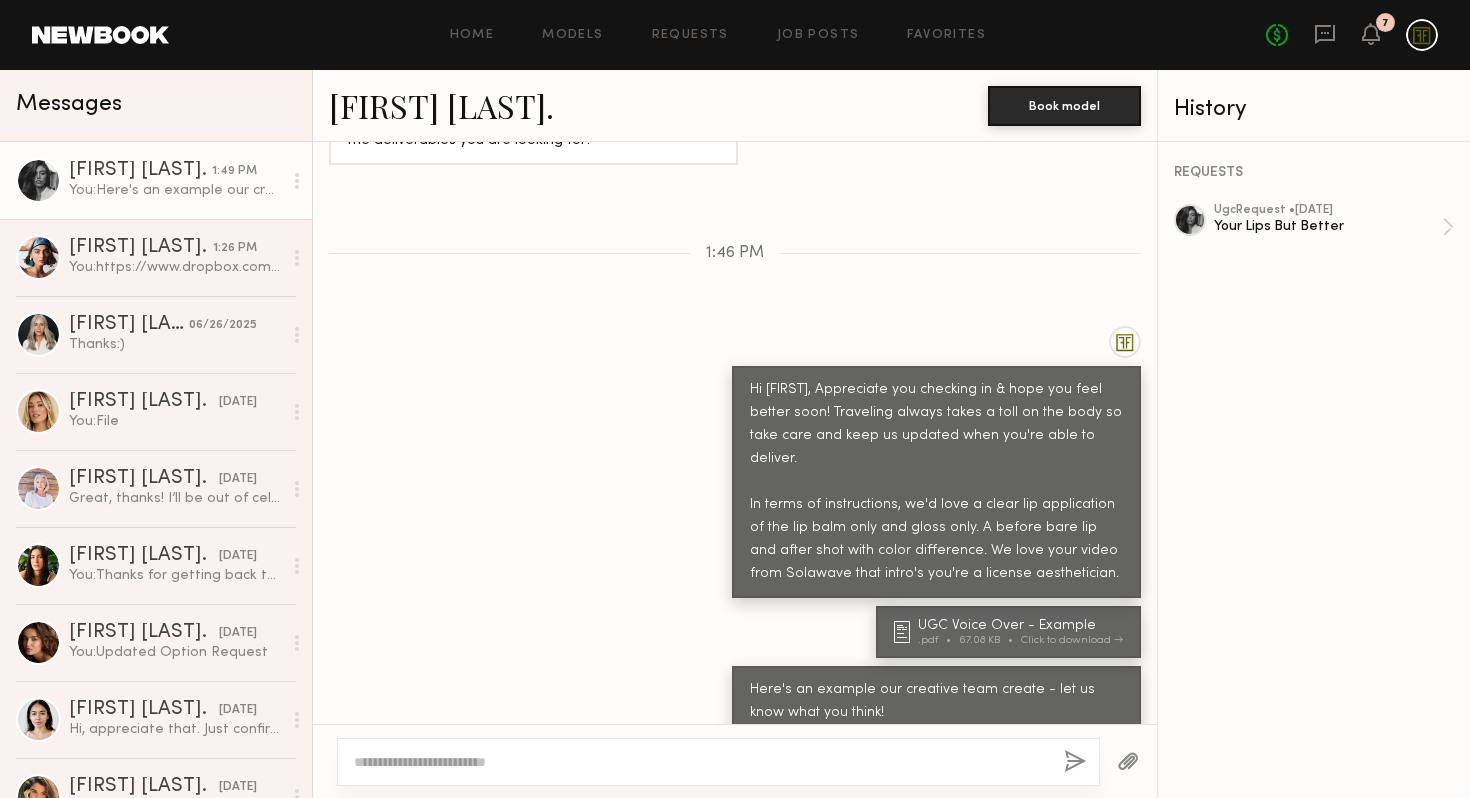 scroll, scrollTop: 2399, scrollLeft: 0, axis: vertical 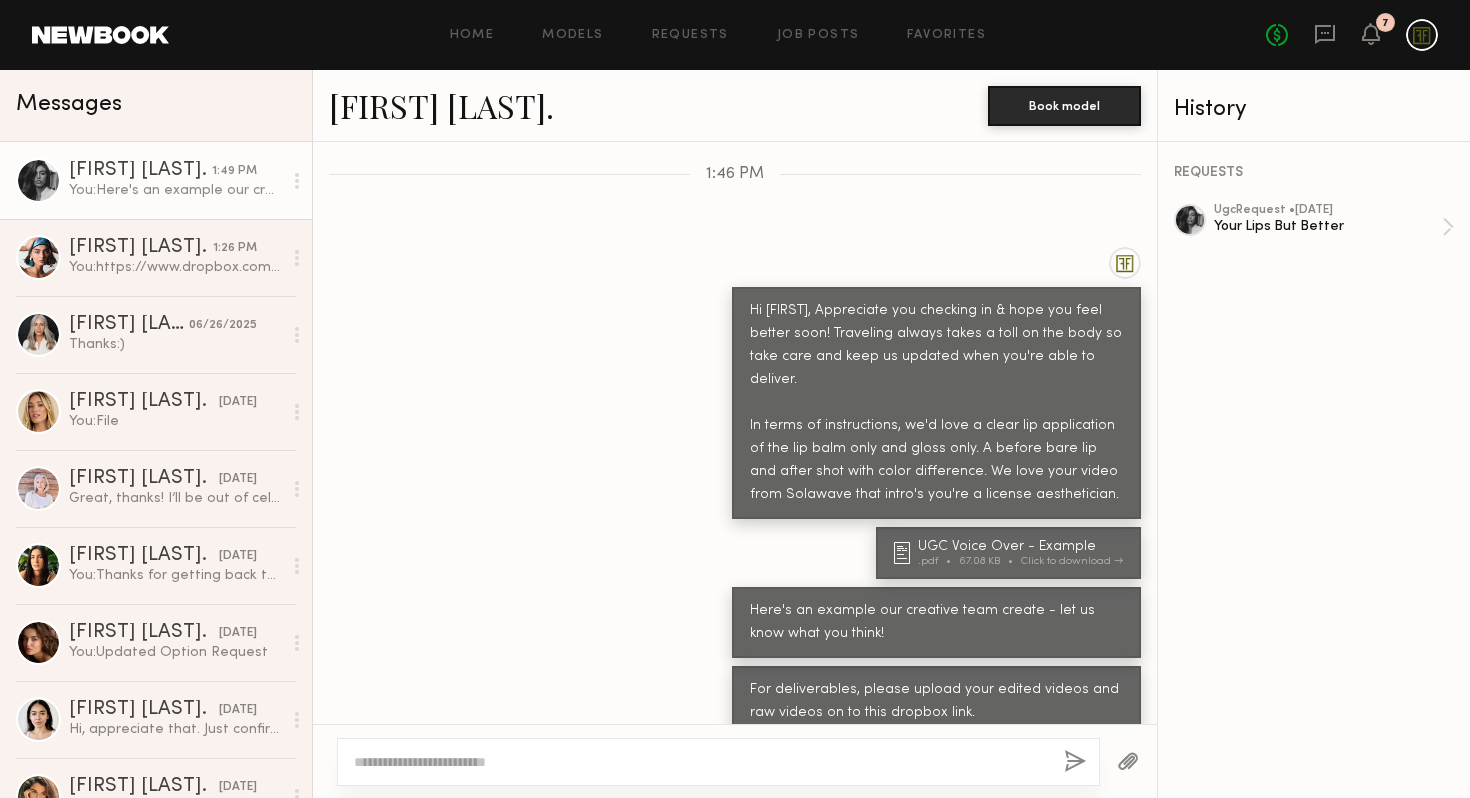 click 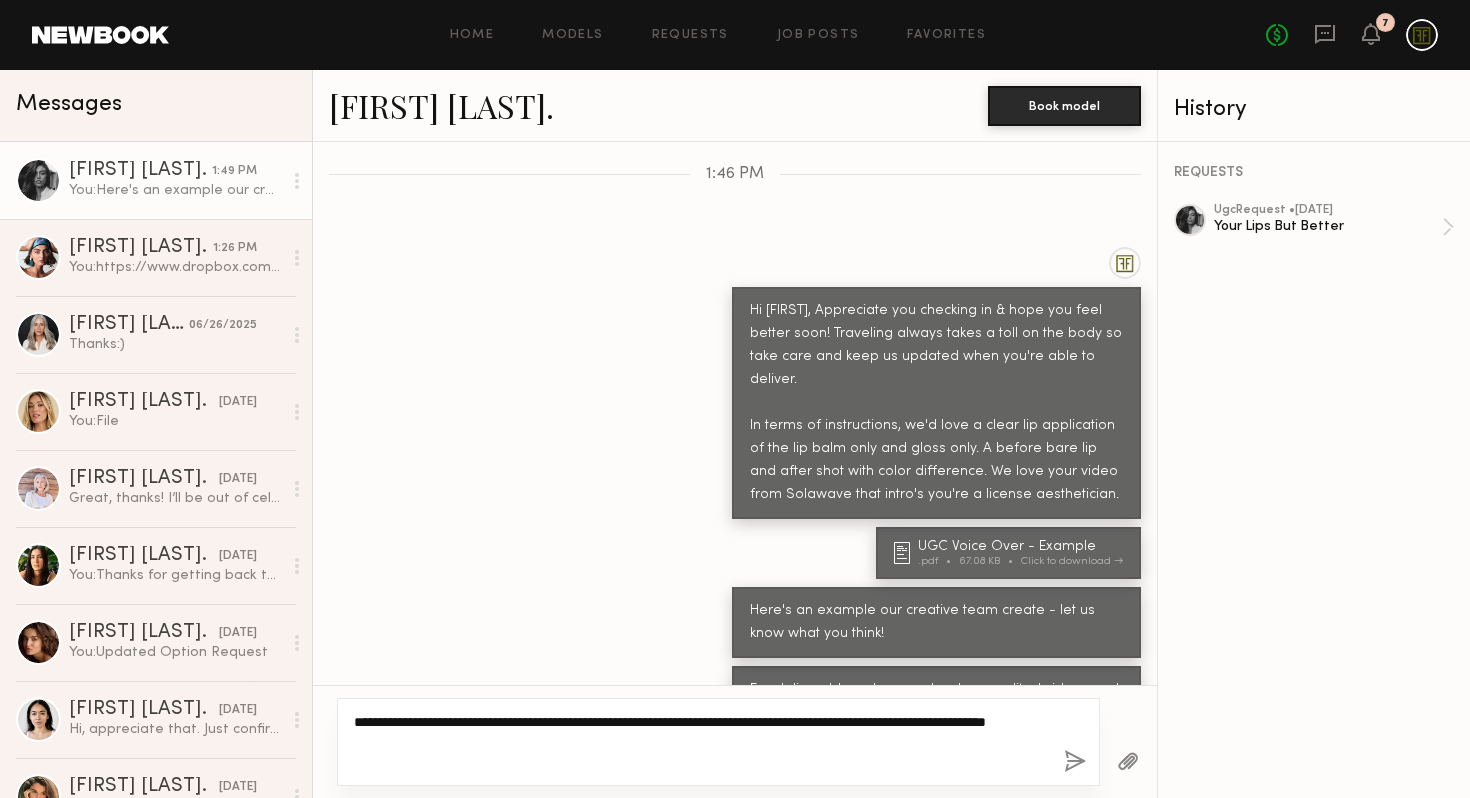 type on "**********" 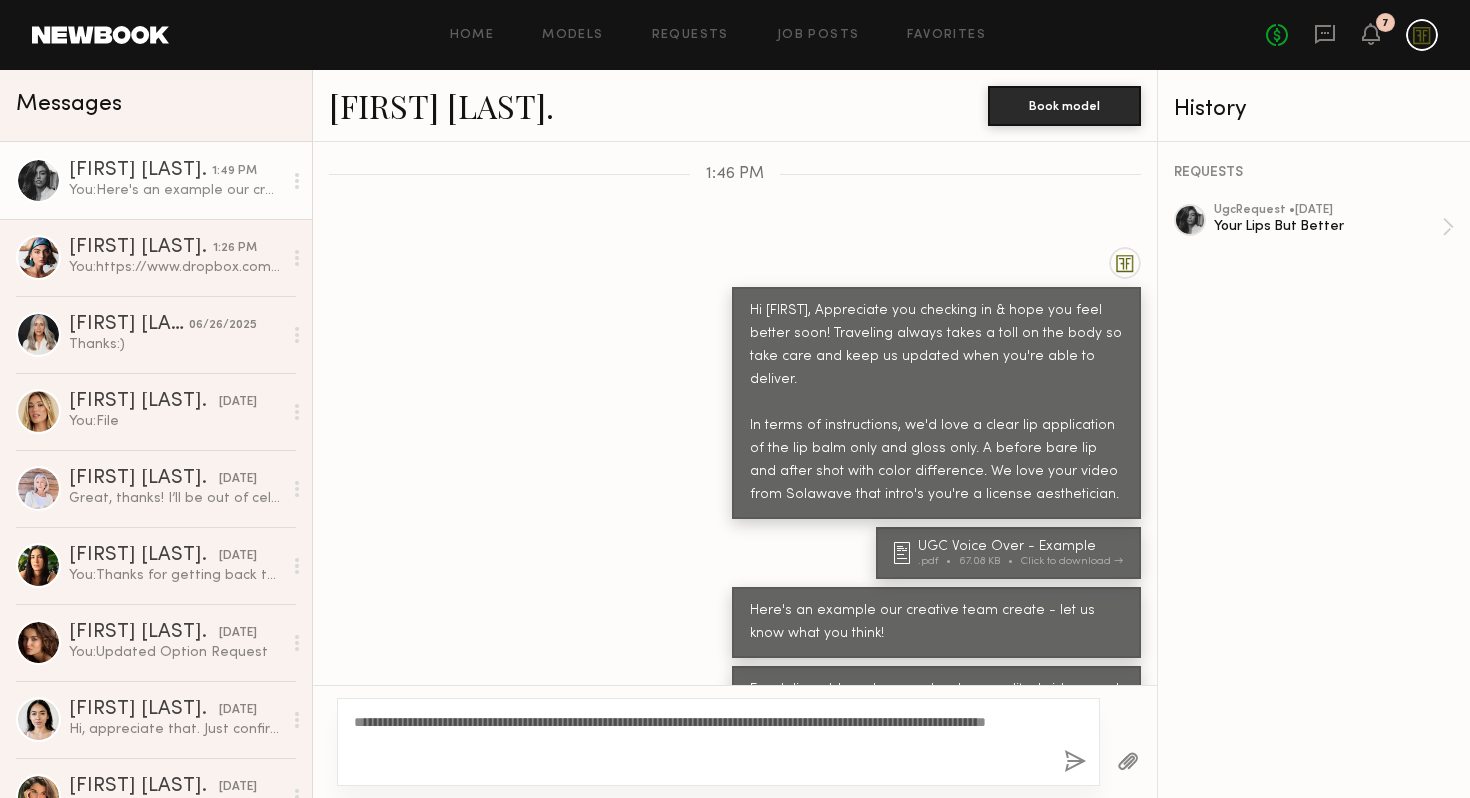 click 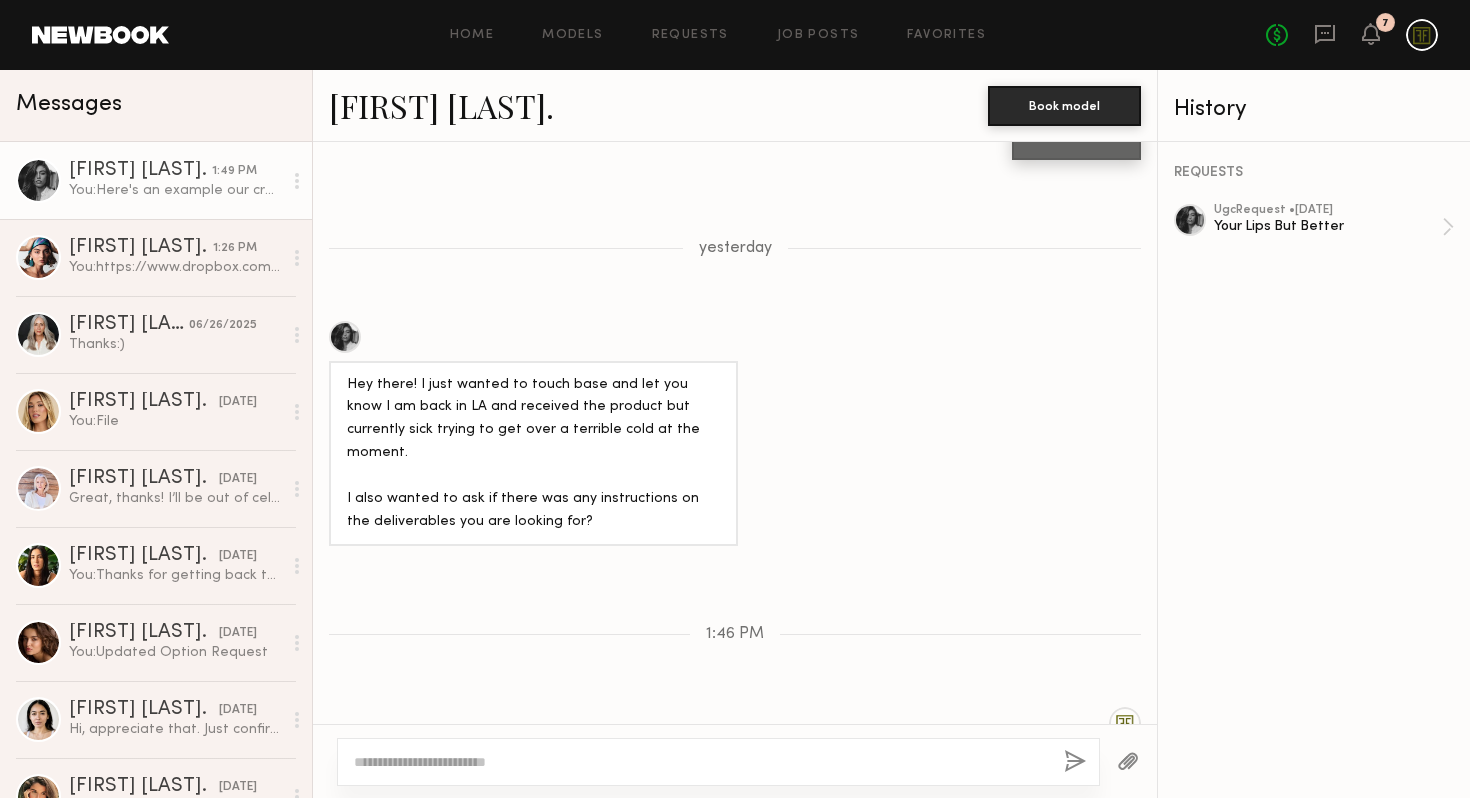scroll, scrollTop: 1938, scrollLeft: 0, axis: vertical 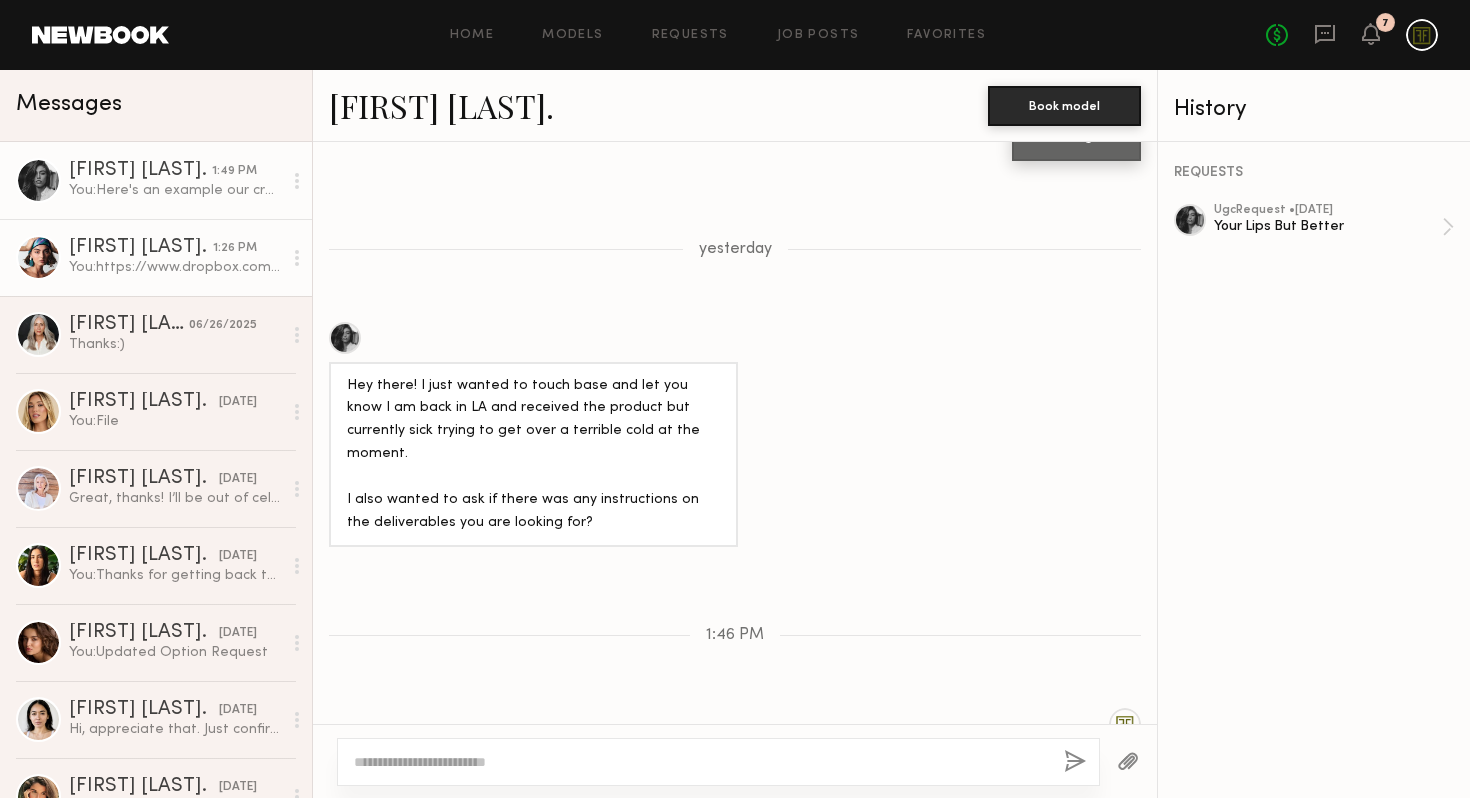 click on "[FIRST] [LAST]." 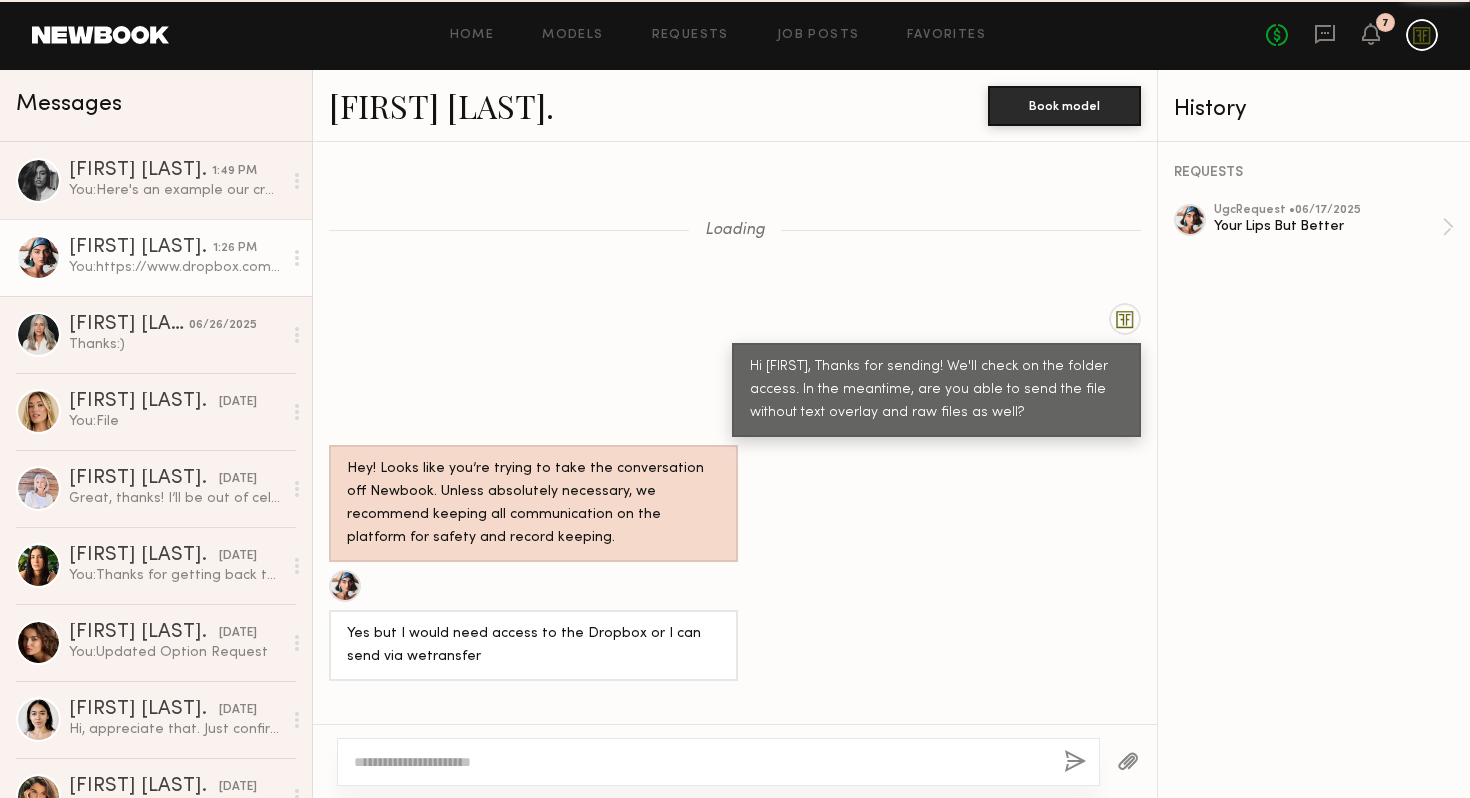 scroll, scrollTop: 2046, scrollLeft: 0, axis: vertical 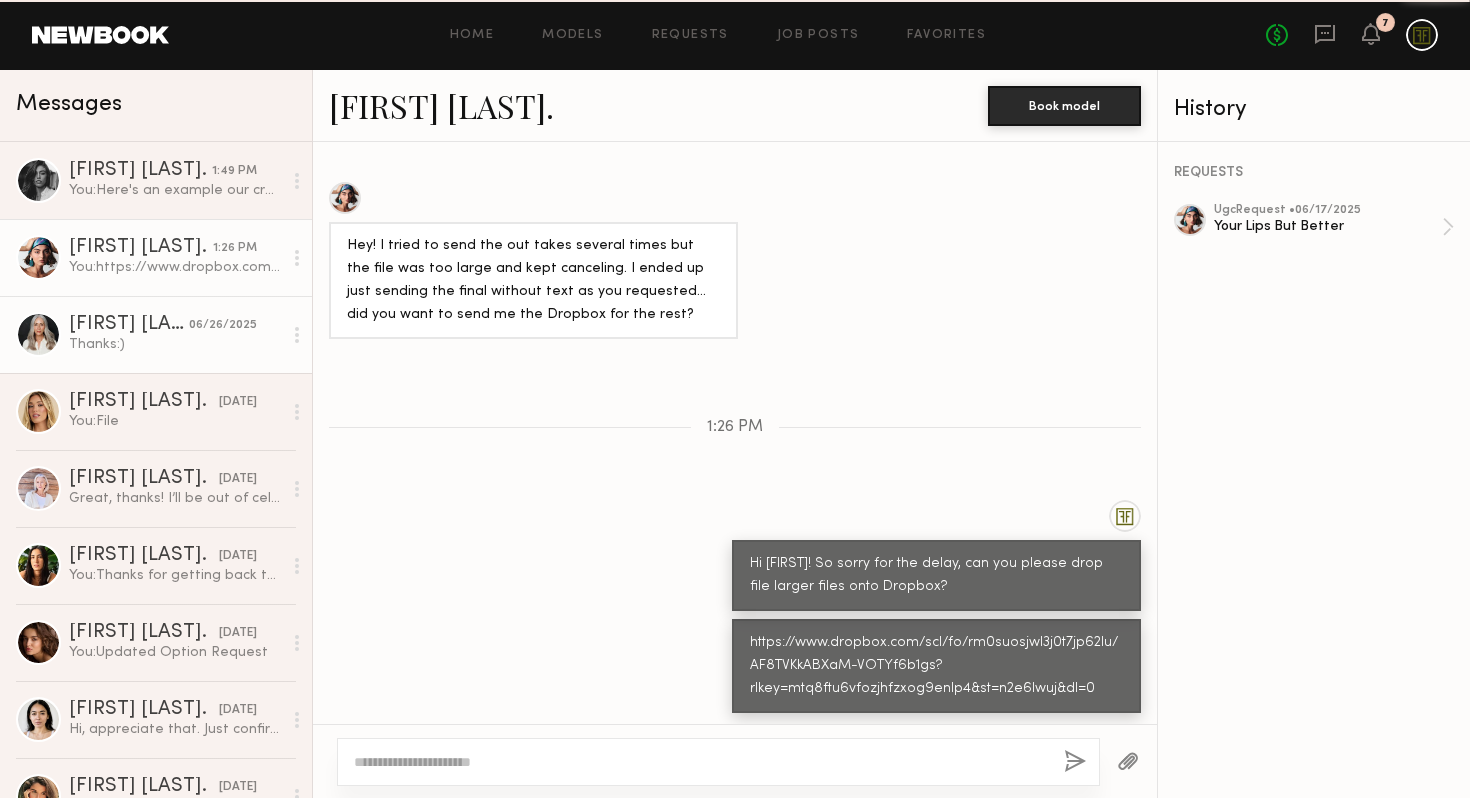 click on "Thanks:)" 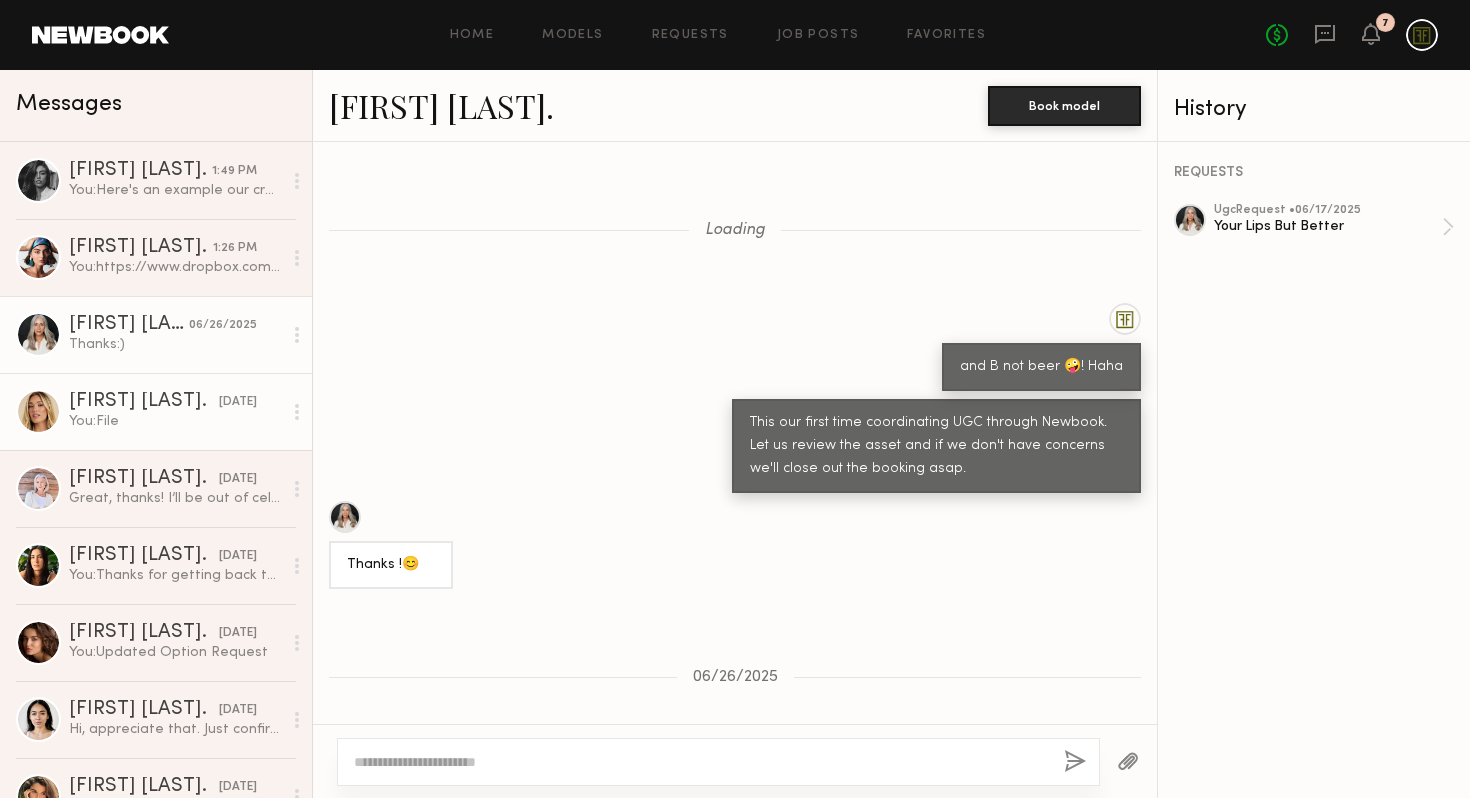 scroll, scrollTop: 1060, scrollLeft: 0, axis: vertical 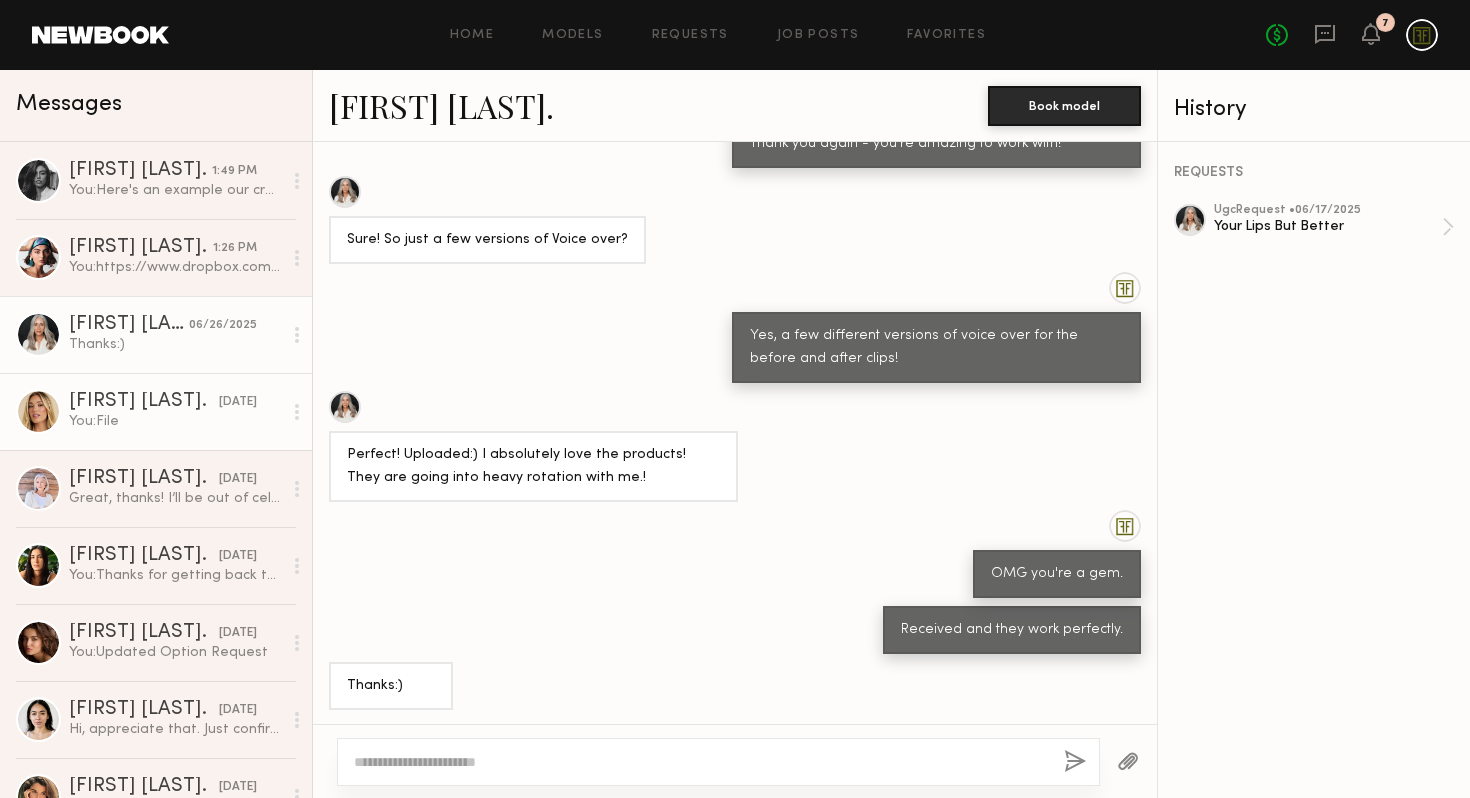 click on "You:  File" 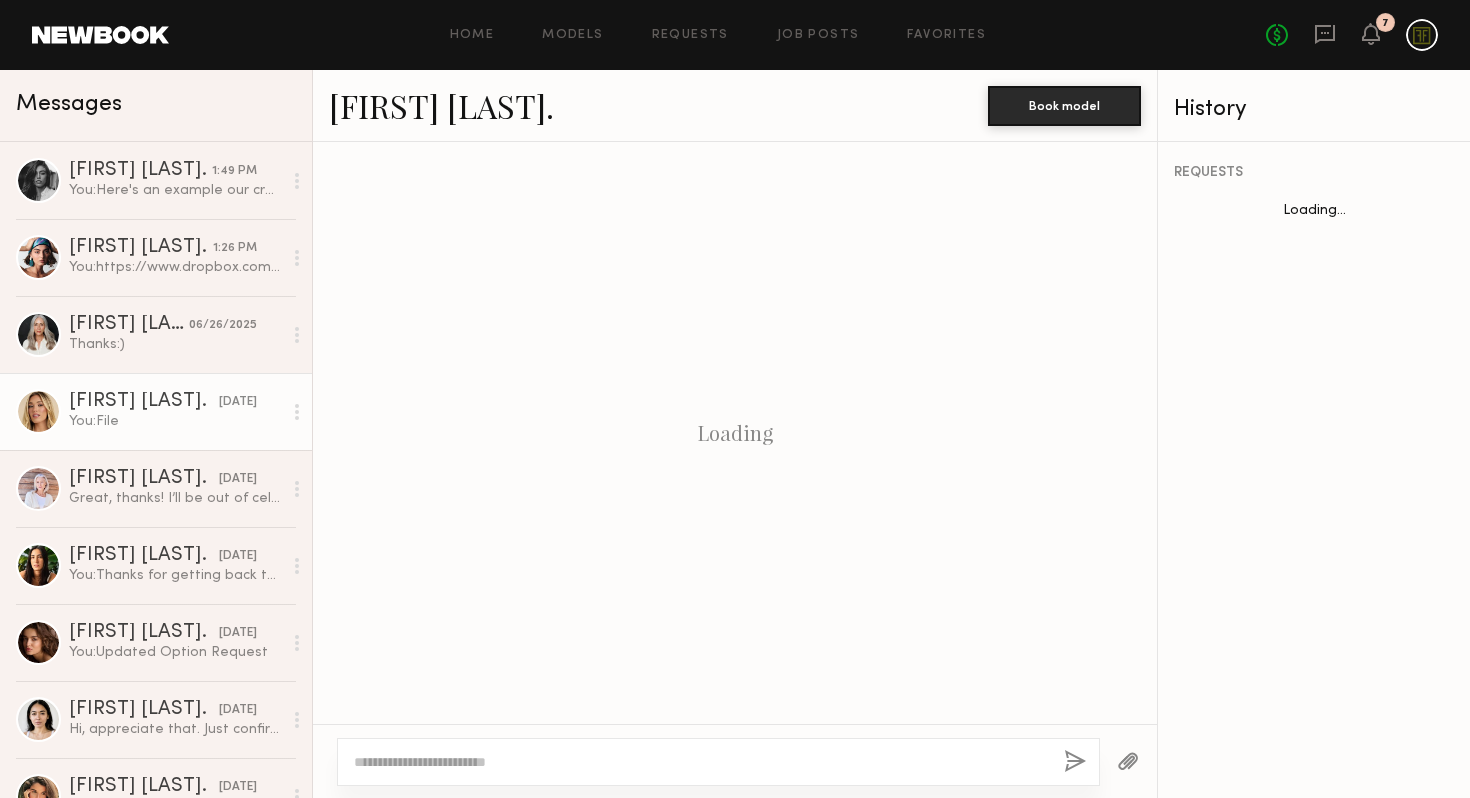 scroll, scrollTop: 1692, scrollLeft: 0, axis: vertical 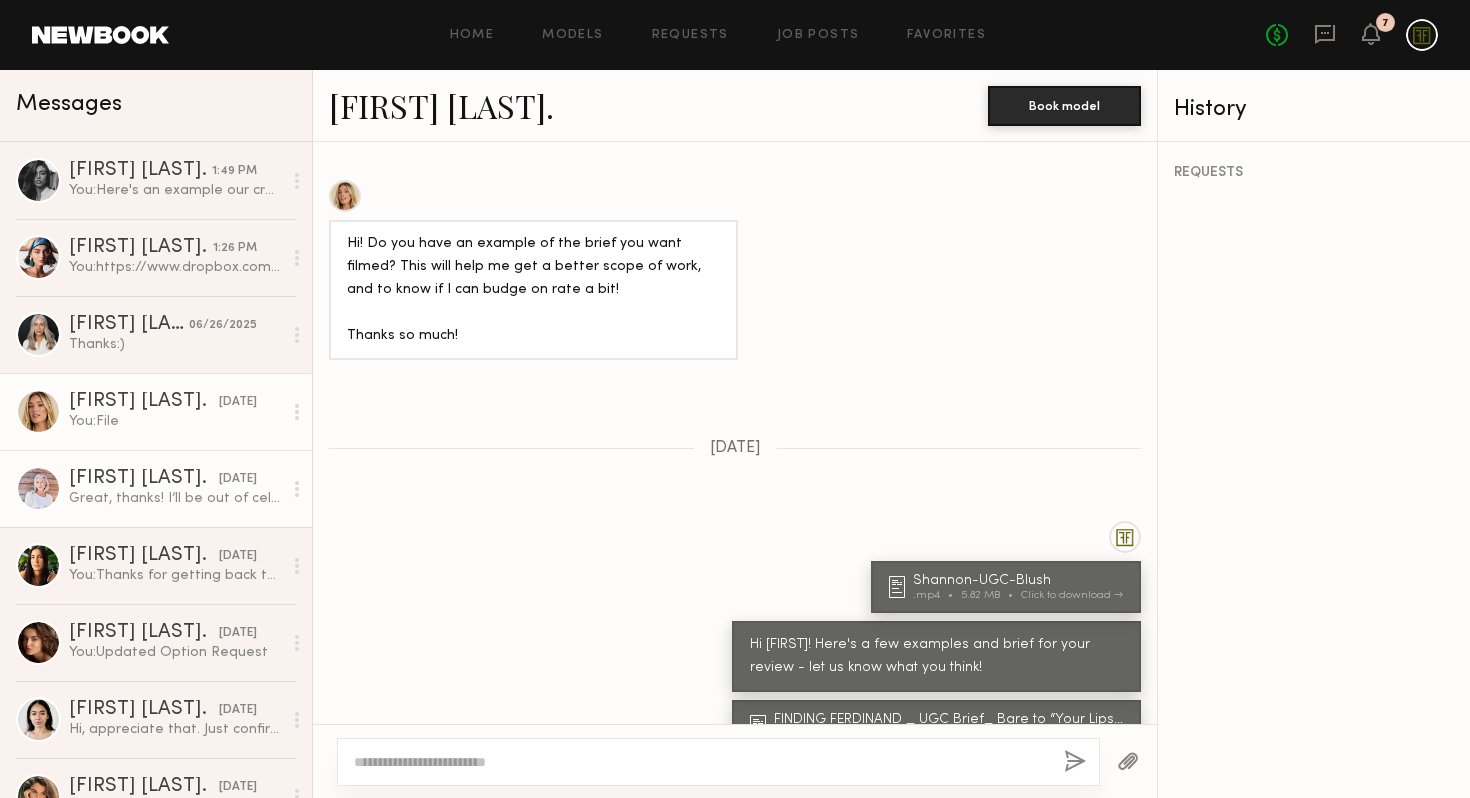 click on "[FIRST] [LAST]." 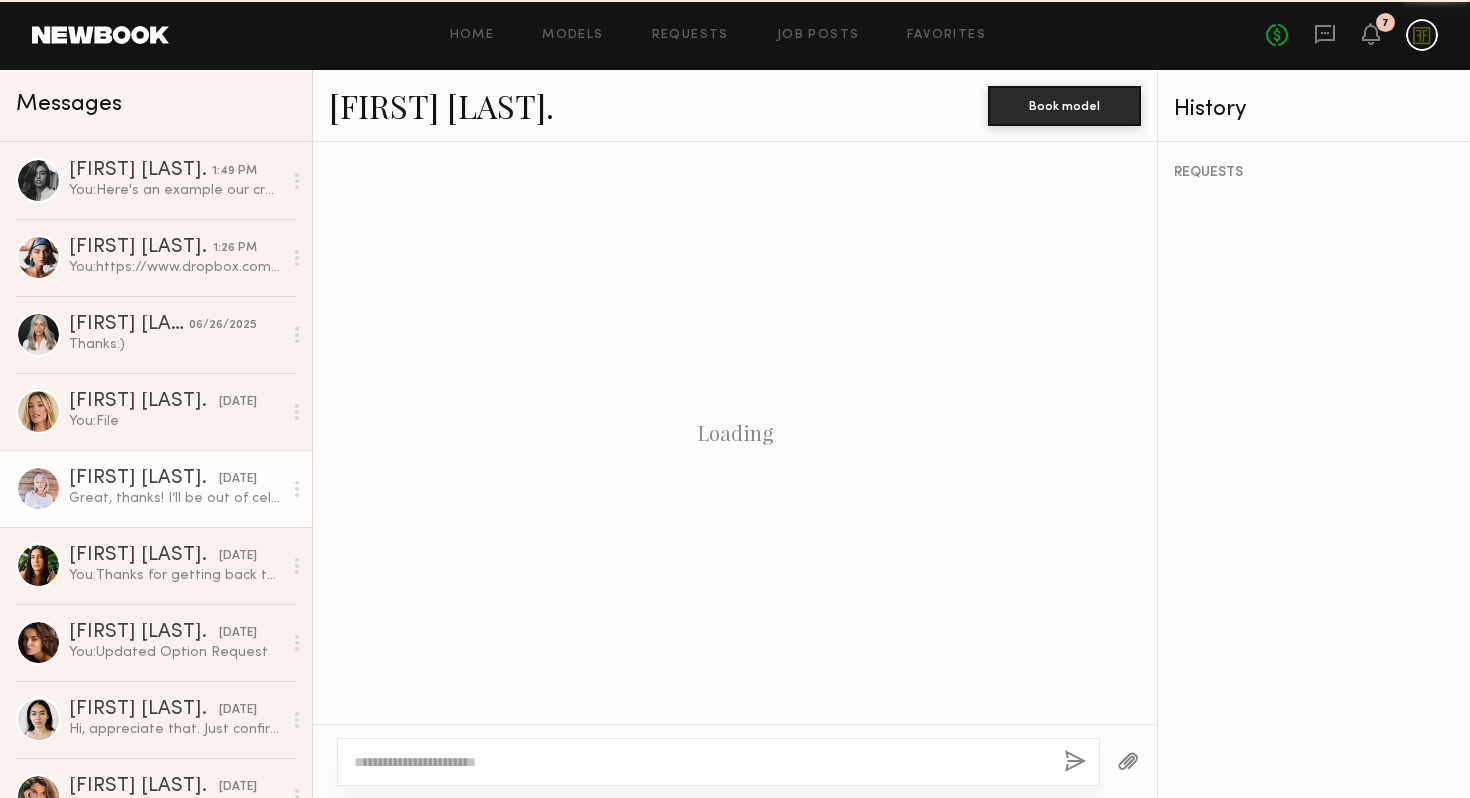 scroll, scrollTop: 2711, scrollLeft: 0, axis: vertical 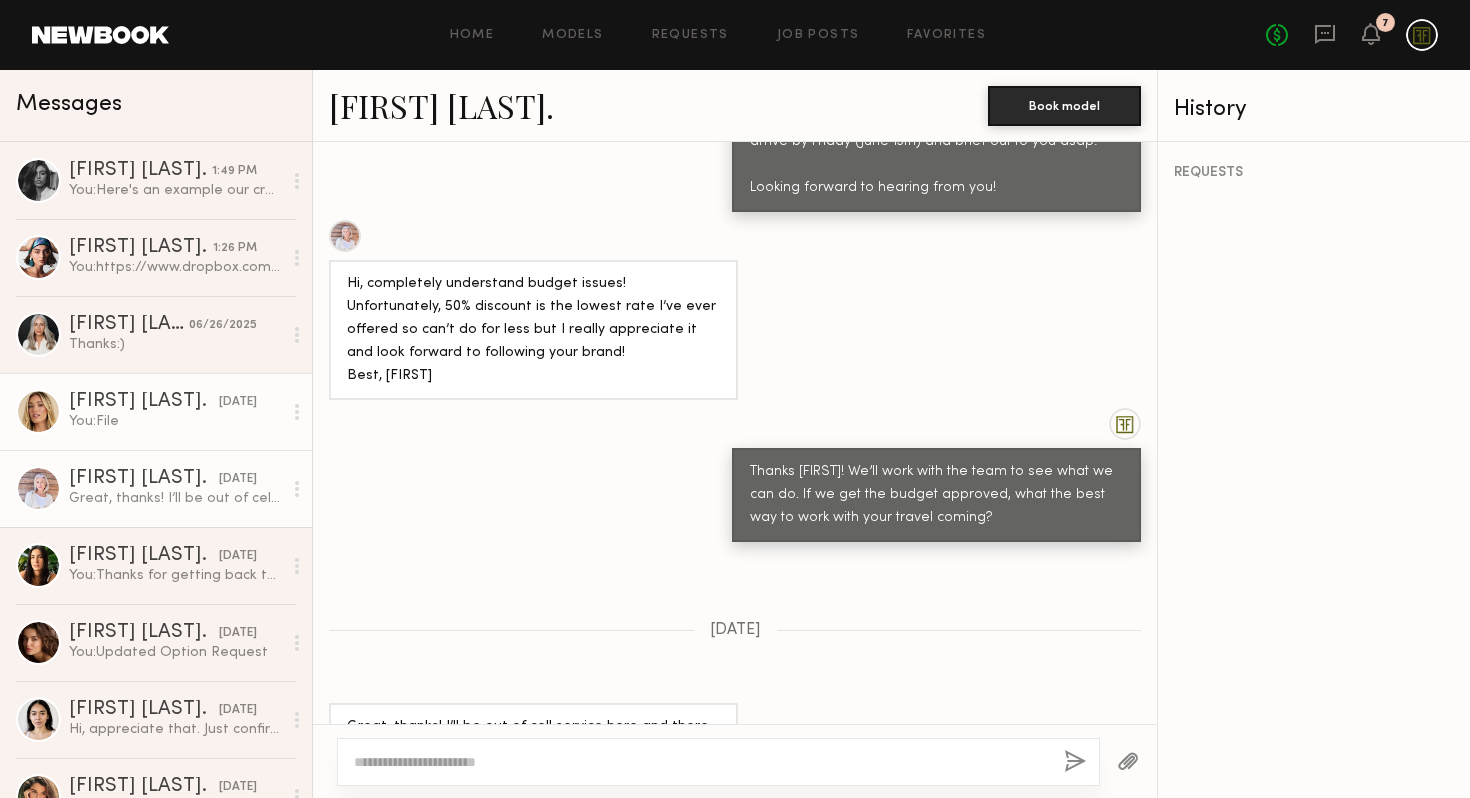 click on "[FIRST] [LAST]. [DATE] You:  File" 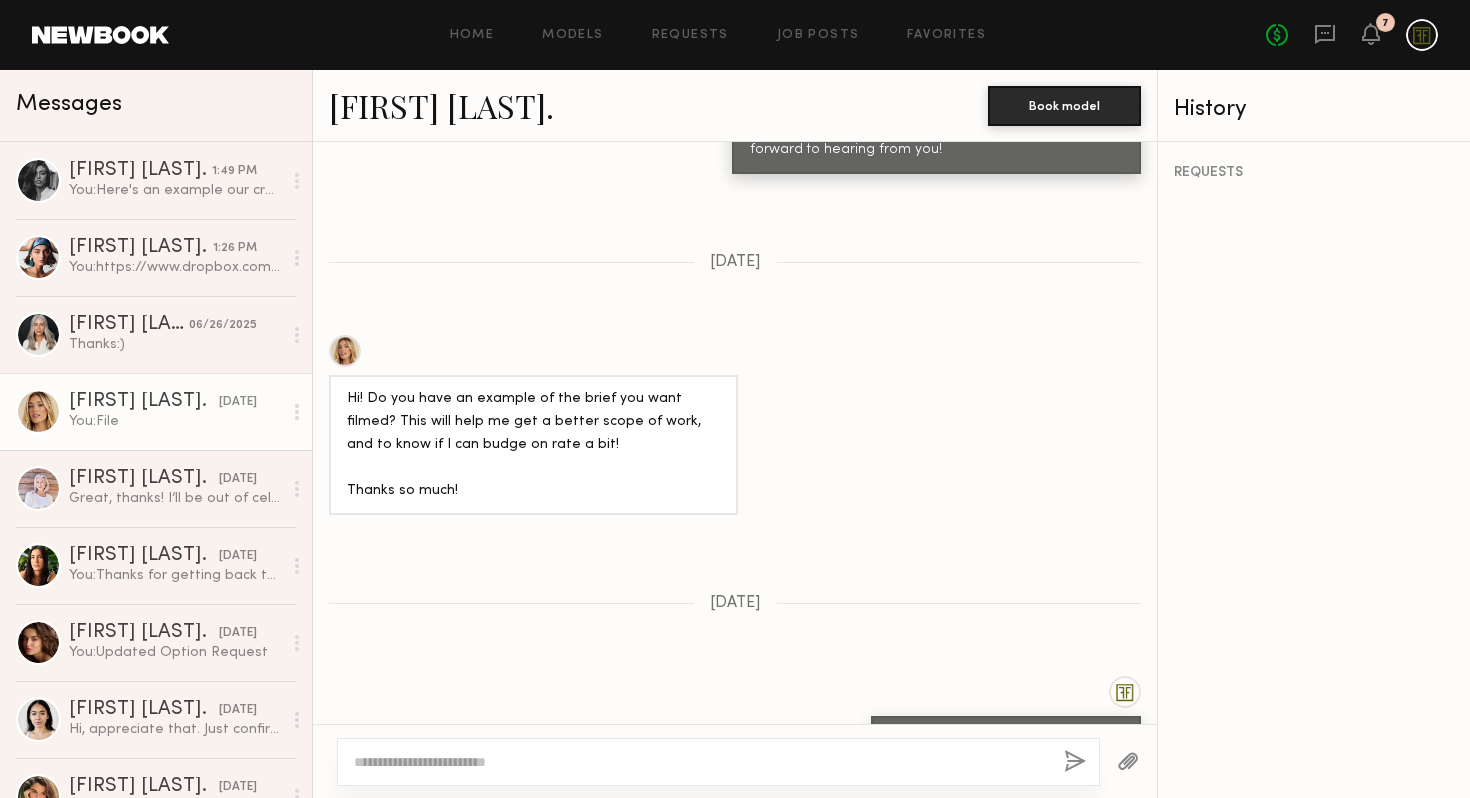 scroll, scrollTop: 1565, scrollLeft: 0, axis: vertical 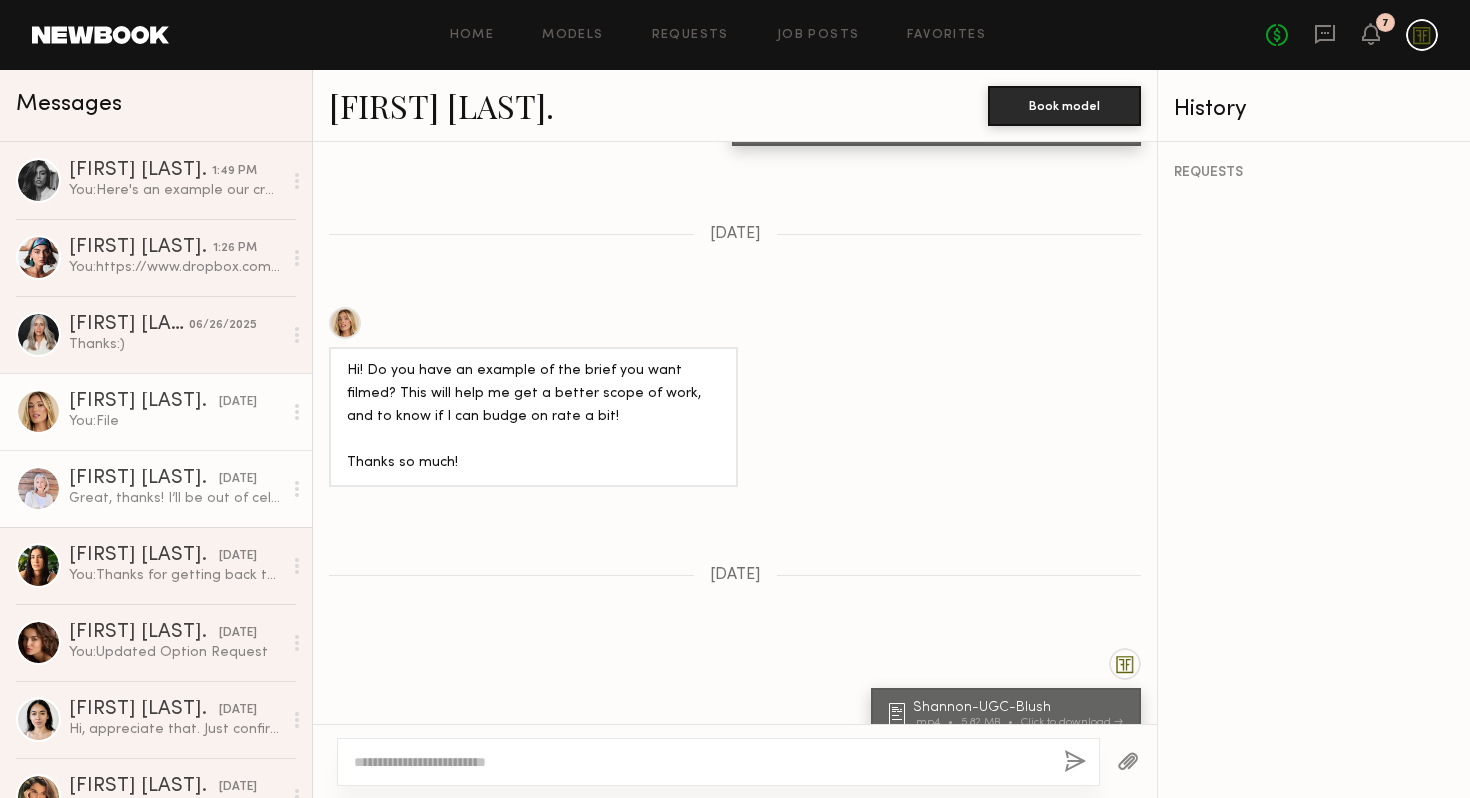 click on "Great, thanks! I’ll be out of cell service here and there but will check messages whenever I have Wi-Fi! You can also email me at [EMAIL]
Appreciate it, [FIRST]" 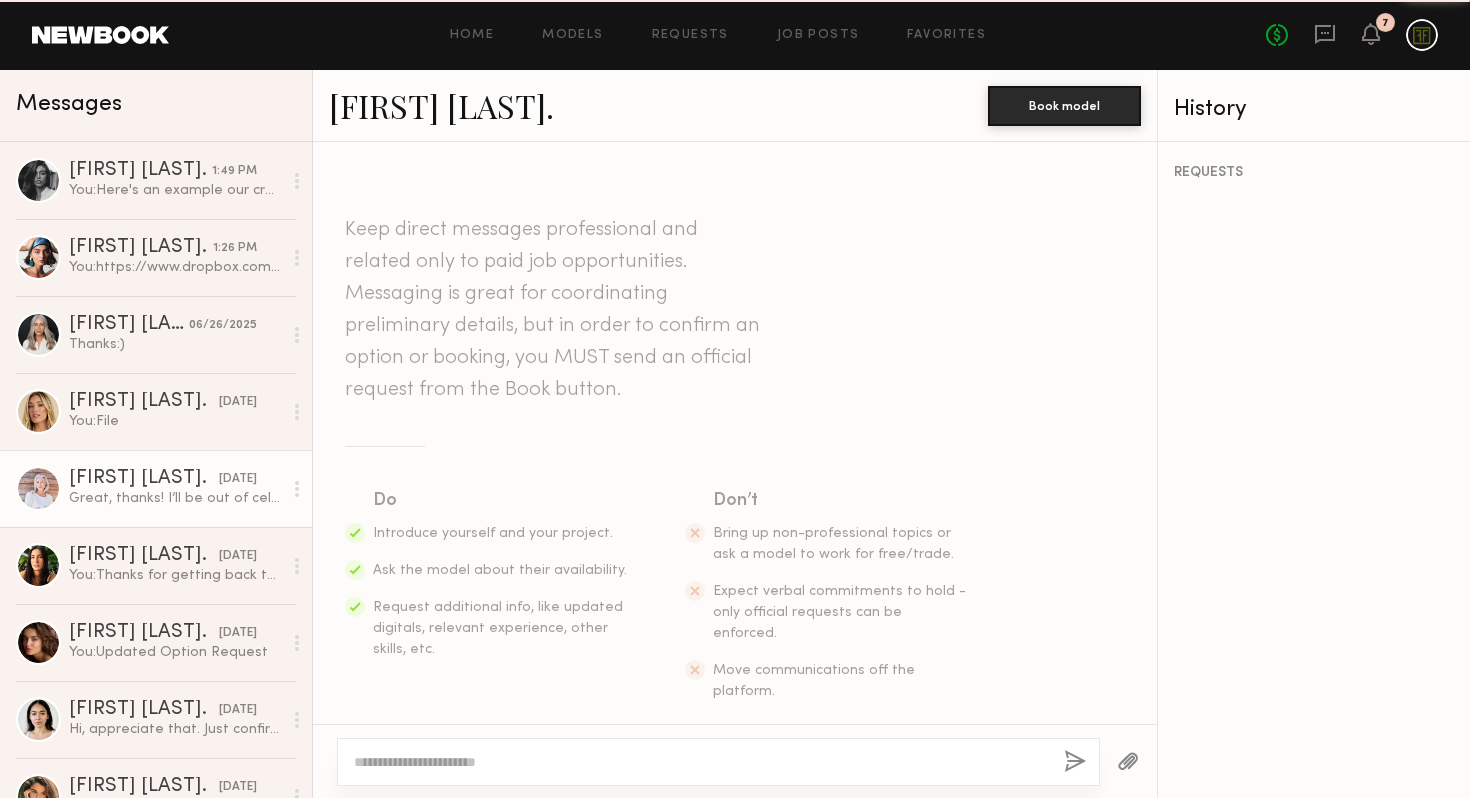scroll, scrollTop: 2711, scrollLeft: 0, axis: vertical 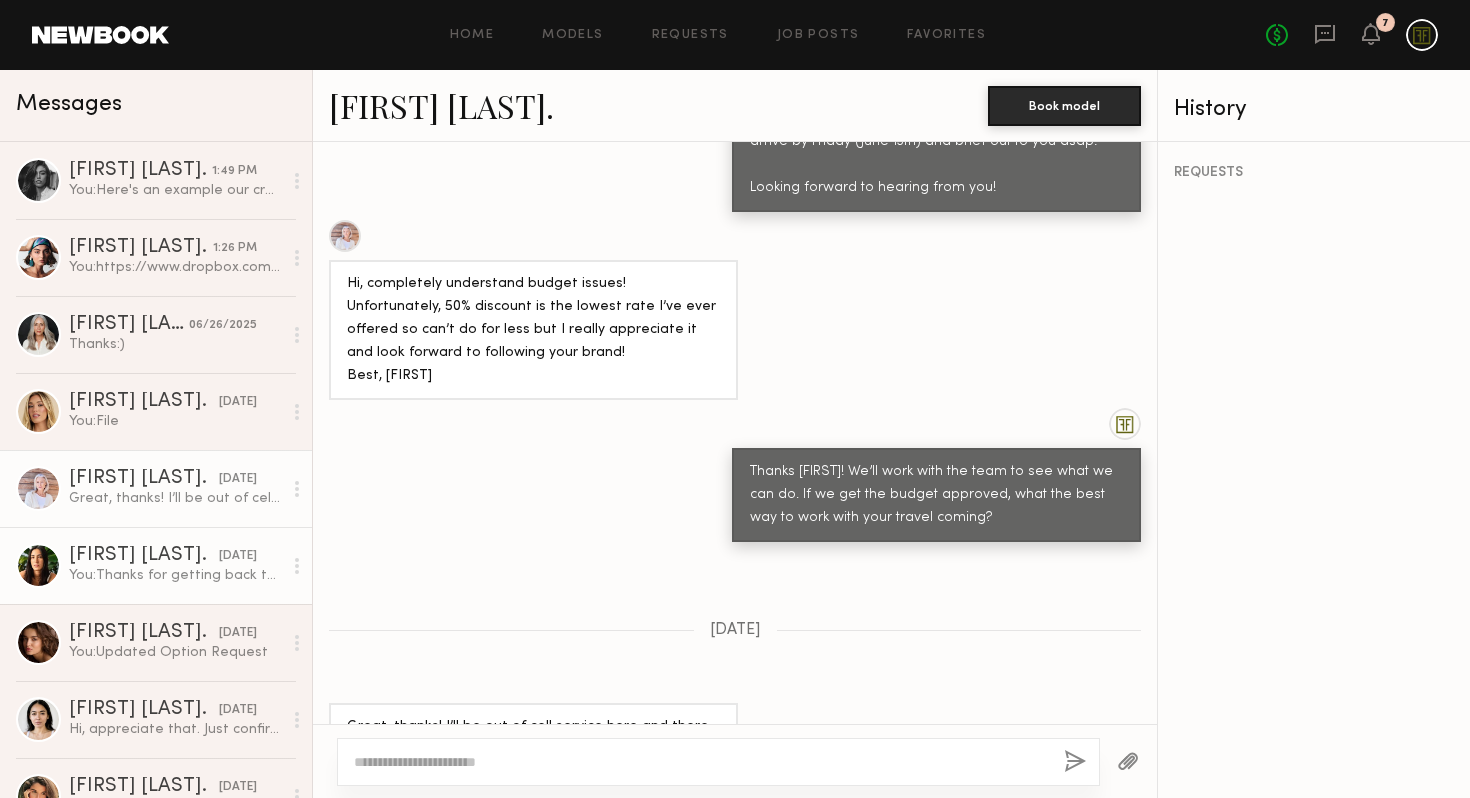 click on "[FIRST] [LAST]." 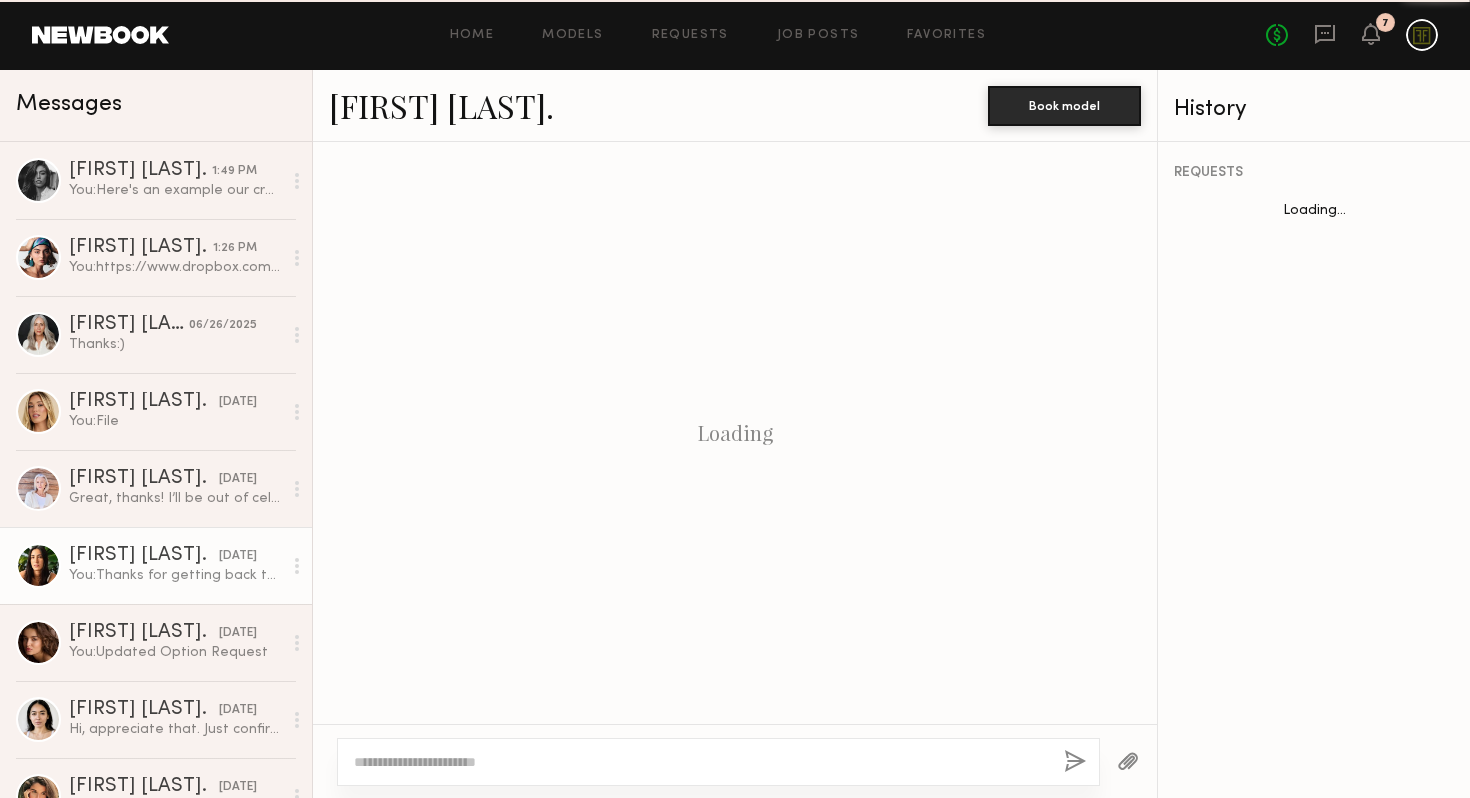 scroll, scrollTop: 1246, scrollLeft: 0, axis: vertical 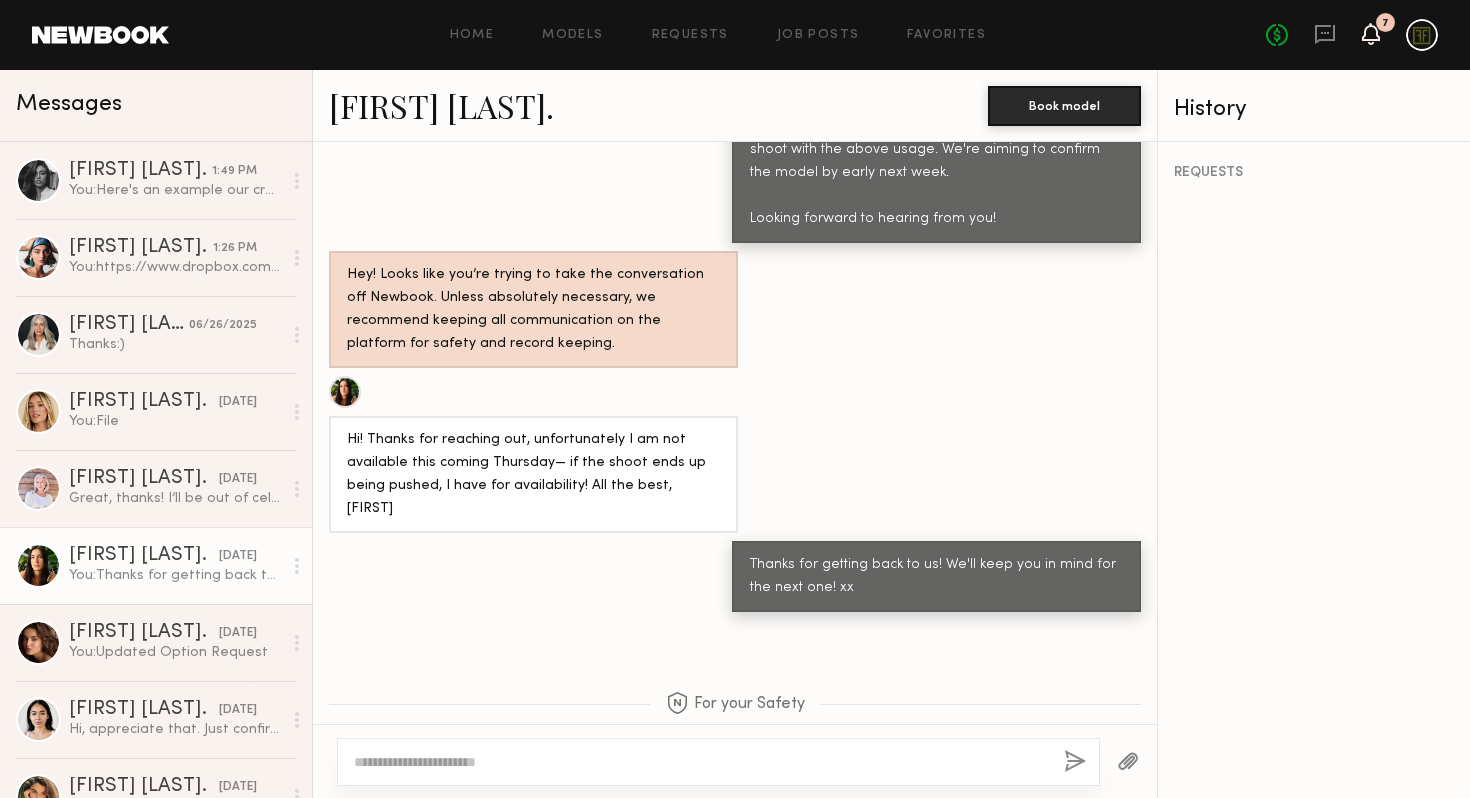 click 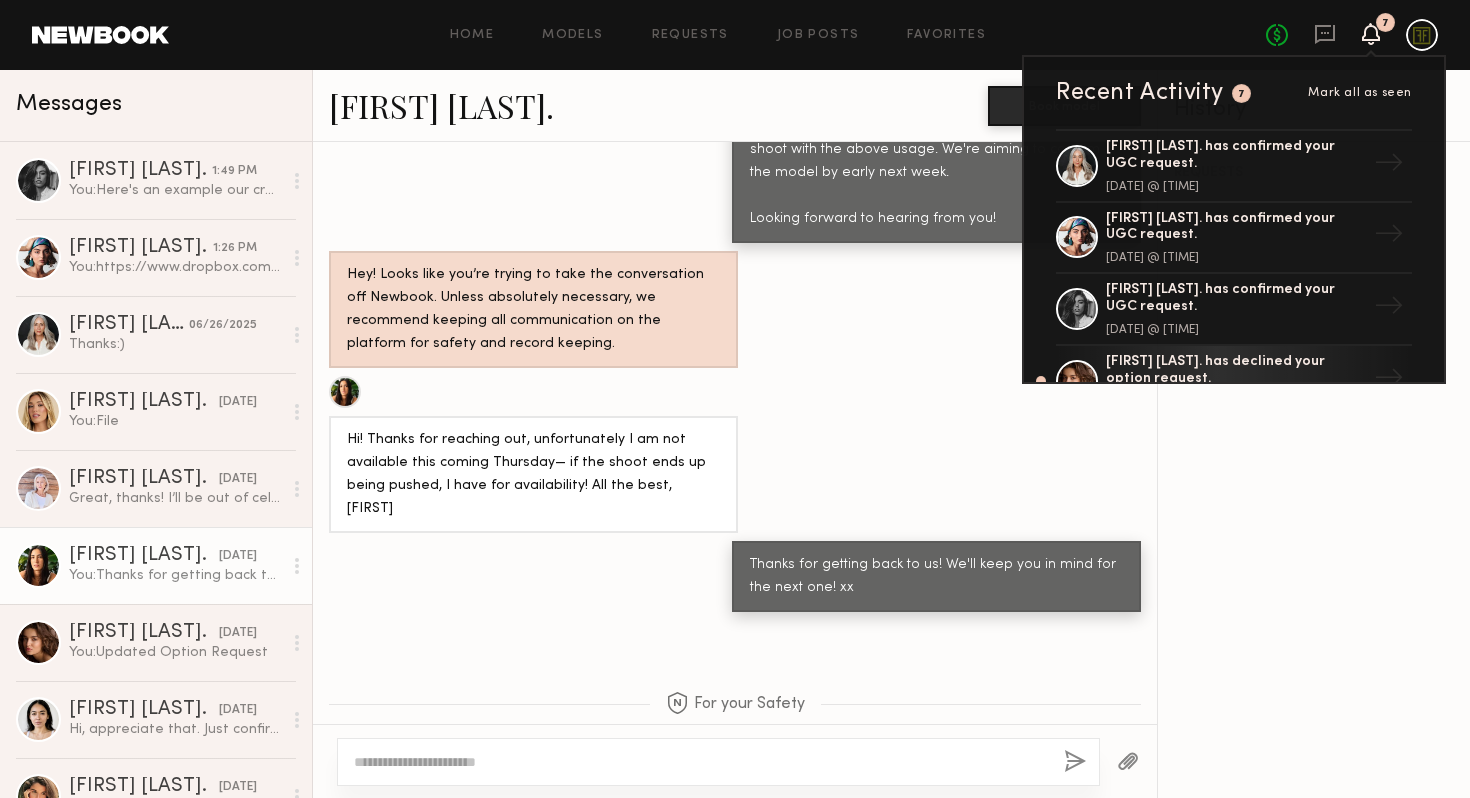 click on "Home Models Requests Job Posts Favorites Sign Out" 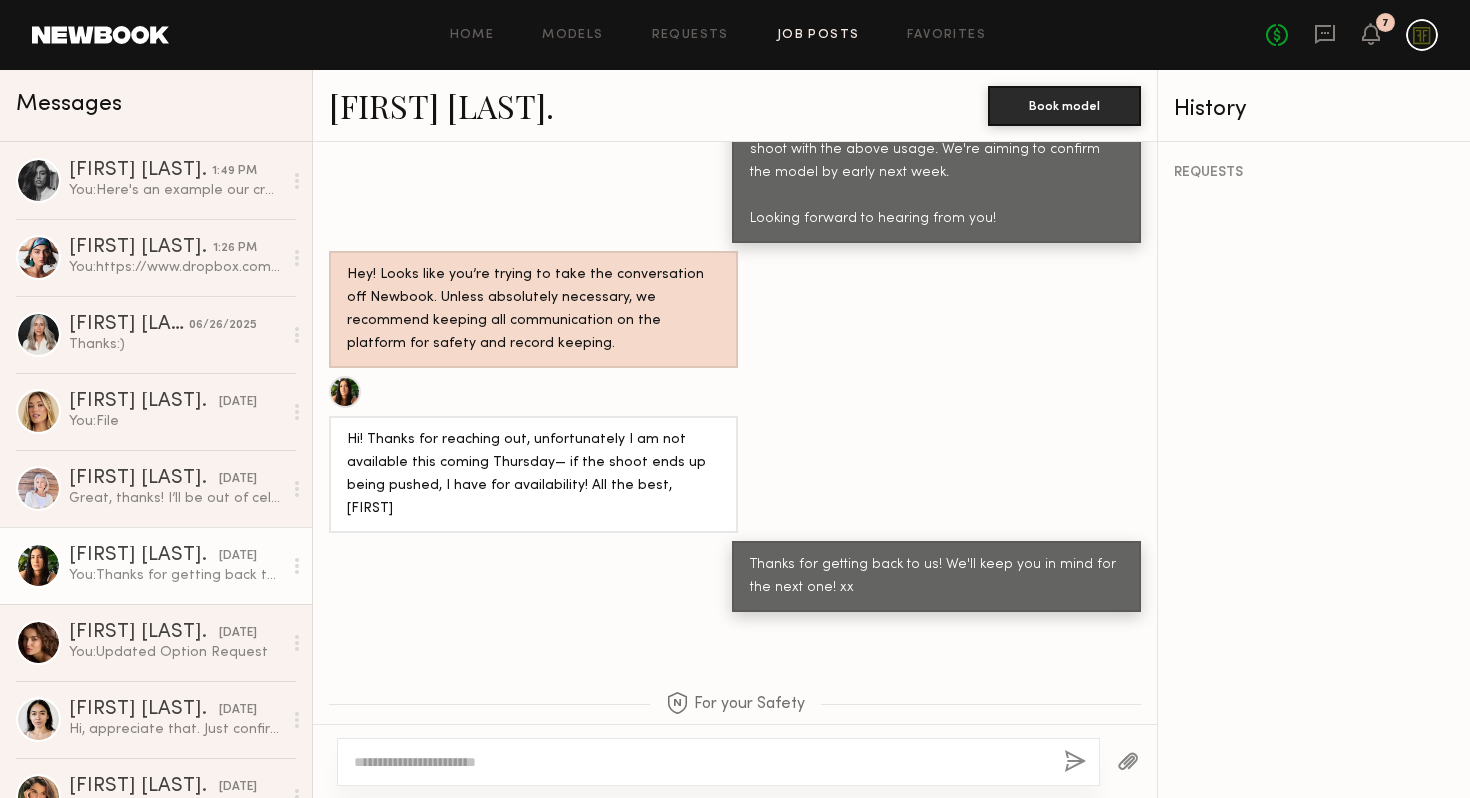 click on "Job Posts" 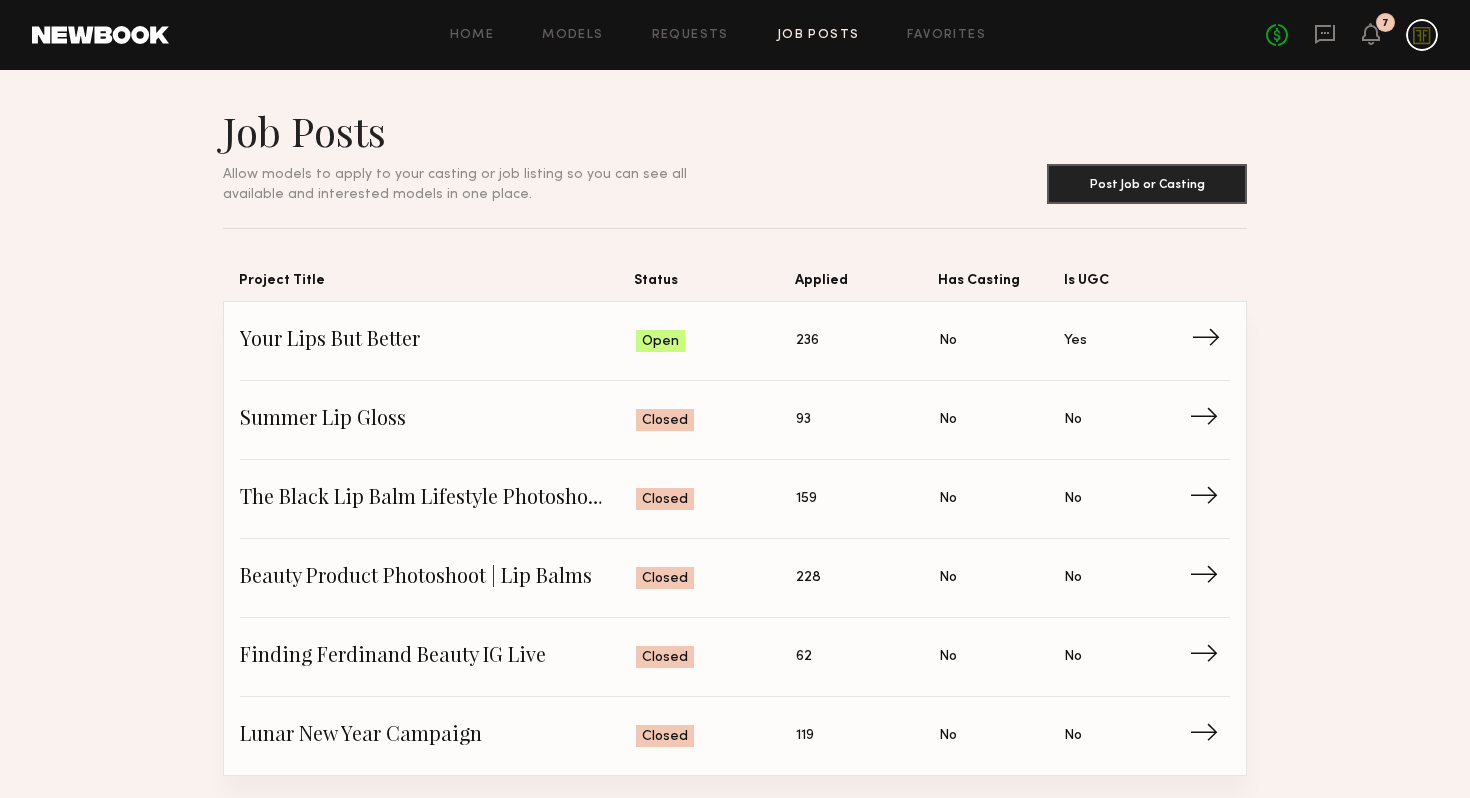 click on "Your Lips But Better" 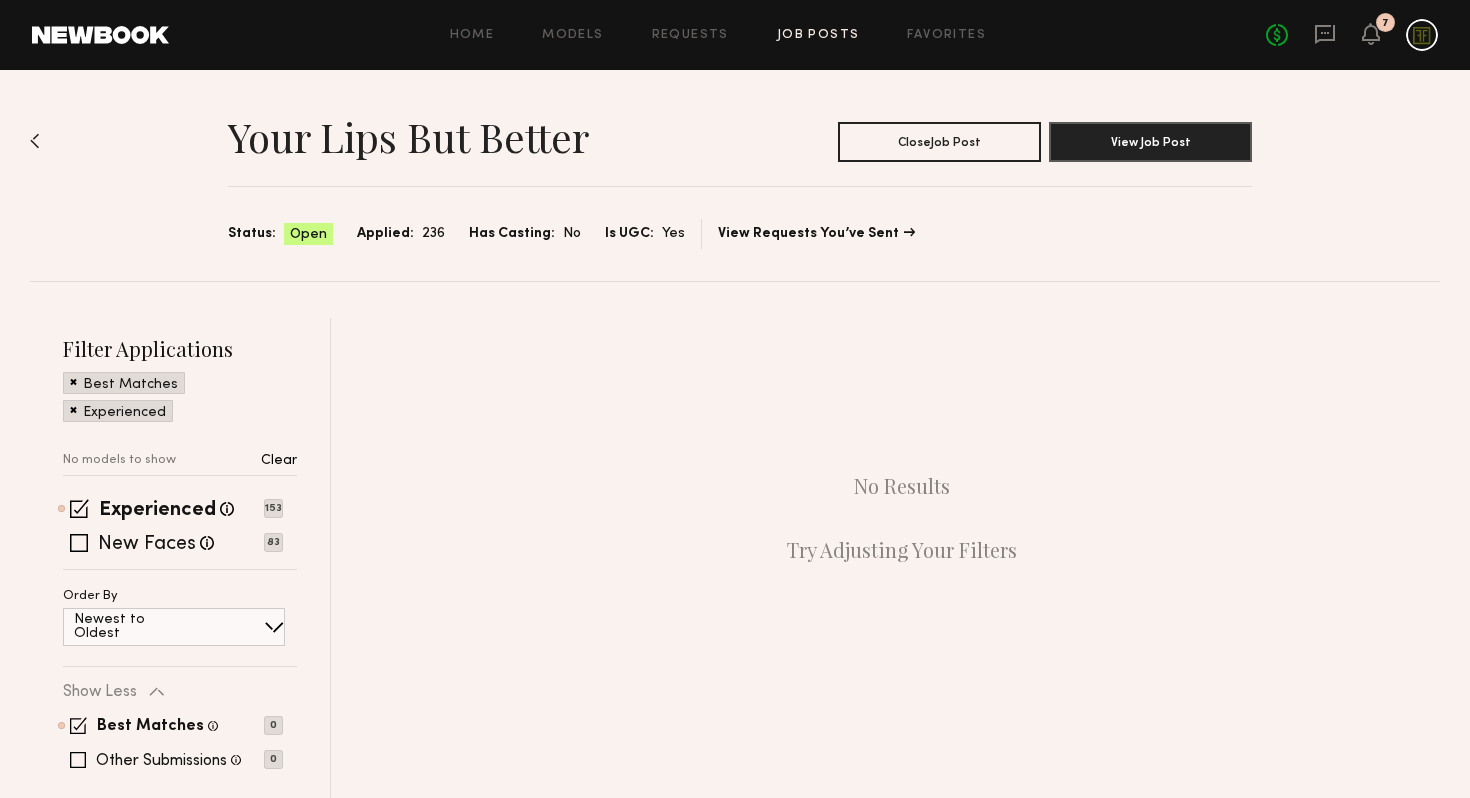 click 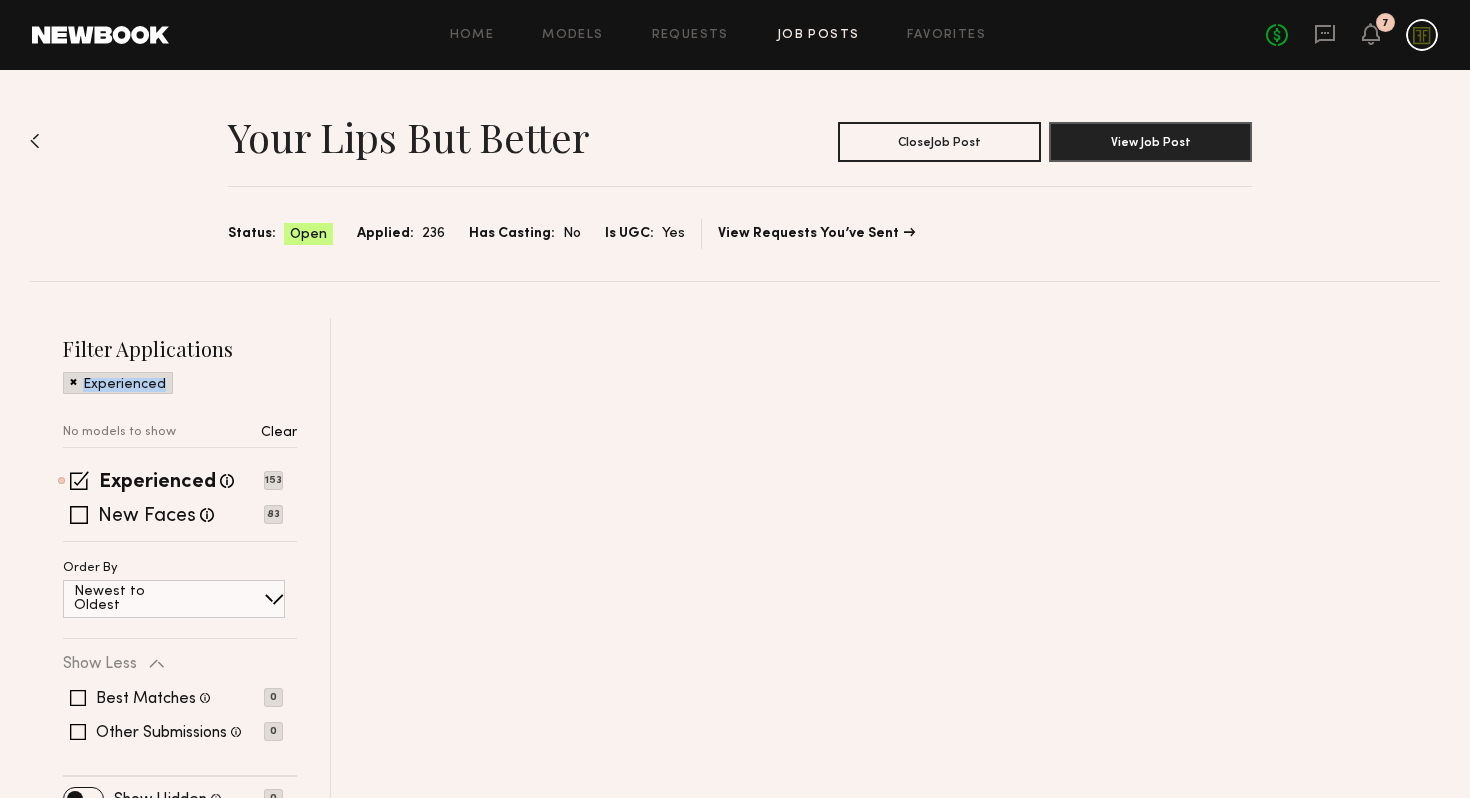 click 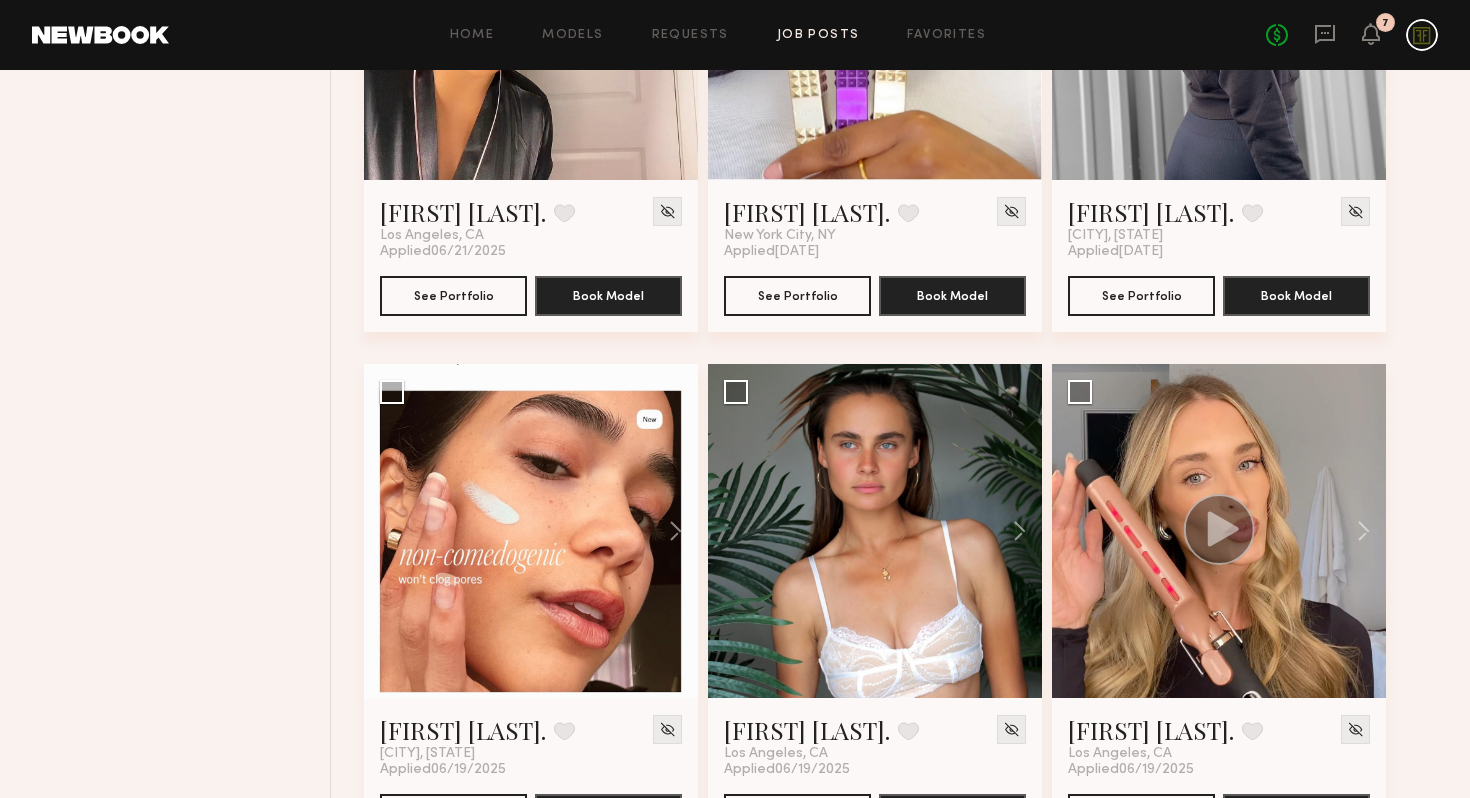 scroll, scrollTop: 4103, scrollLeft: 0, axis: vertical 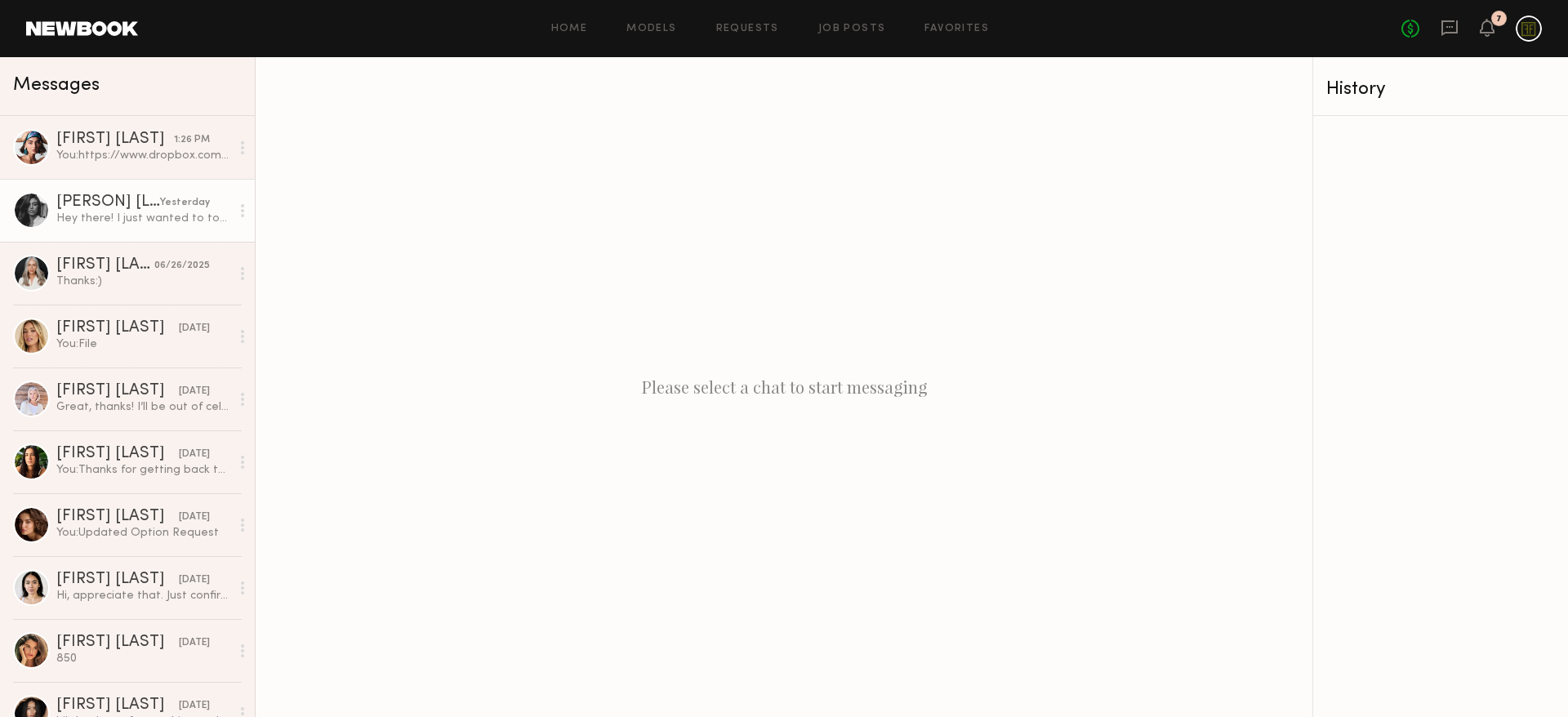 click 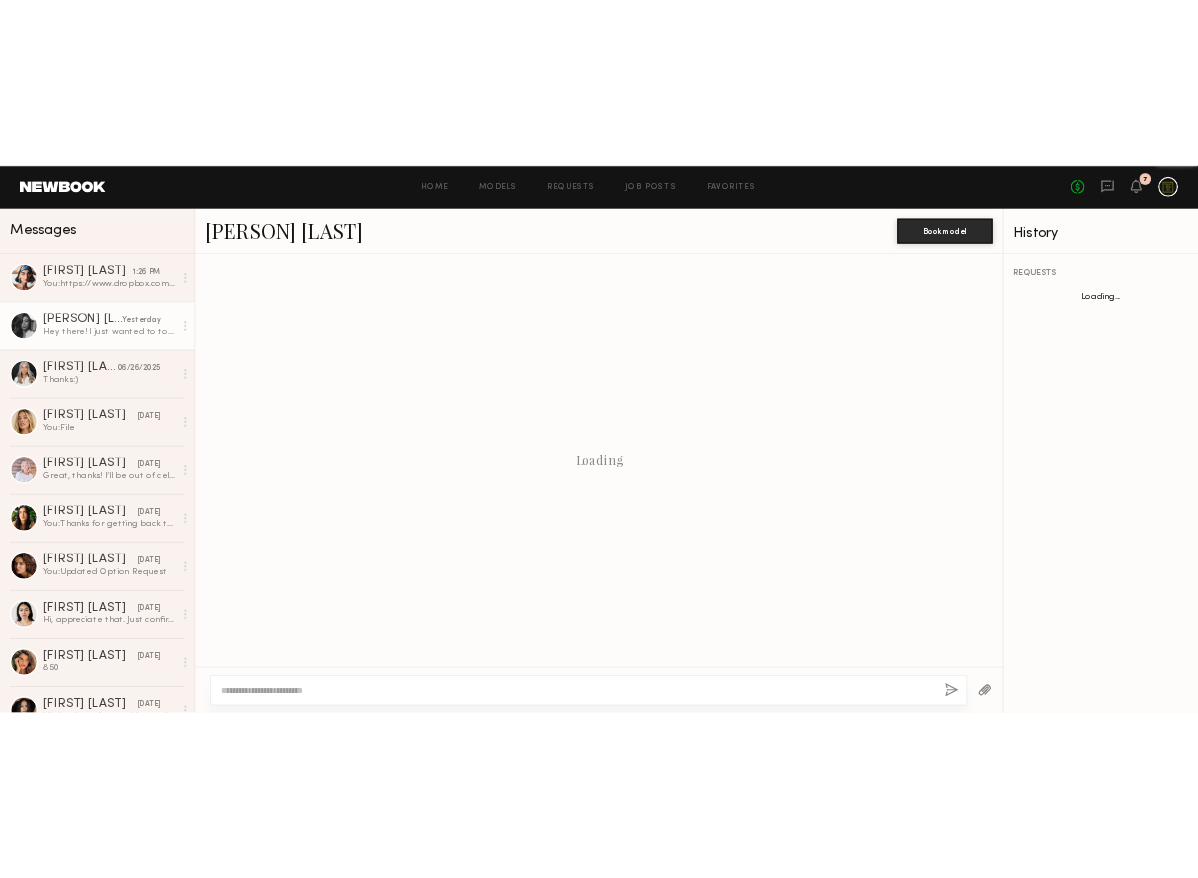 scroll, scrollTop: 1634, scrollLeft: 0, axis: vertical 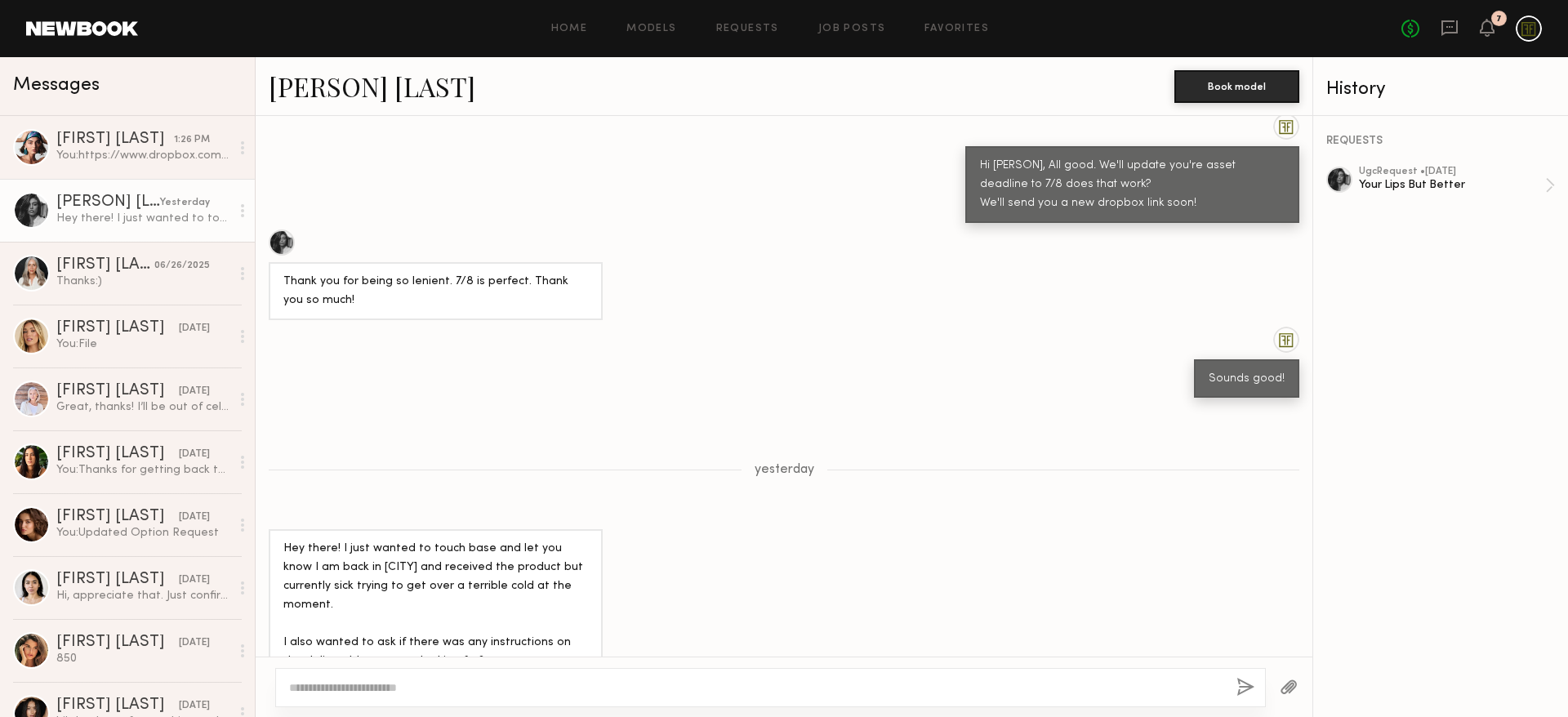 click 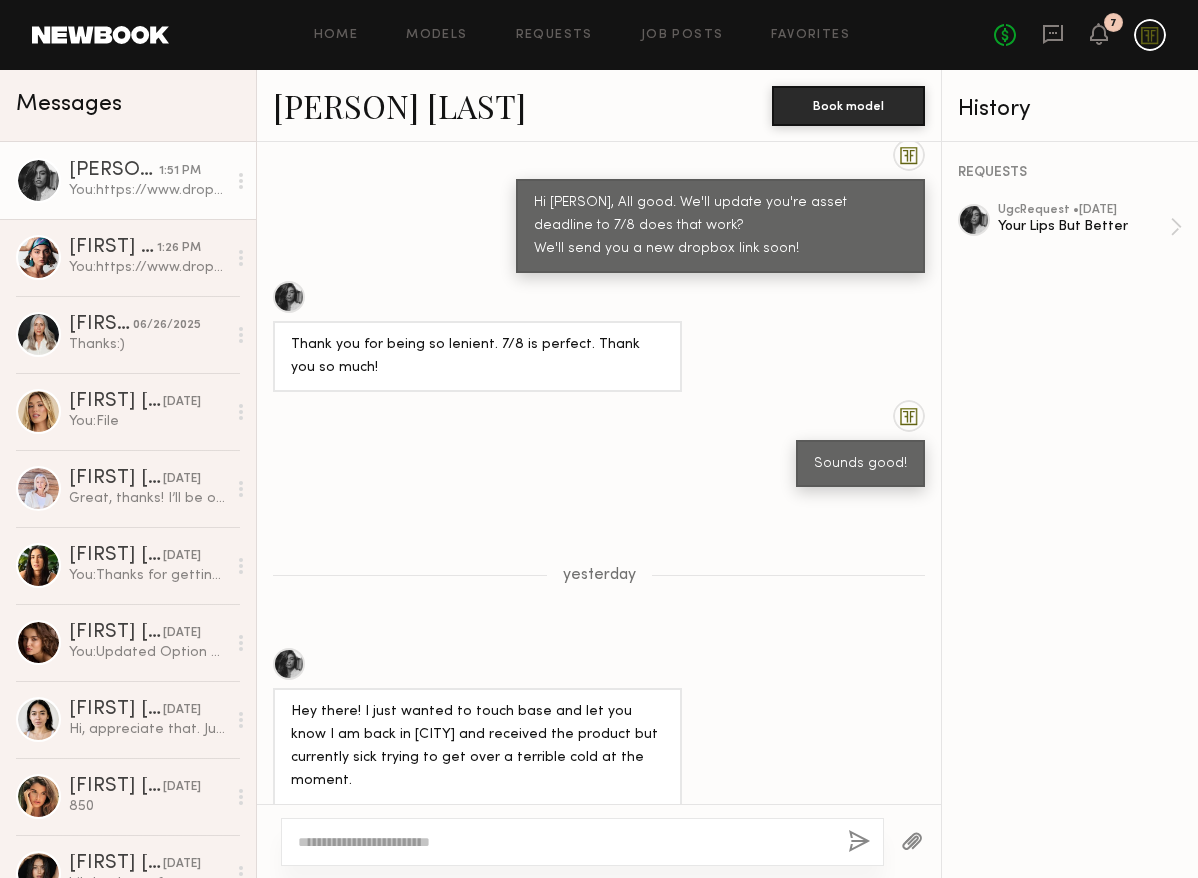 scroll, scrollTop: 2441, scrollLeft: 0, axis: vertical 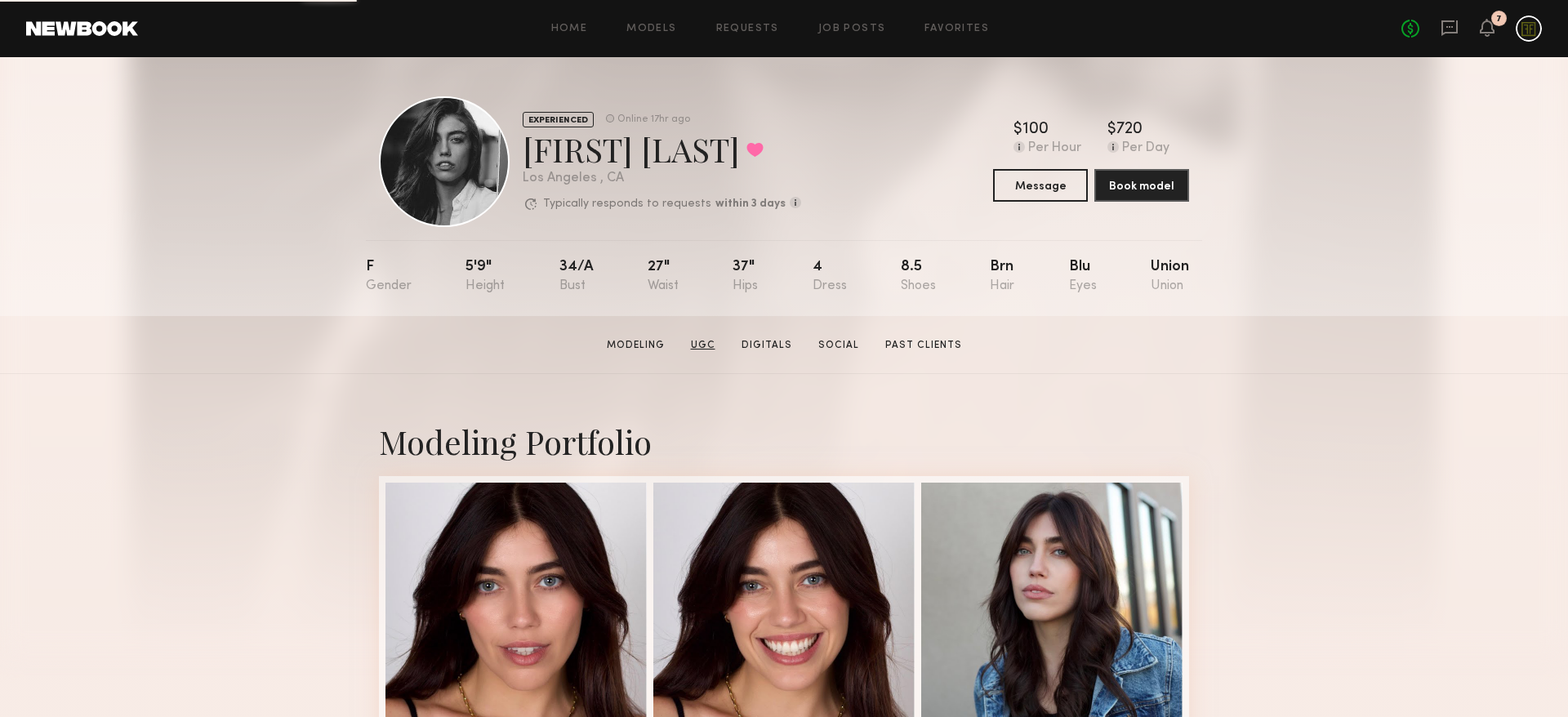 click on "UGC" 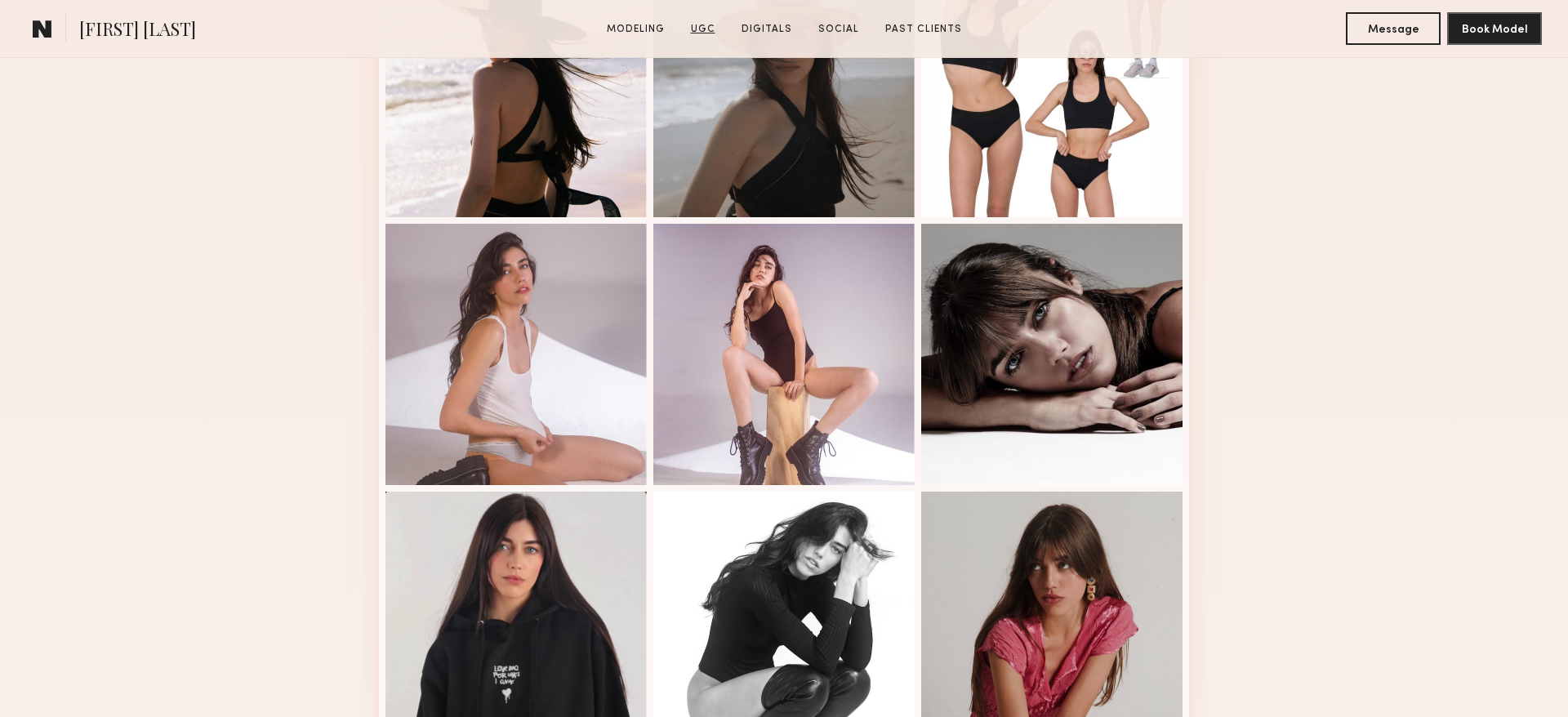 scroll, scrollTop: 1547, scrollLeft: 0, axis: vertical 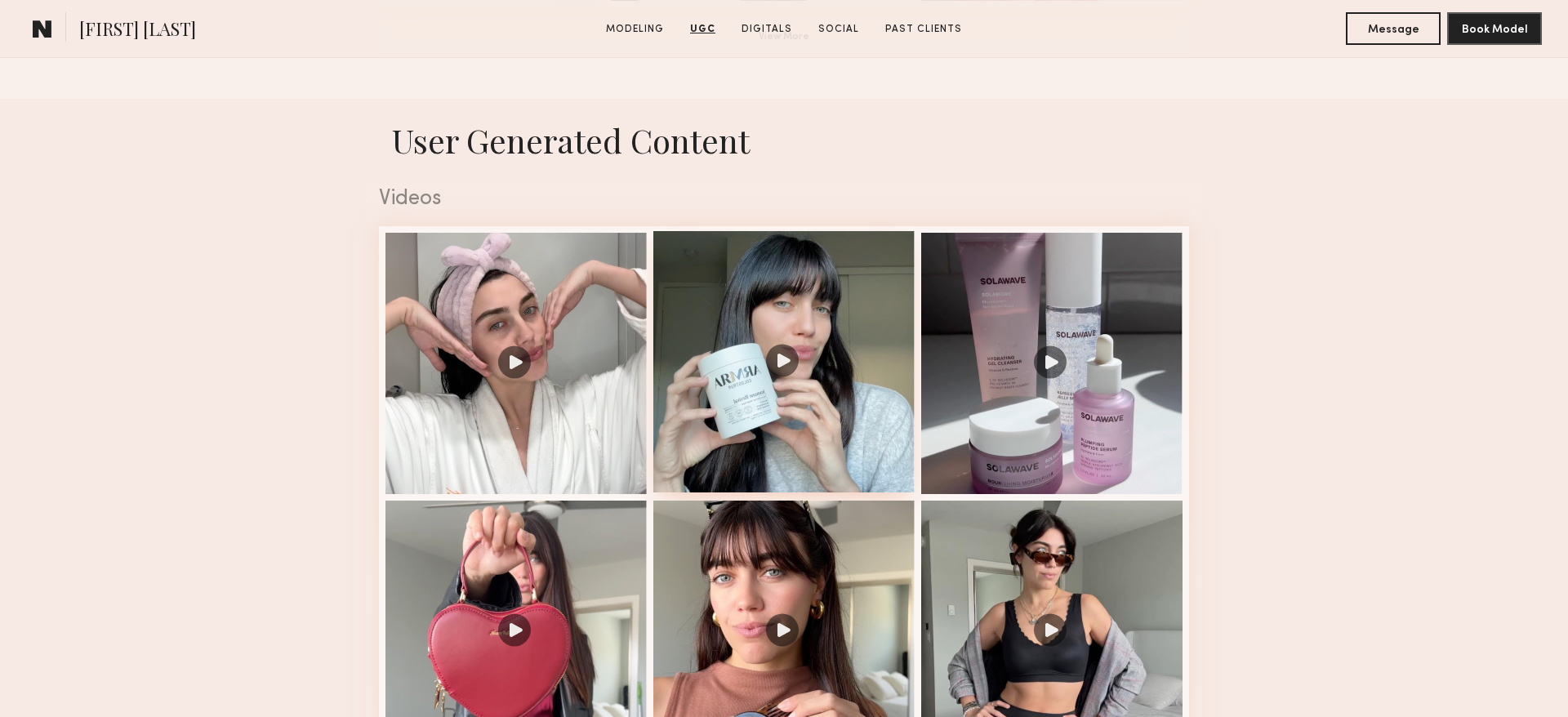 click at bounding box center (784, 362) 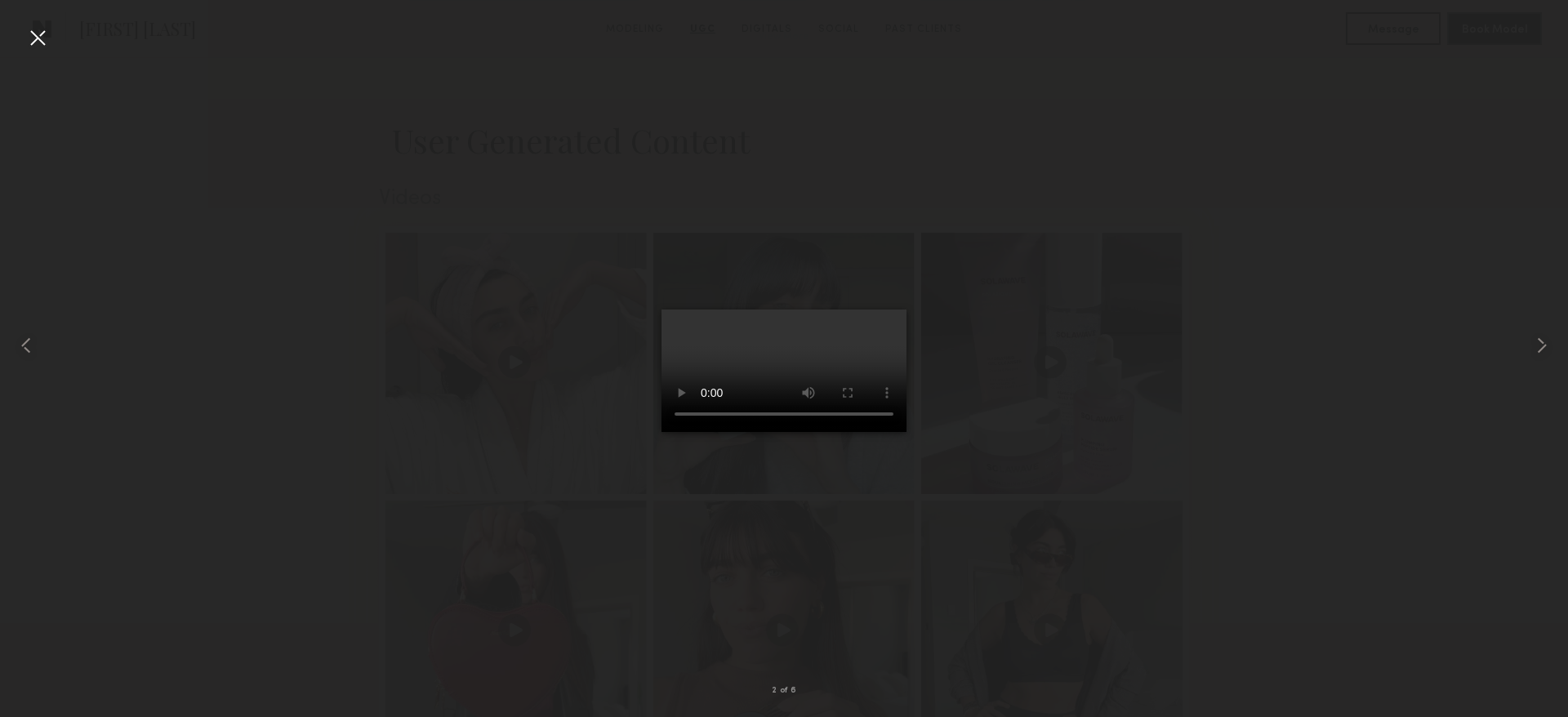 click at bounding box center (784, 345) 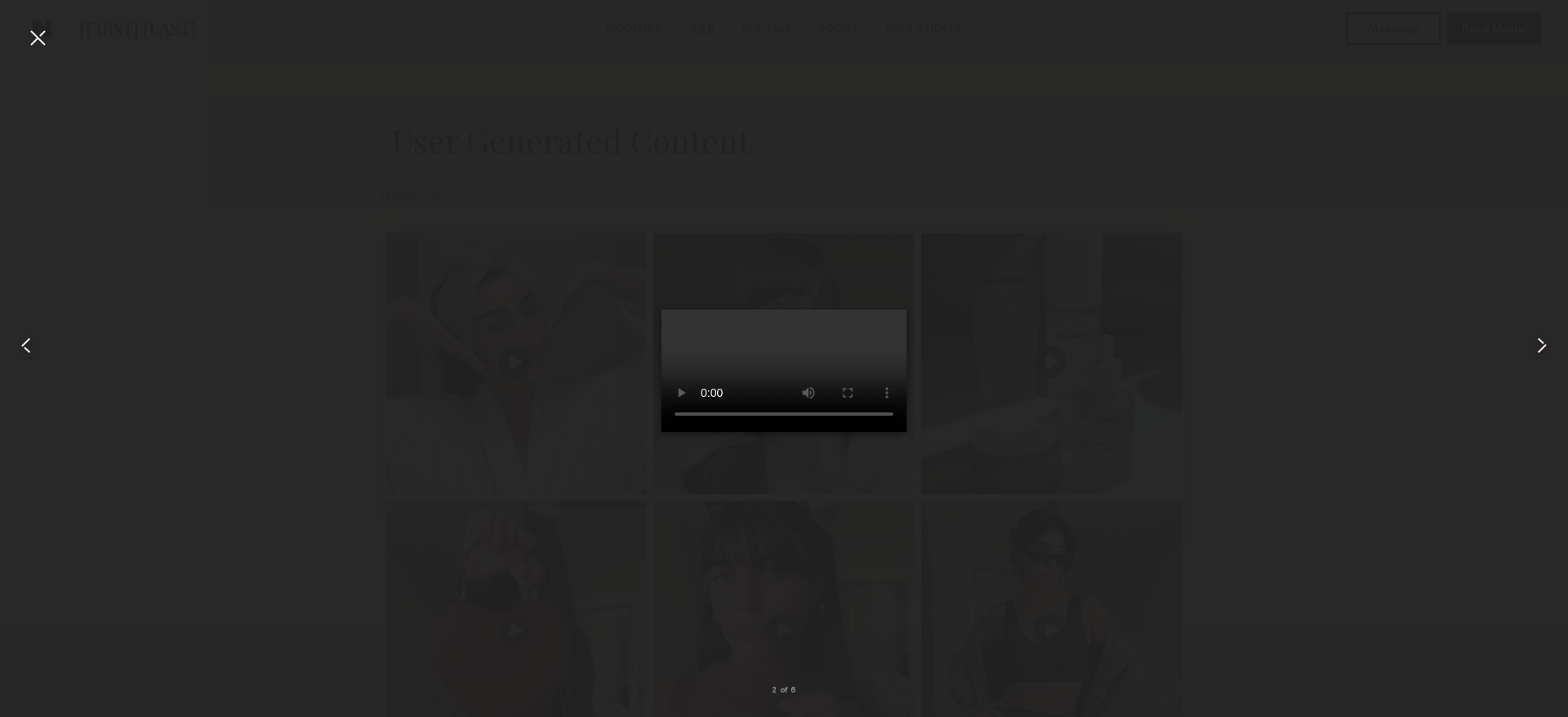 click at bounding box center [784, 371] 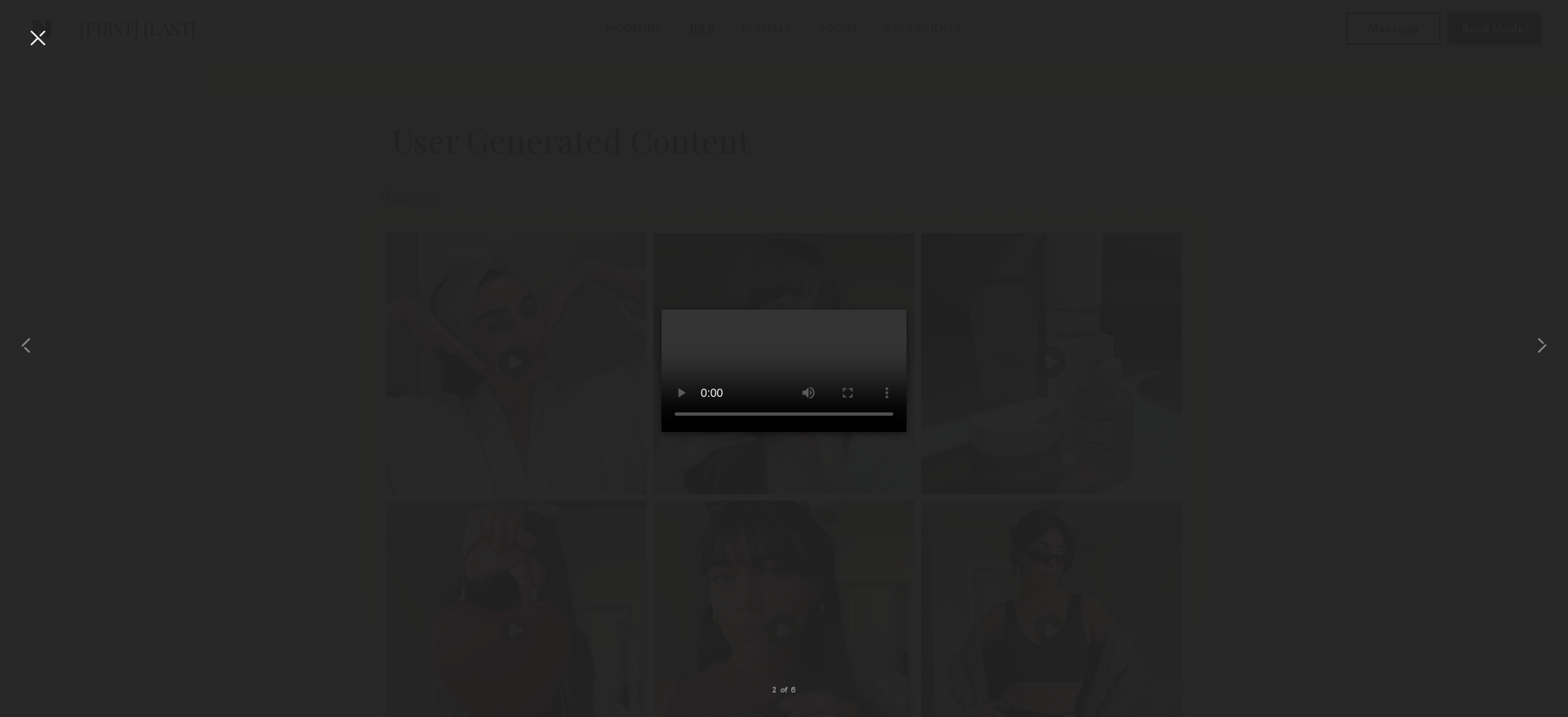 click at bounding box center (784, 345) 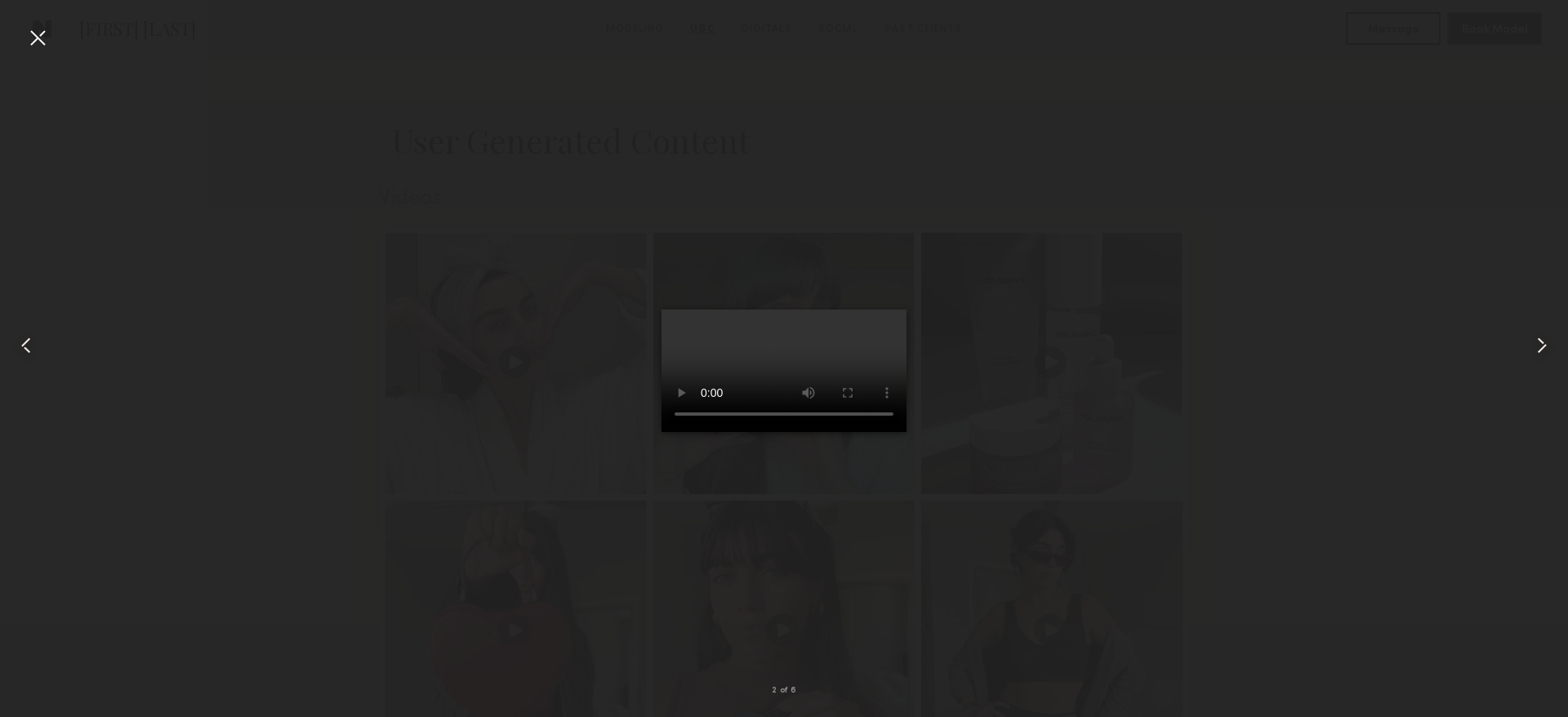 click at bounding box center (38, 38) 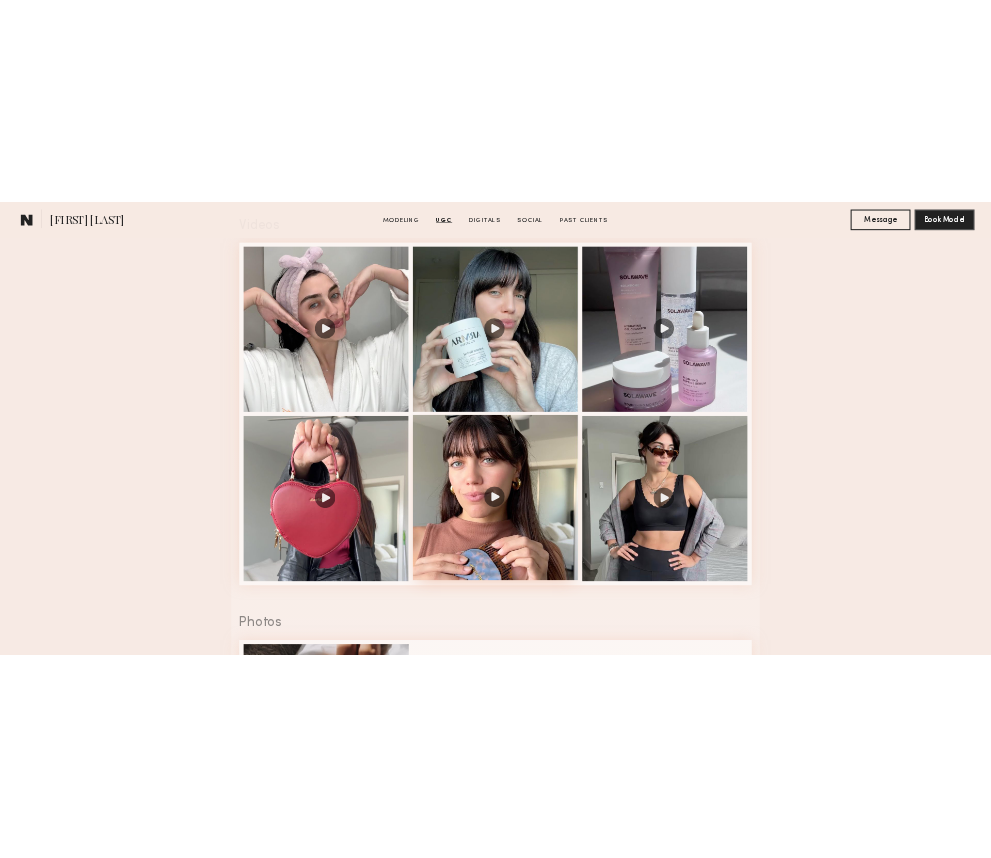 scroll, scrollTop: 2076, scrollLeft: 0, axis: vertical 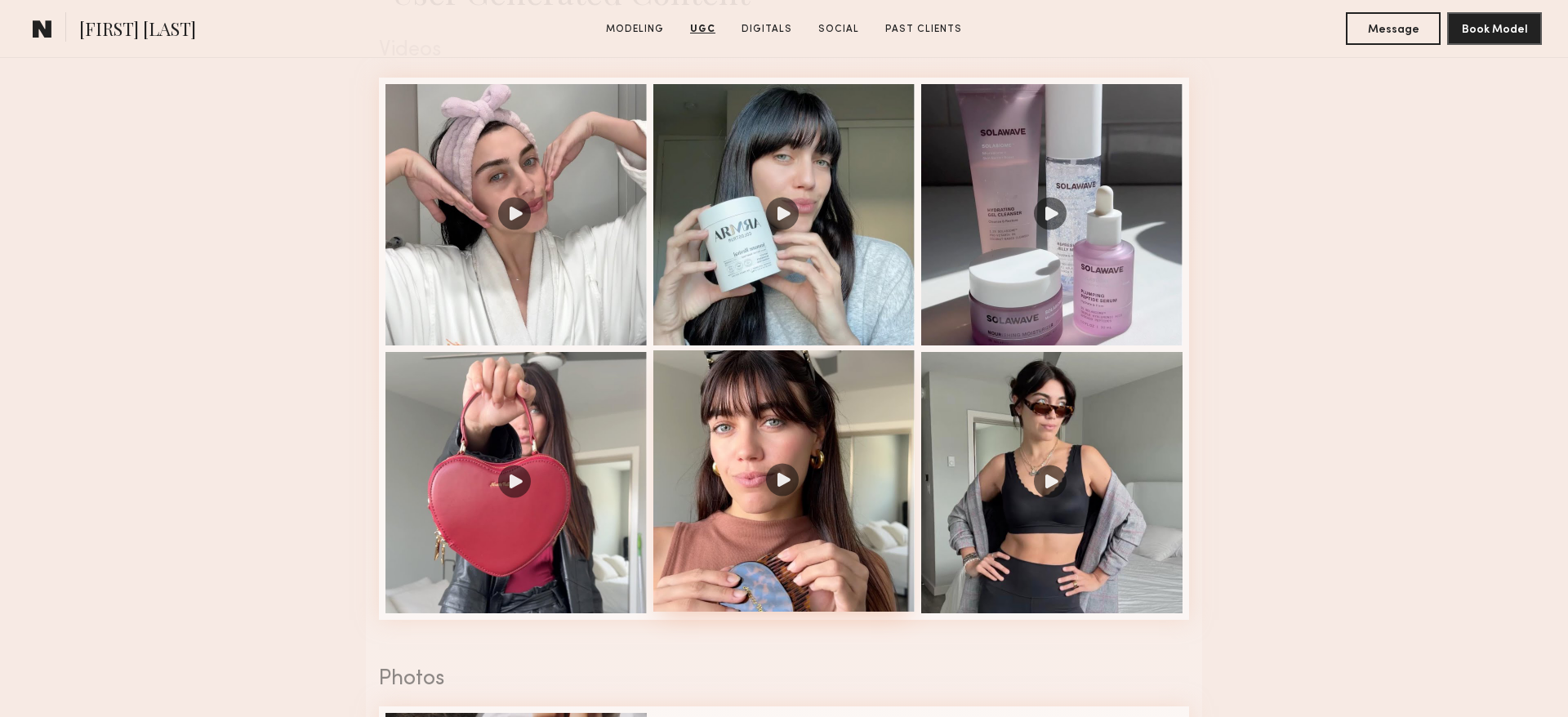 click at bounding box center (784, 481) 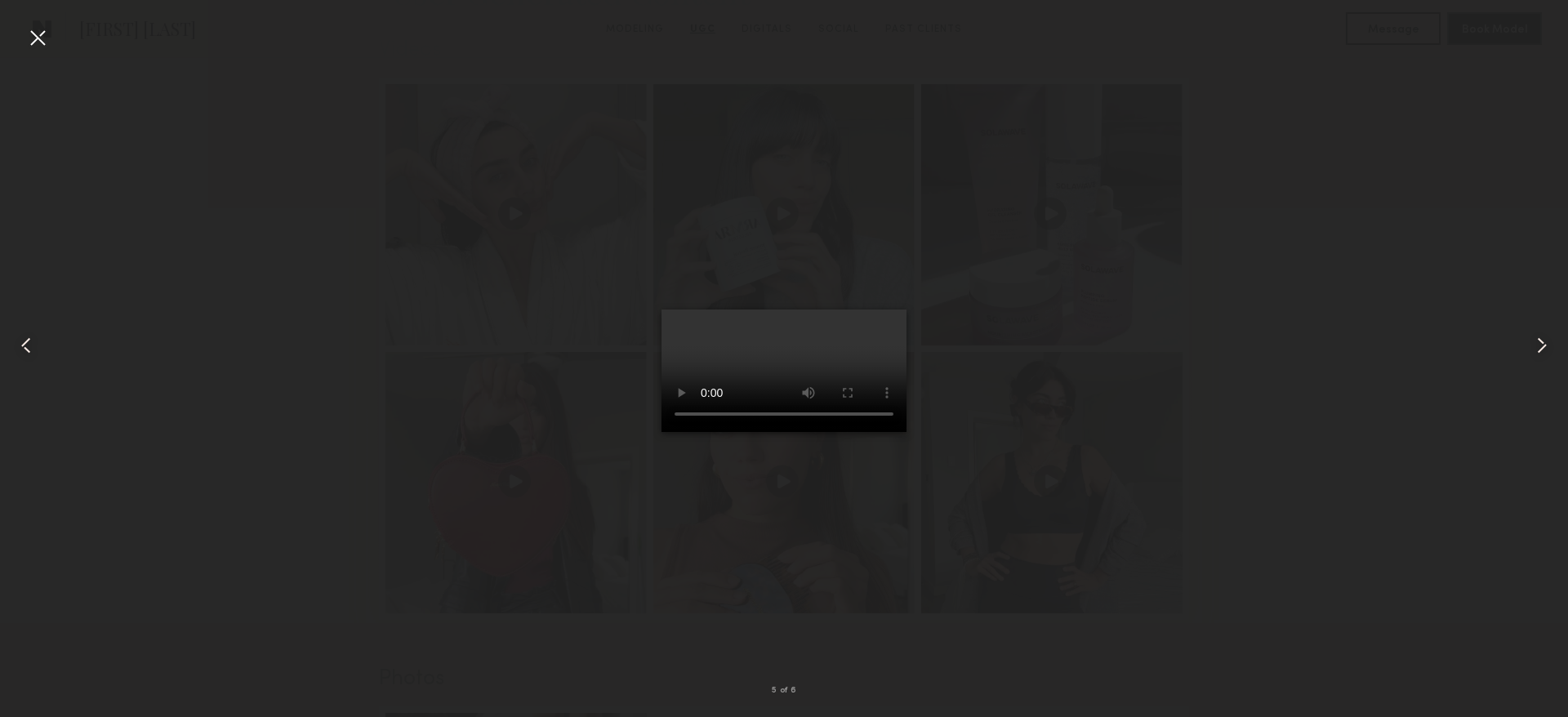 click at bounding box center (784, 345) 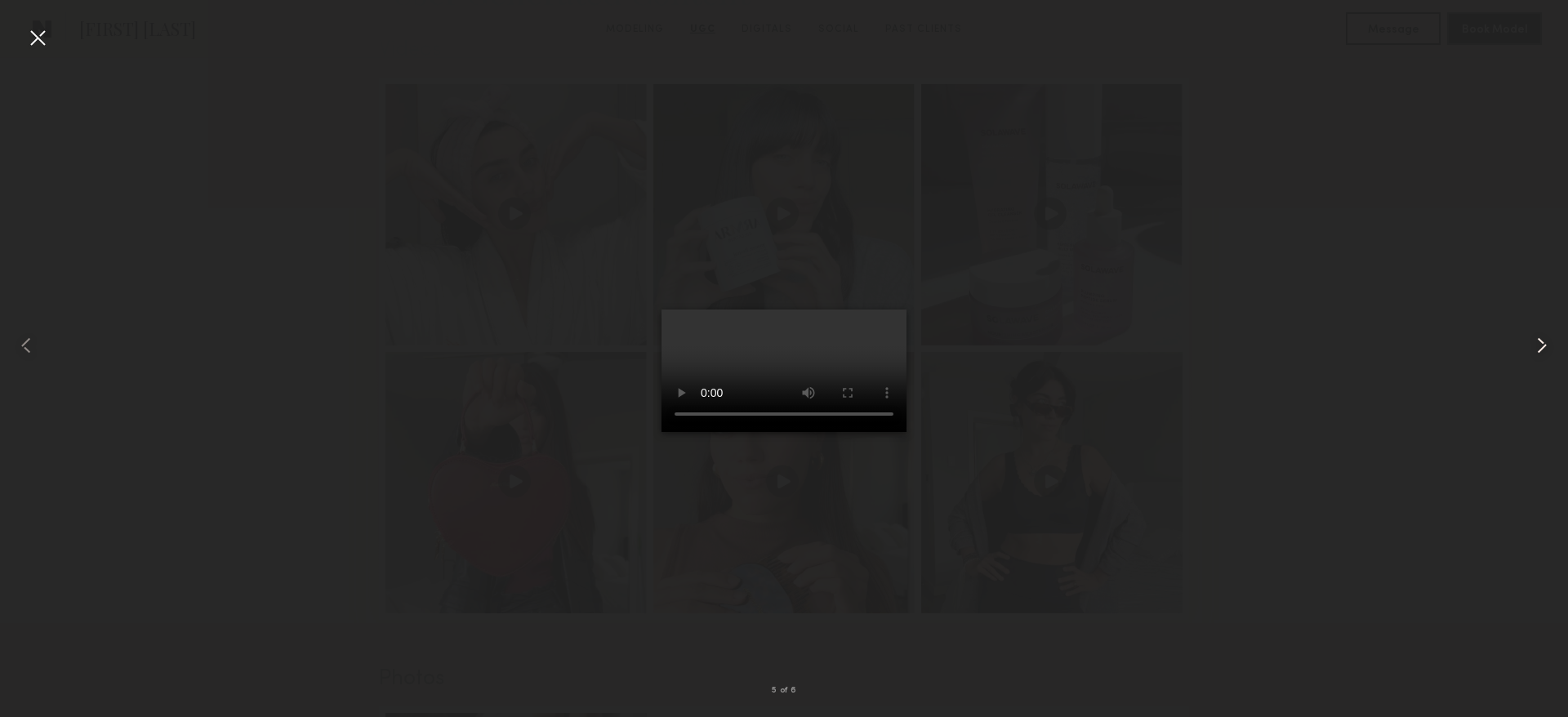 click at bounding box center [1542, 345] 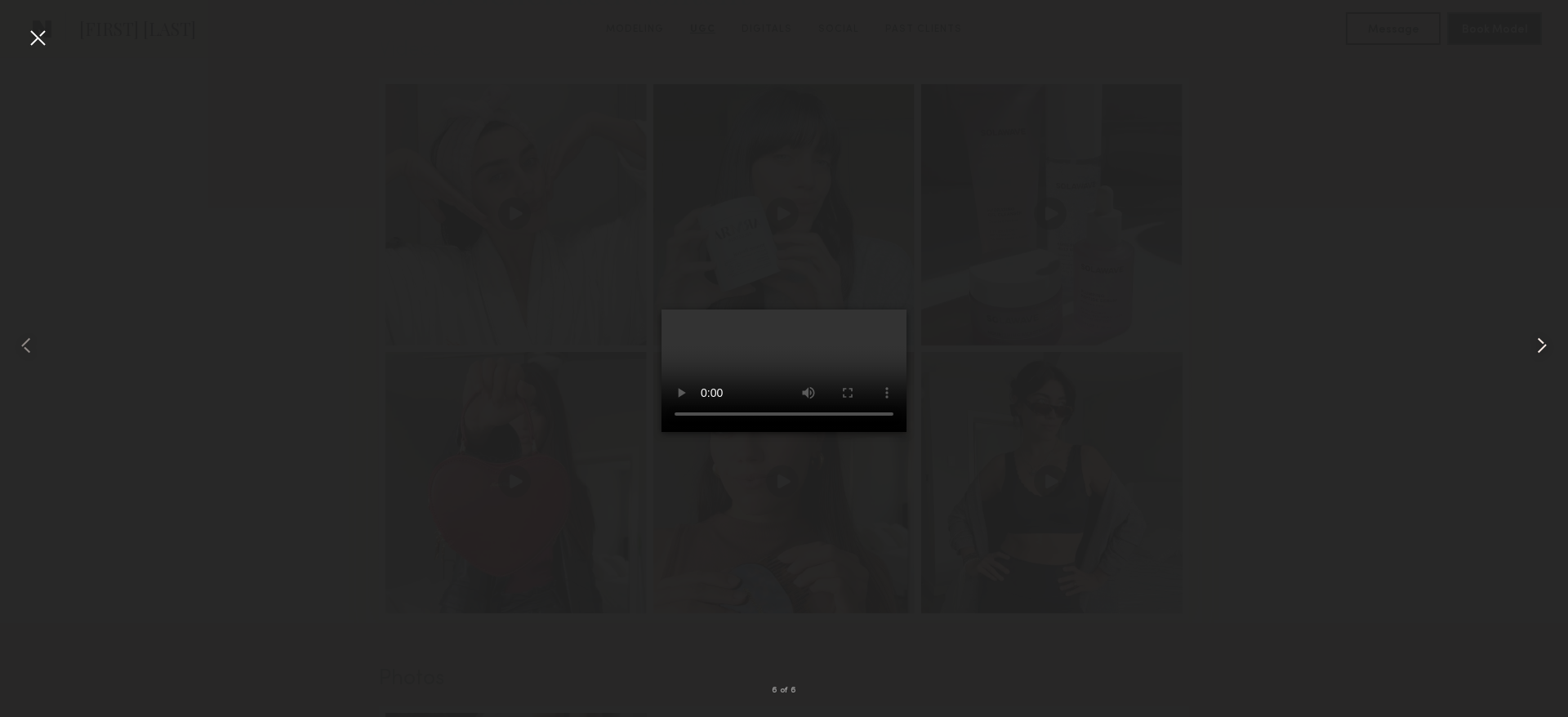click at bounding box center [1542, 345] 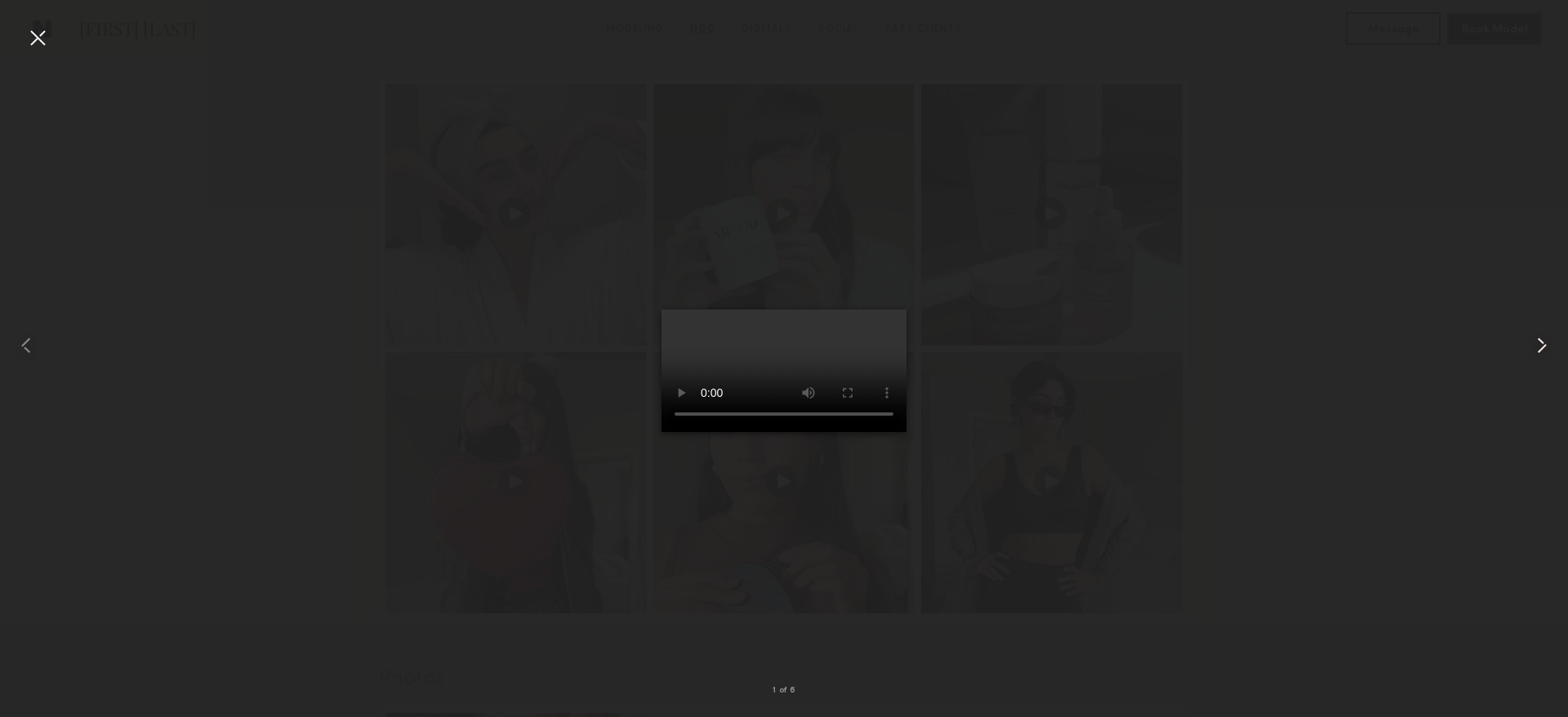 click at bounding box center (1542, 345) 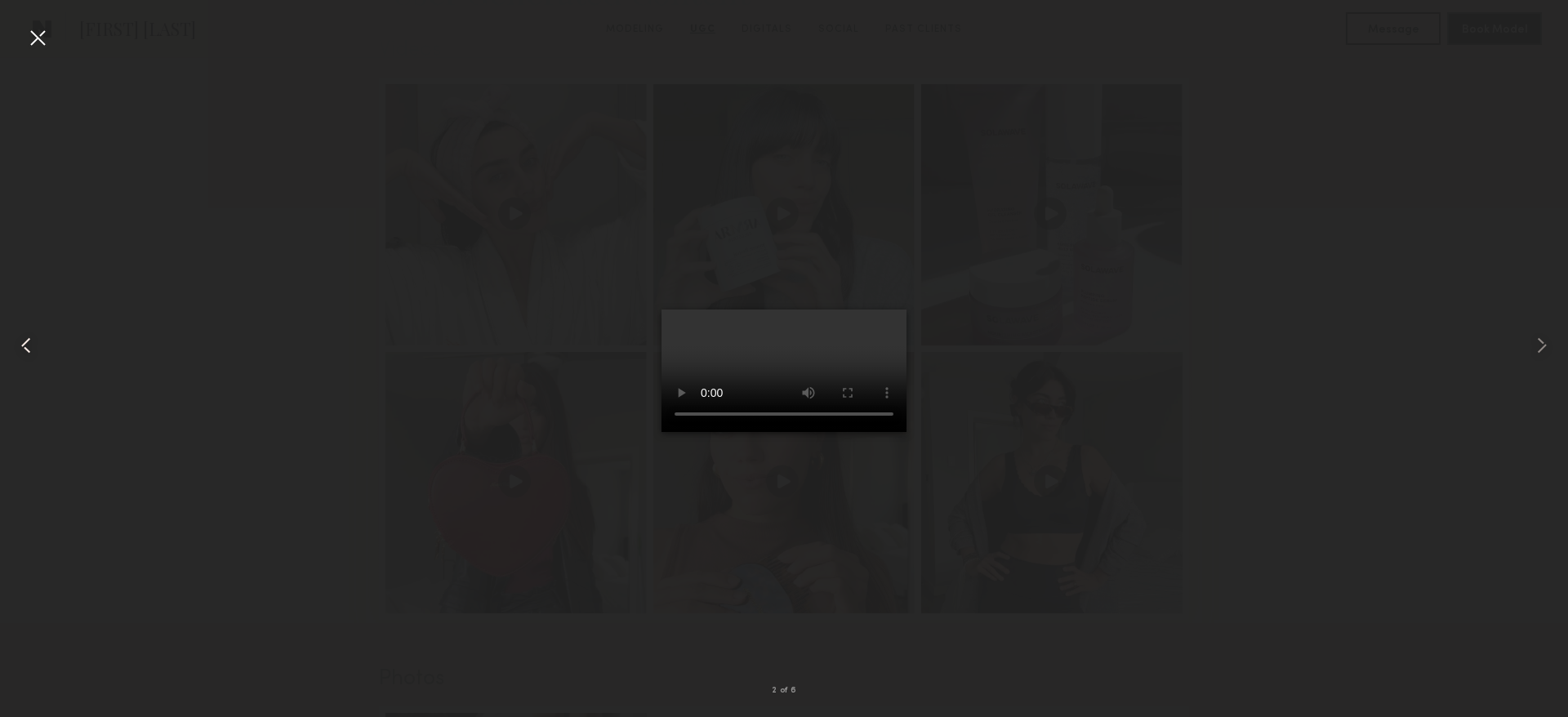 click at bounding box center (26, 345) 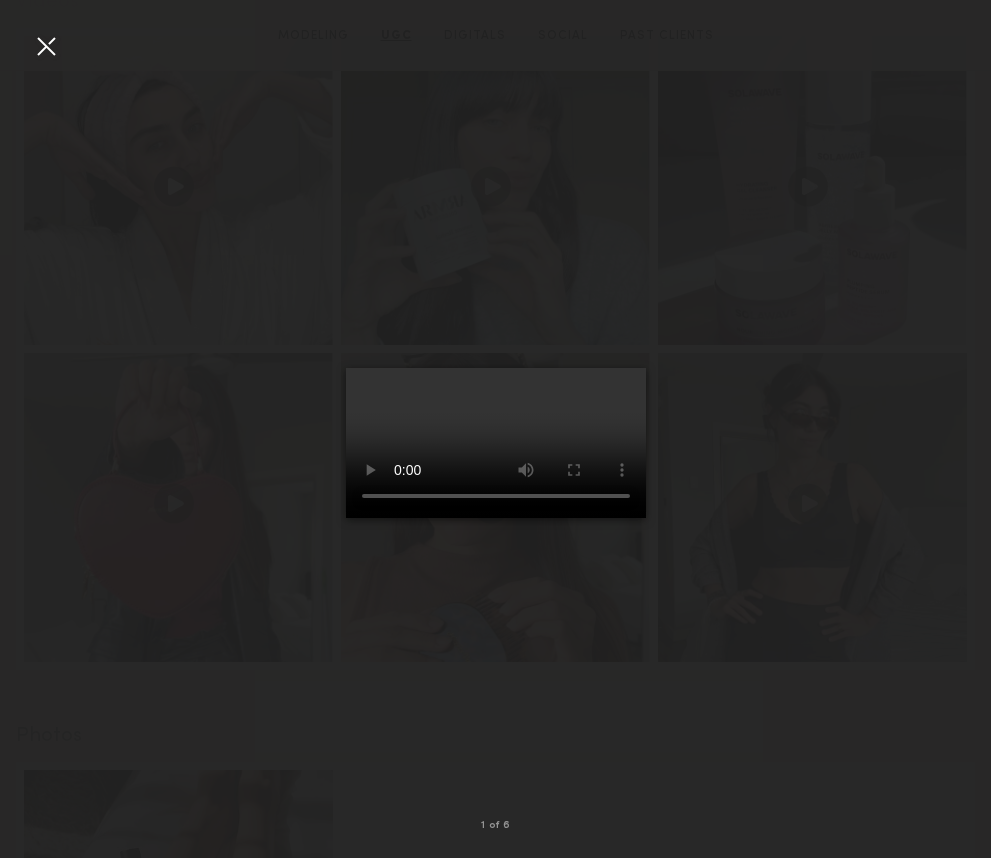 type 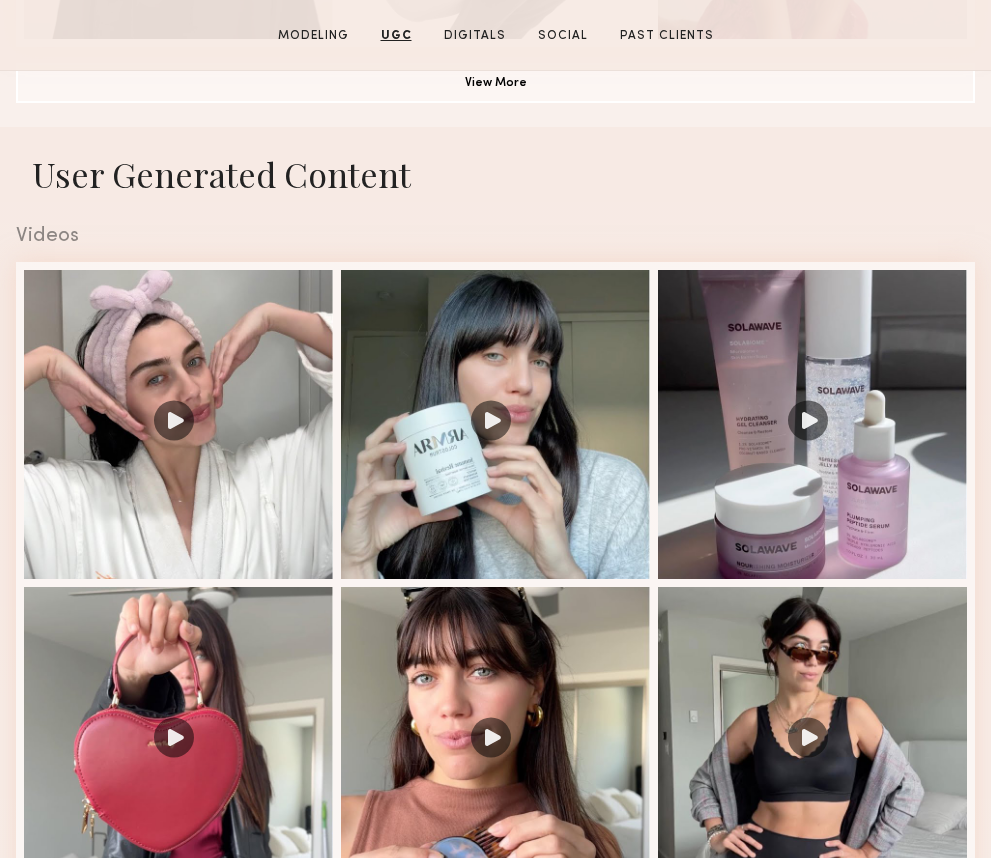 scroll, scrollTop: 1893, scrollLeft: 0, axis: vertical 